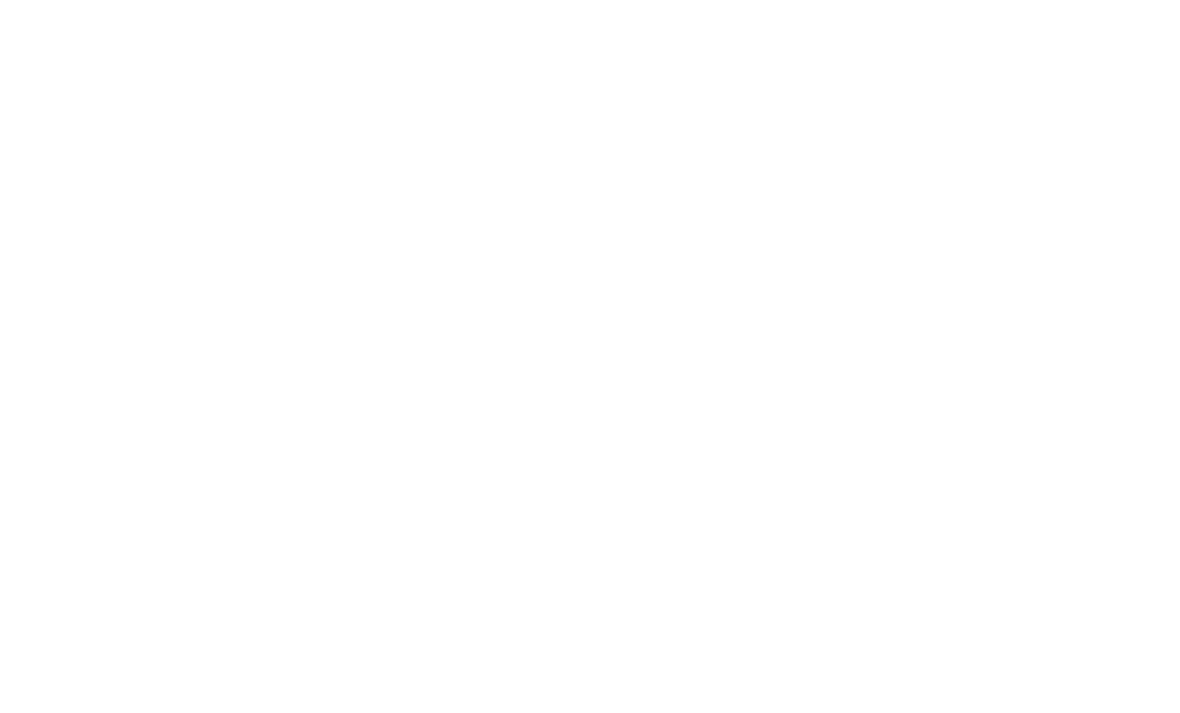 scroll, scrollTop: 0, scrollLeft: 0, axis: both 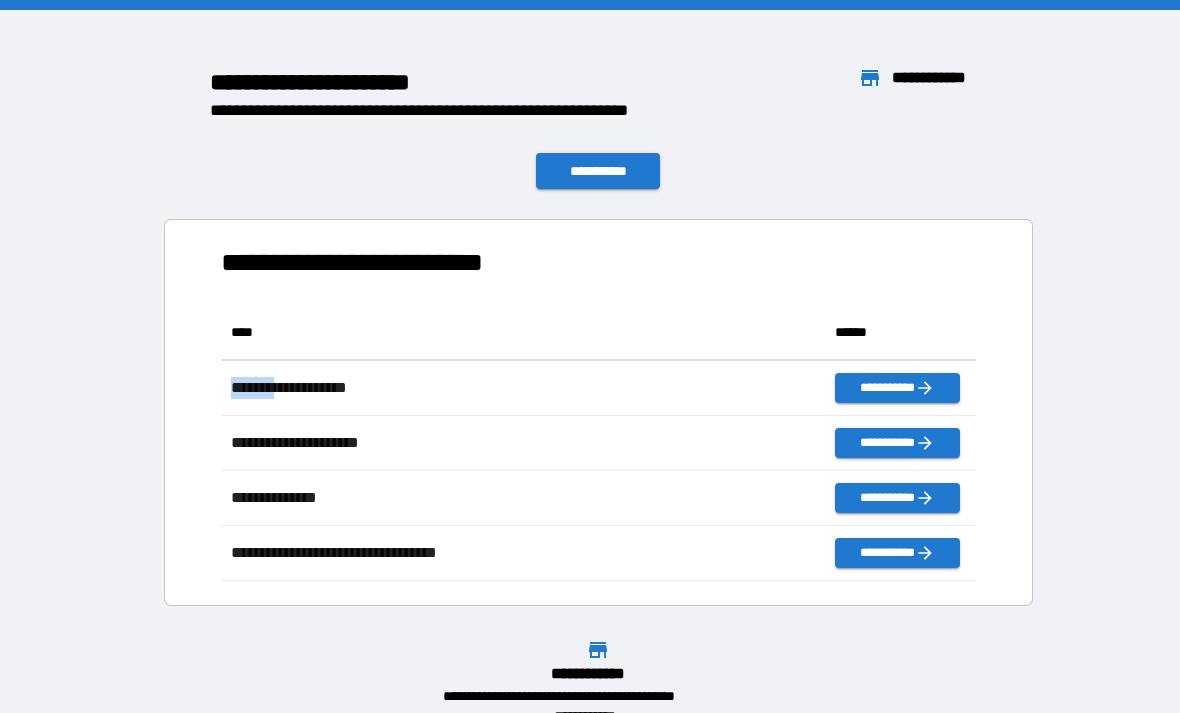 click on "**********" at bounding box center (598, 412) 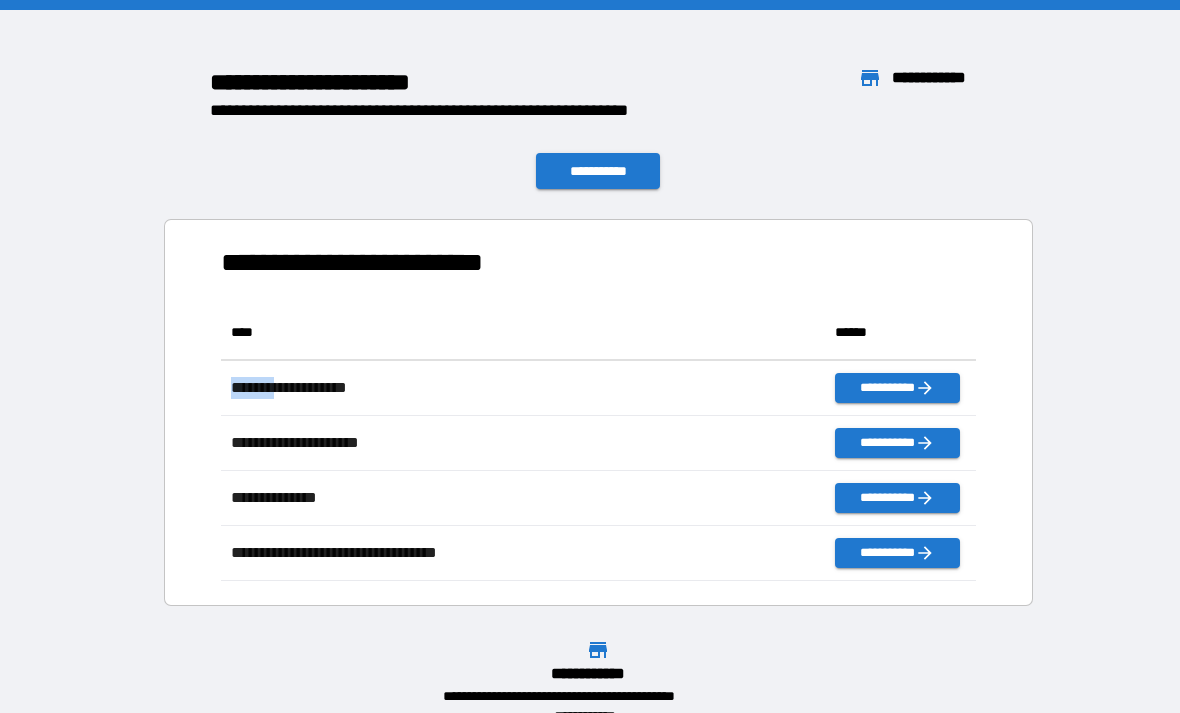 scroll, scrollTop: 276, scrollLeft: 674, axis: both 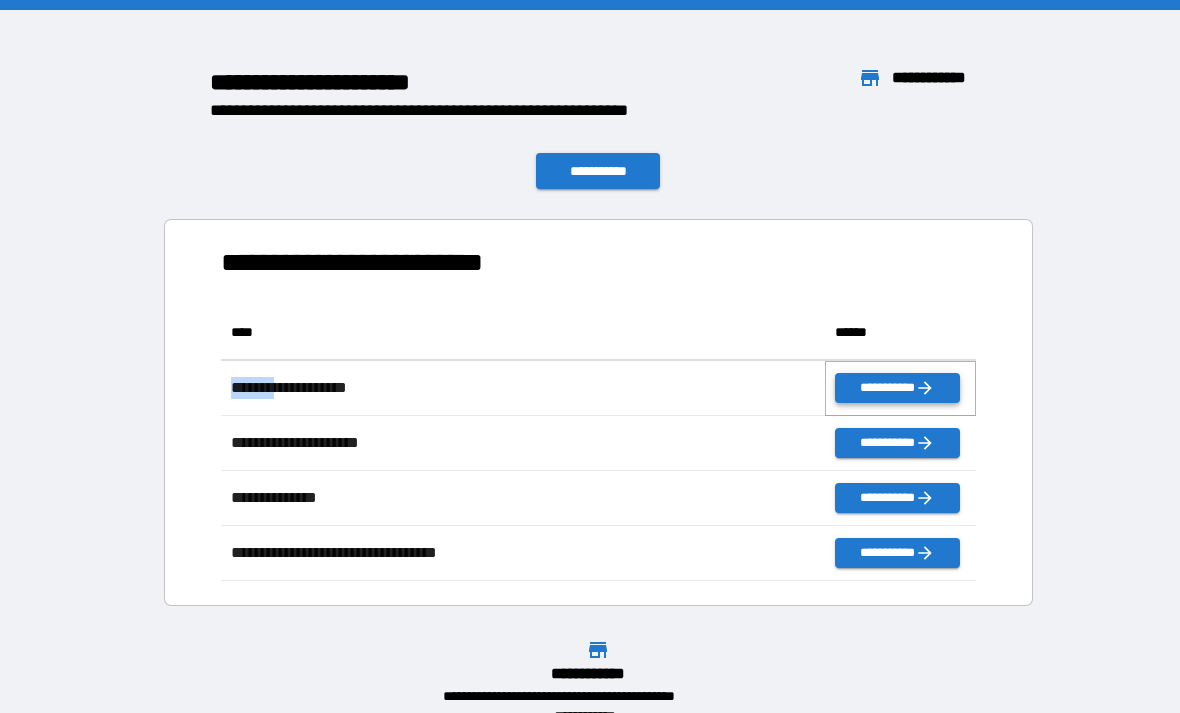 click 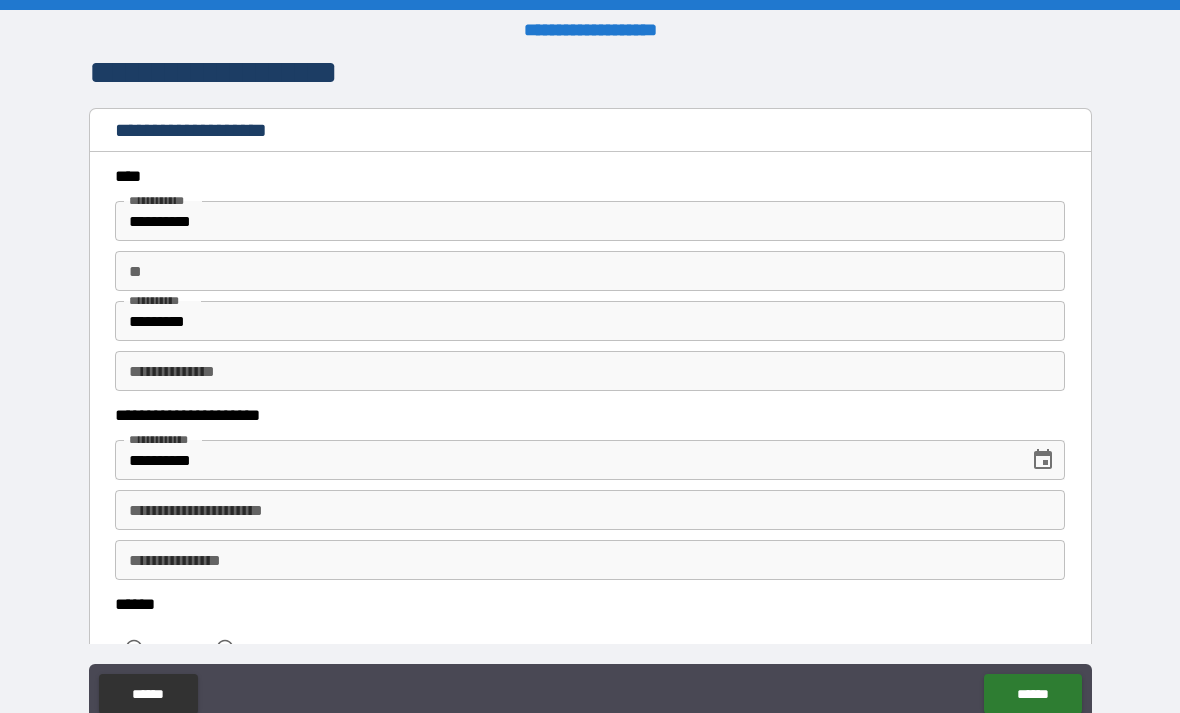 click on "**********" at bounding box center (590, 510) 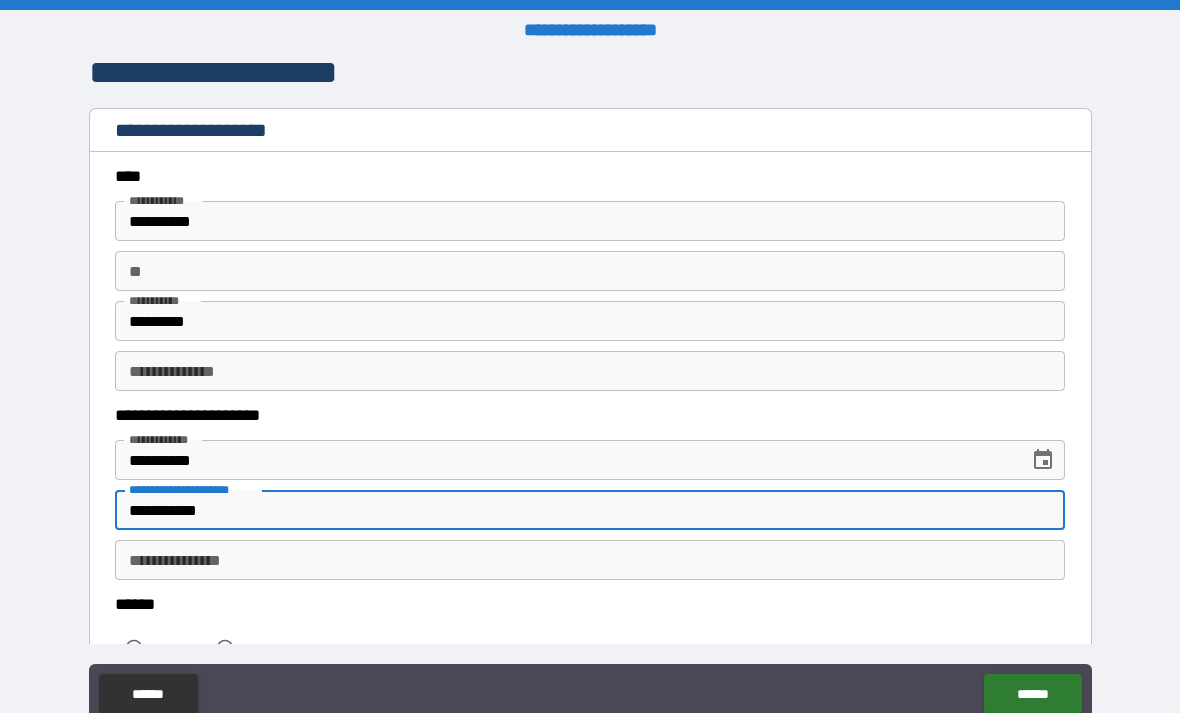 type on "**********" 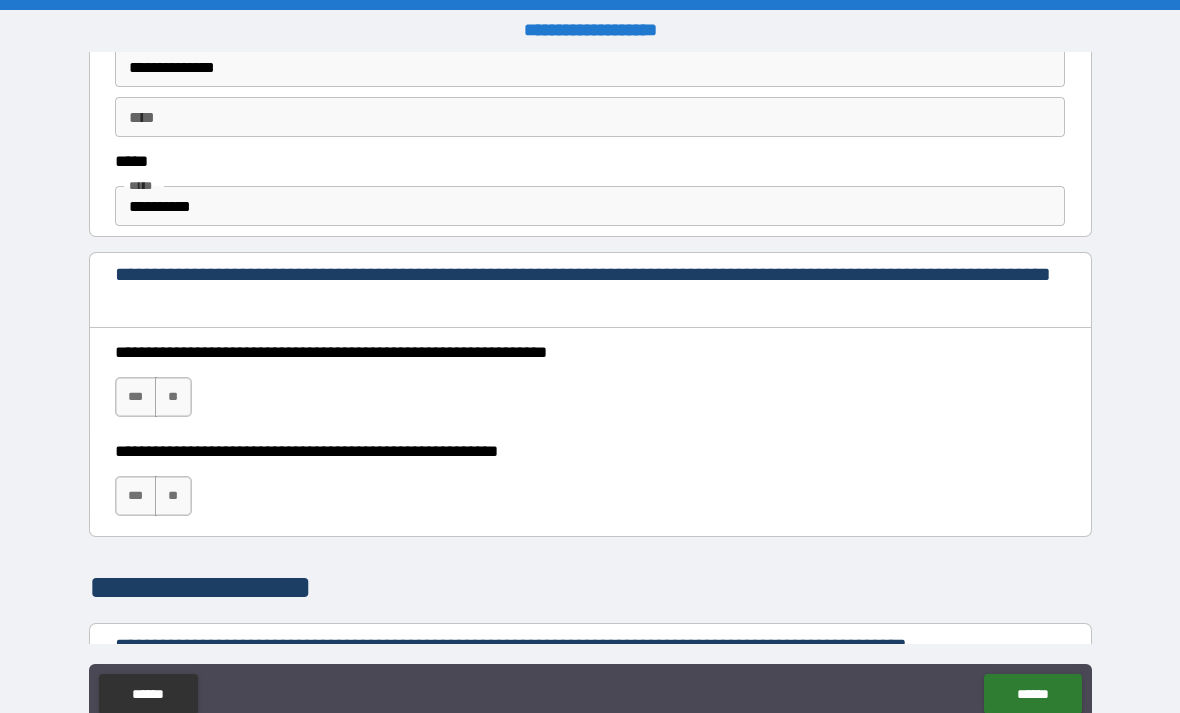 scroll, scrollTop: 1162, scrollLeft: 0, axis: vertical 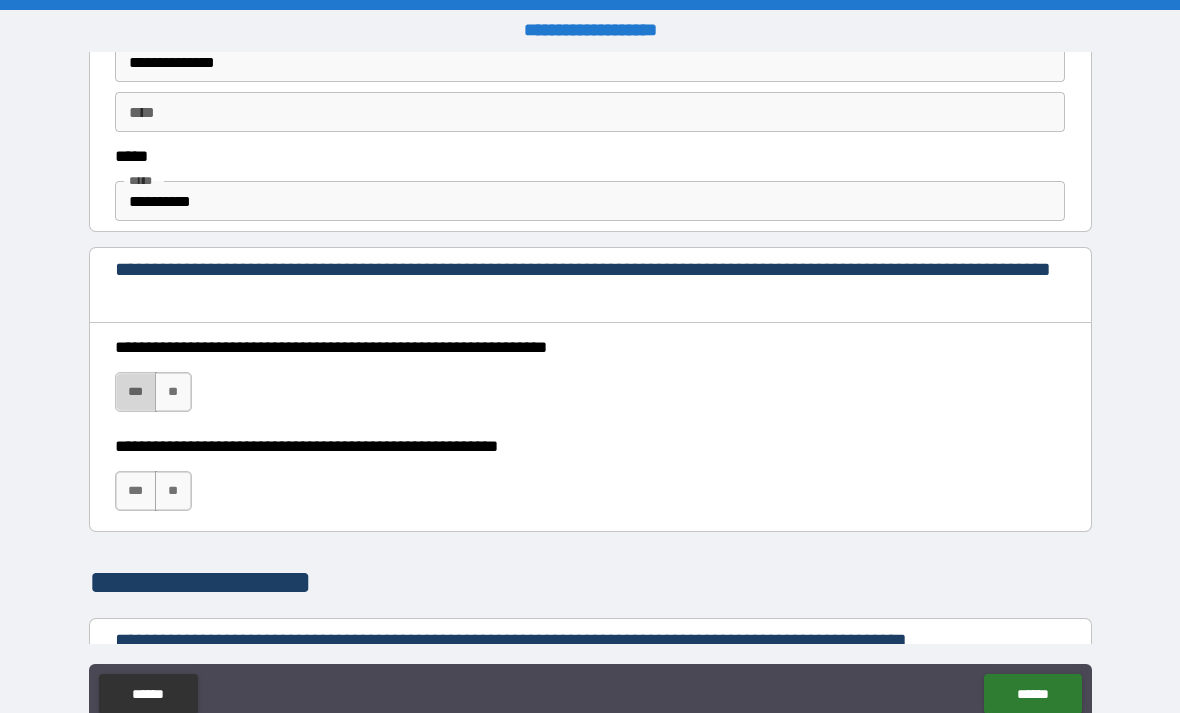 click on "***" at bounding box center (136, 392) 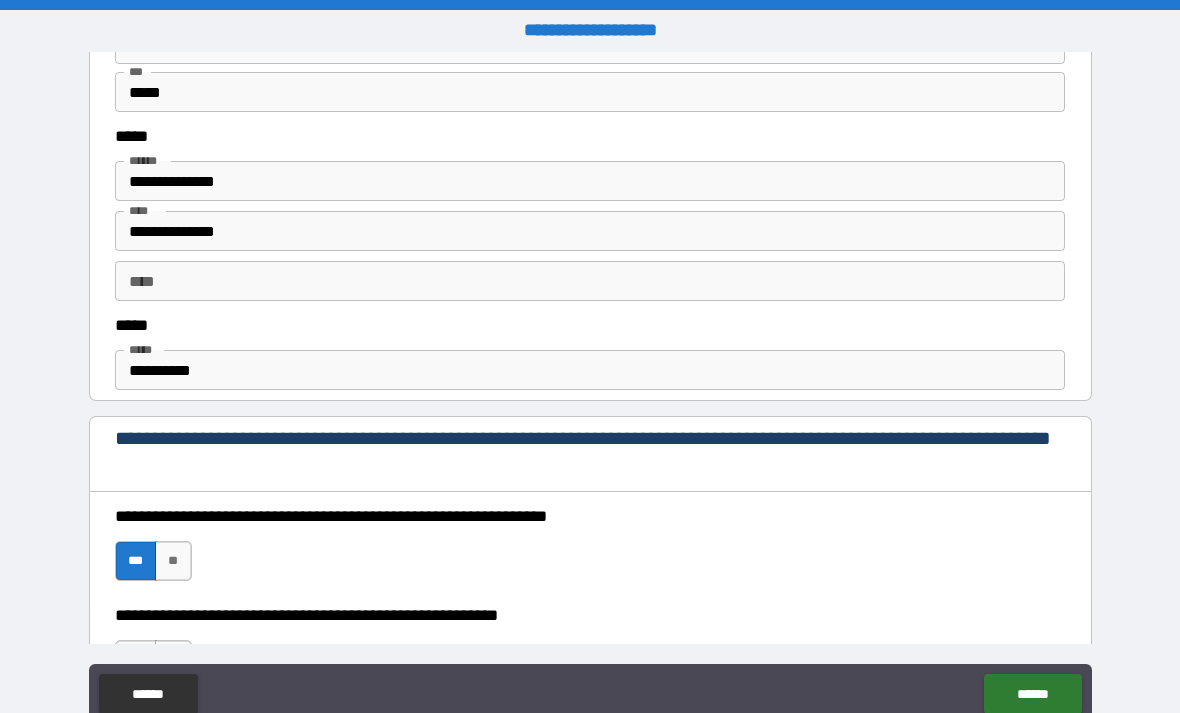 scroll, scrollTop: 986, scrollLeft: 0, axis: vertical 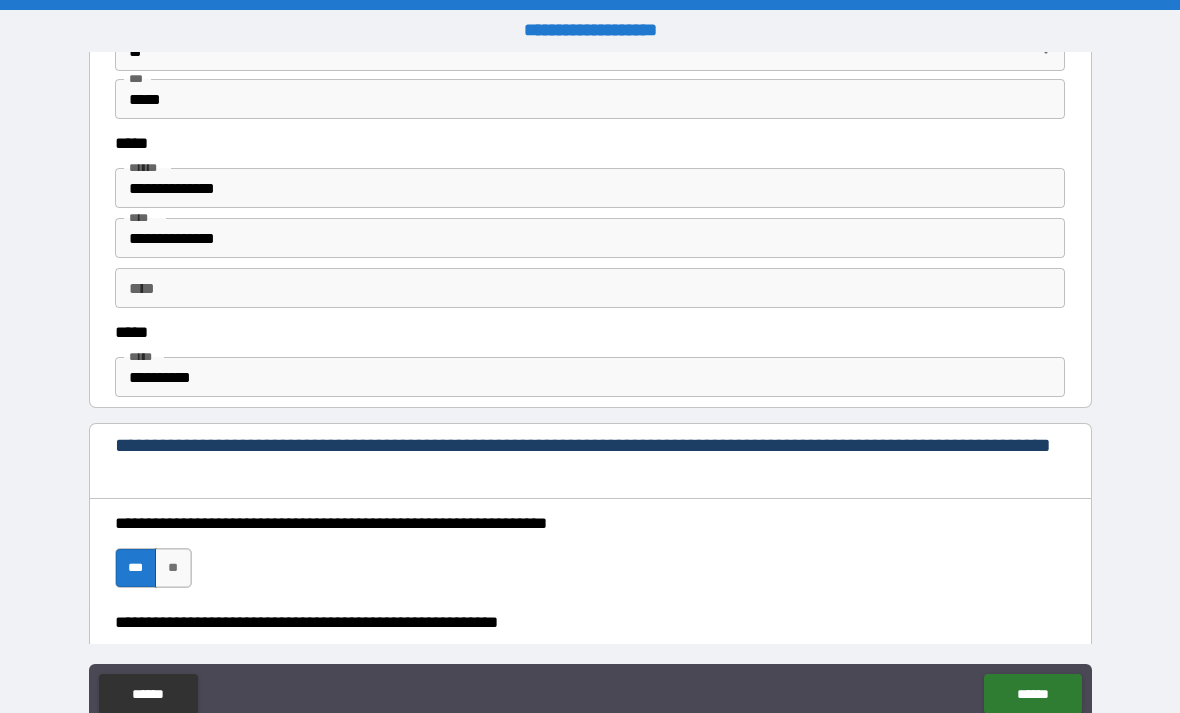 click on "**********" at bounding box center (590, 188) 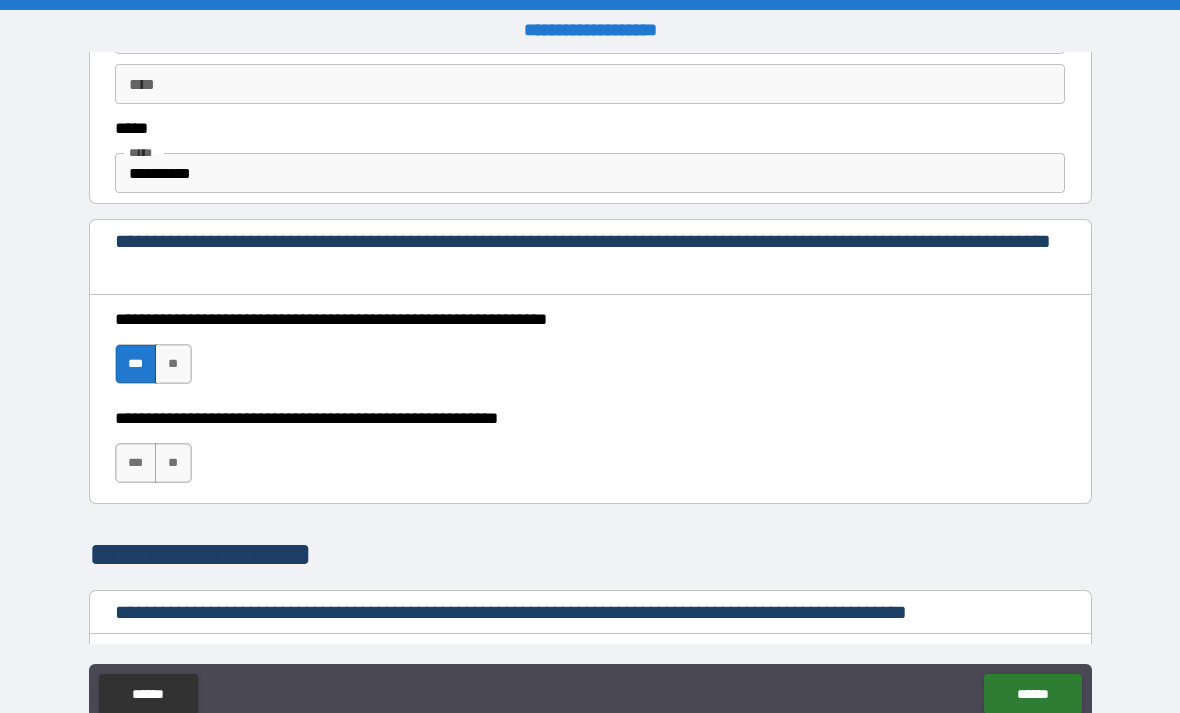 scroll, scrollTop: 1192, scrollLeft: 0, axis: vertical 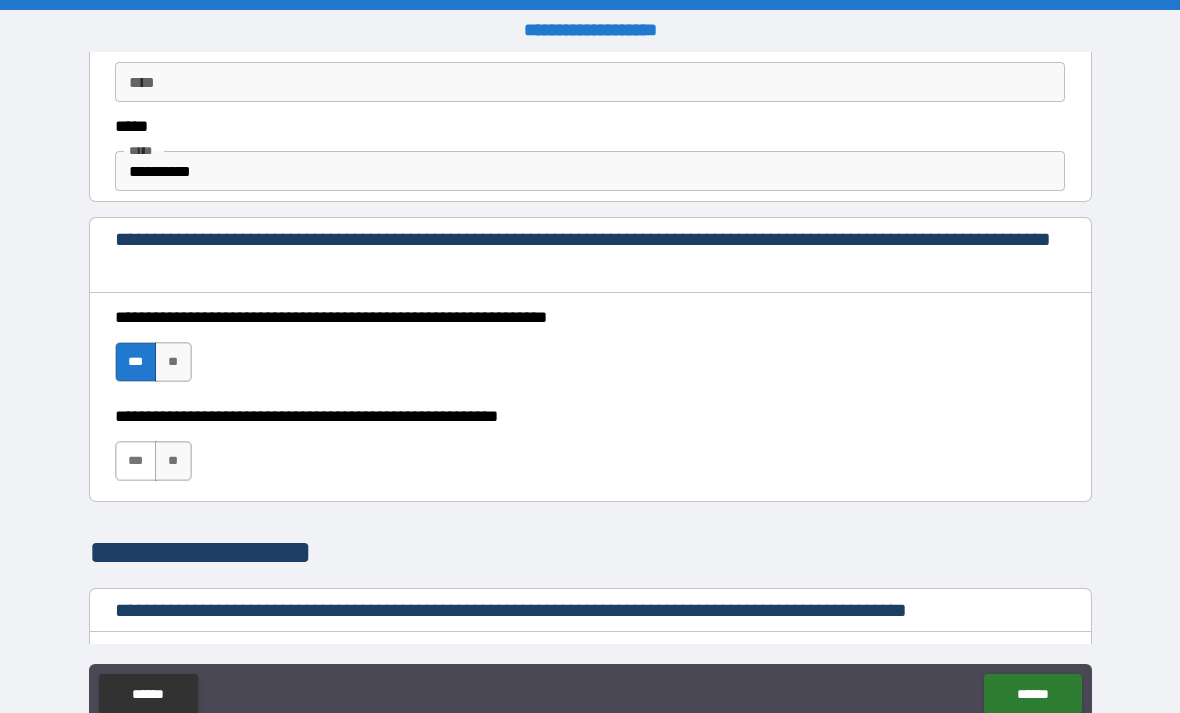 click on "***" at bounding box center (136, 461) 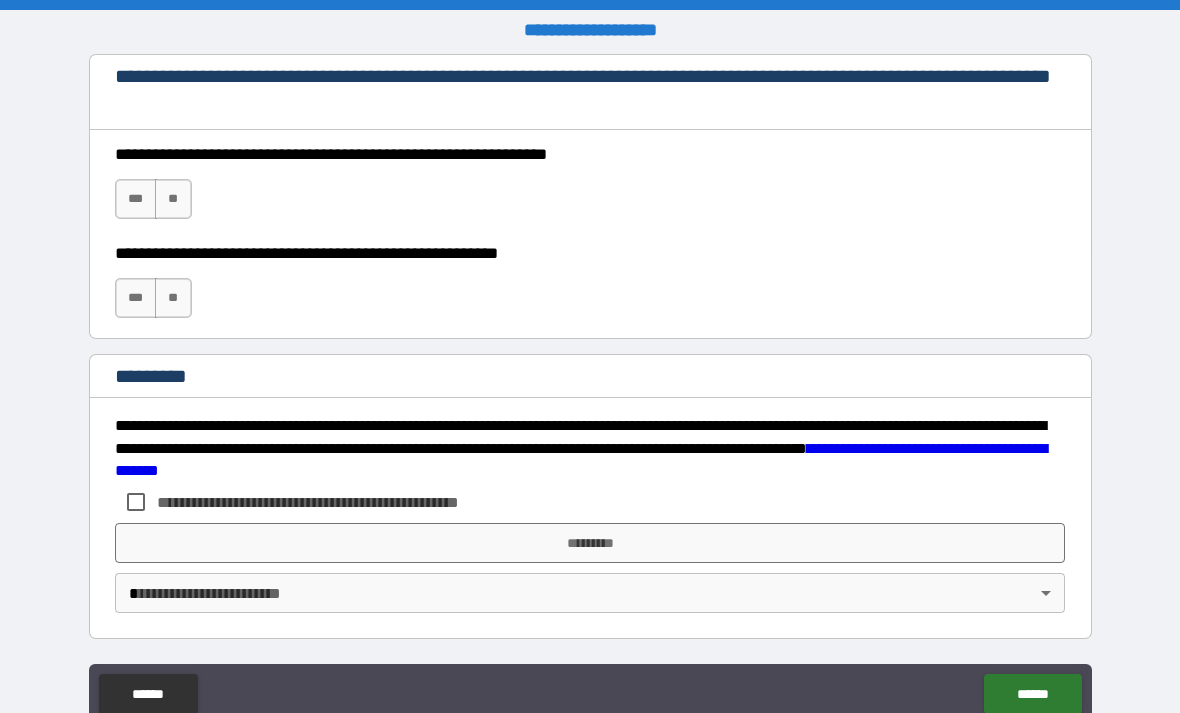 scroll, scrollTop: 2960, scrollLeft: 0, axis: vertical 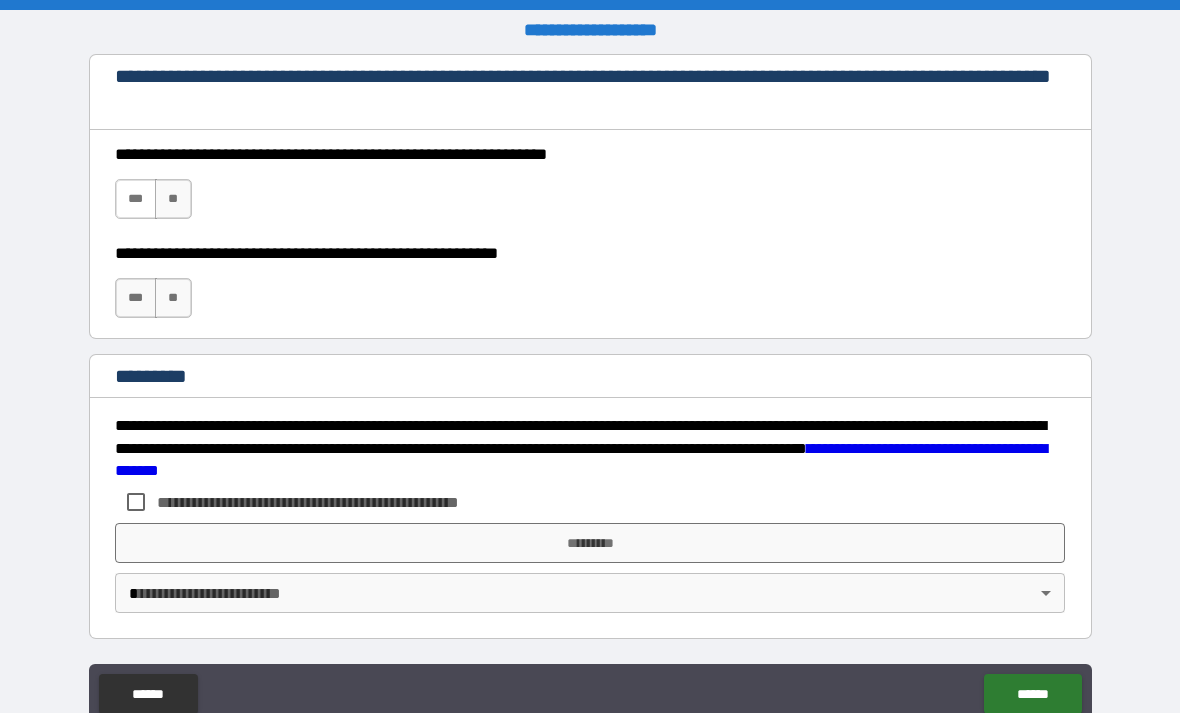 click on "***" at bounding box center [136, 199] 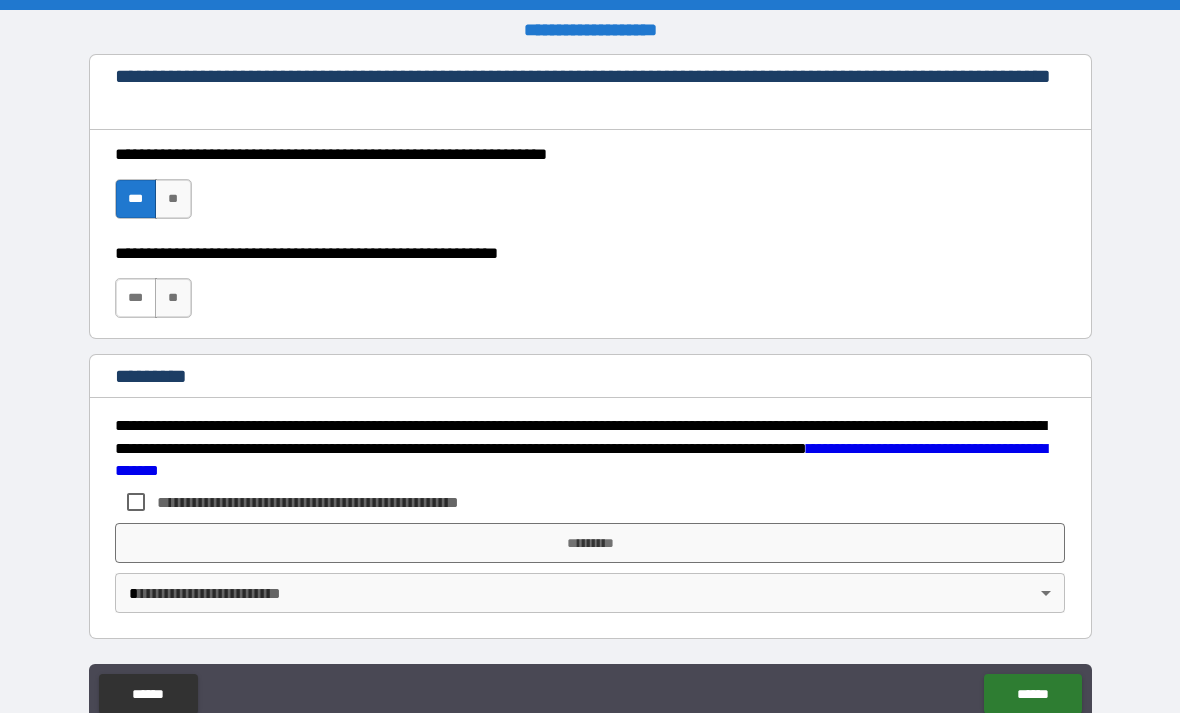 click on "***" at bounding box center [136, 298] 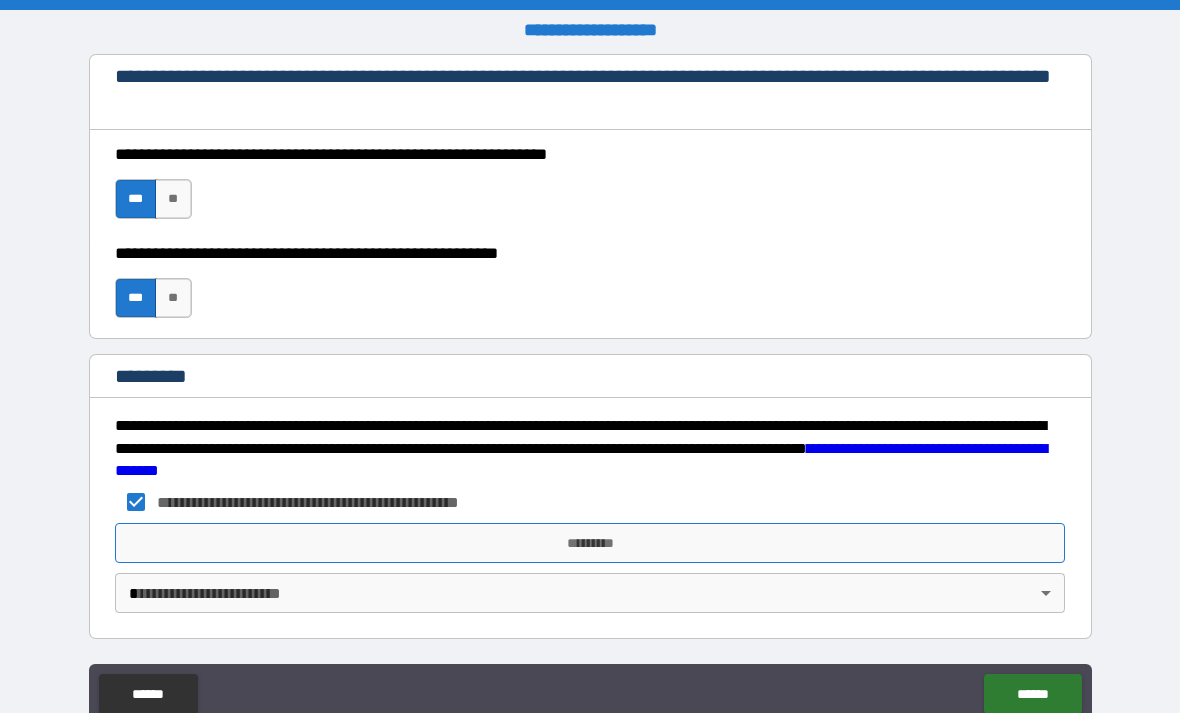 click on "*********" at bounding box center [590, 543] 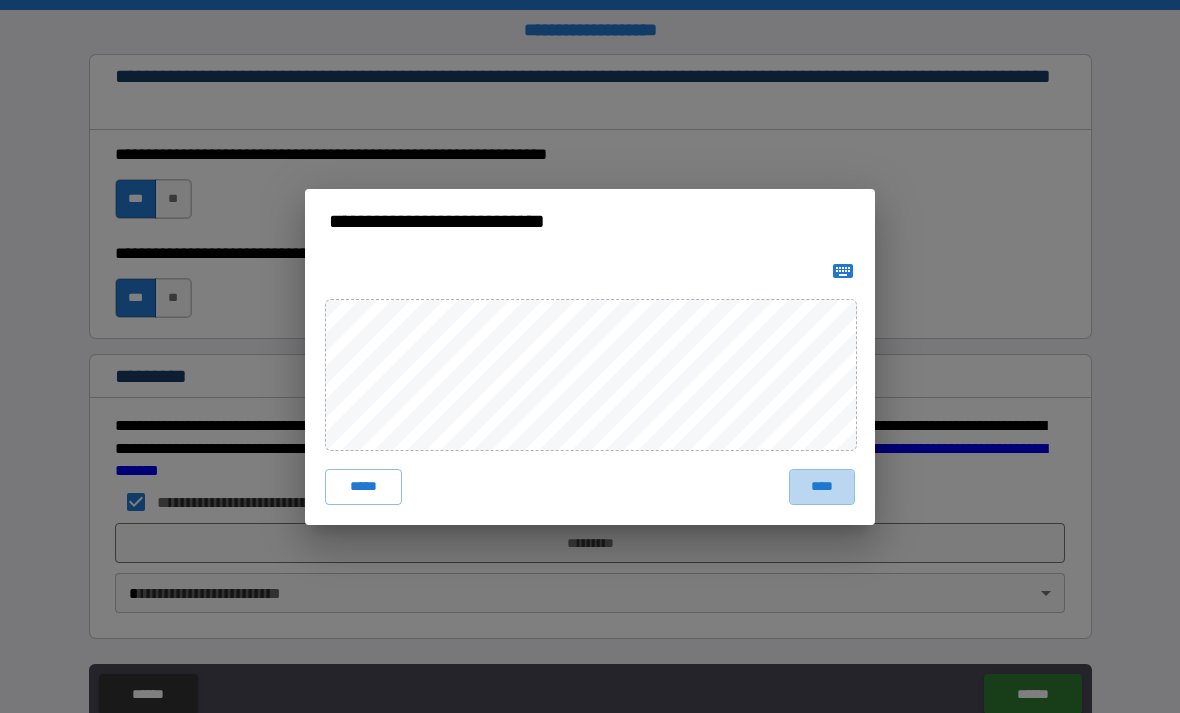 click on "****" at bounding box center (822, 487) 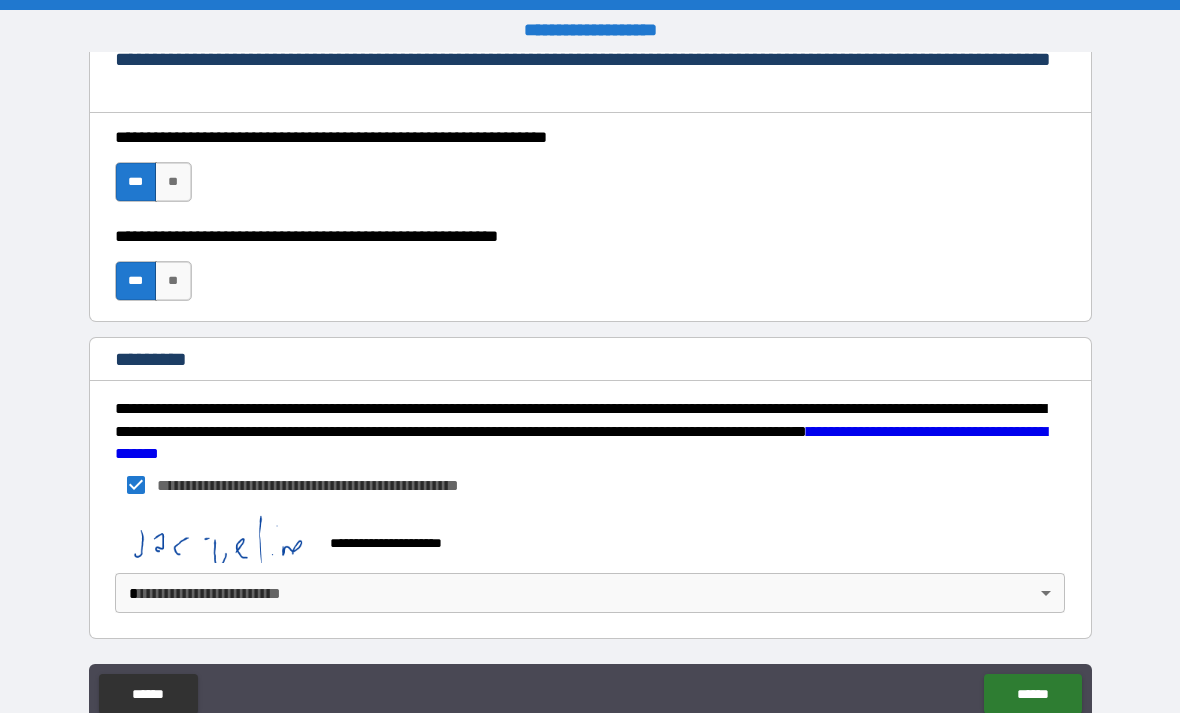 scroll, scrollTop: 2977, scrollLeft: 0, axis: vertical 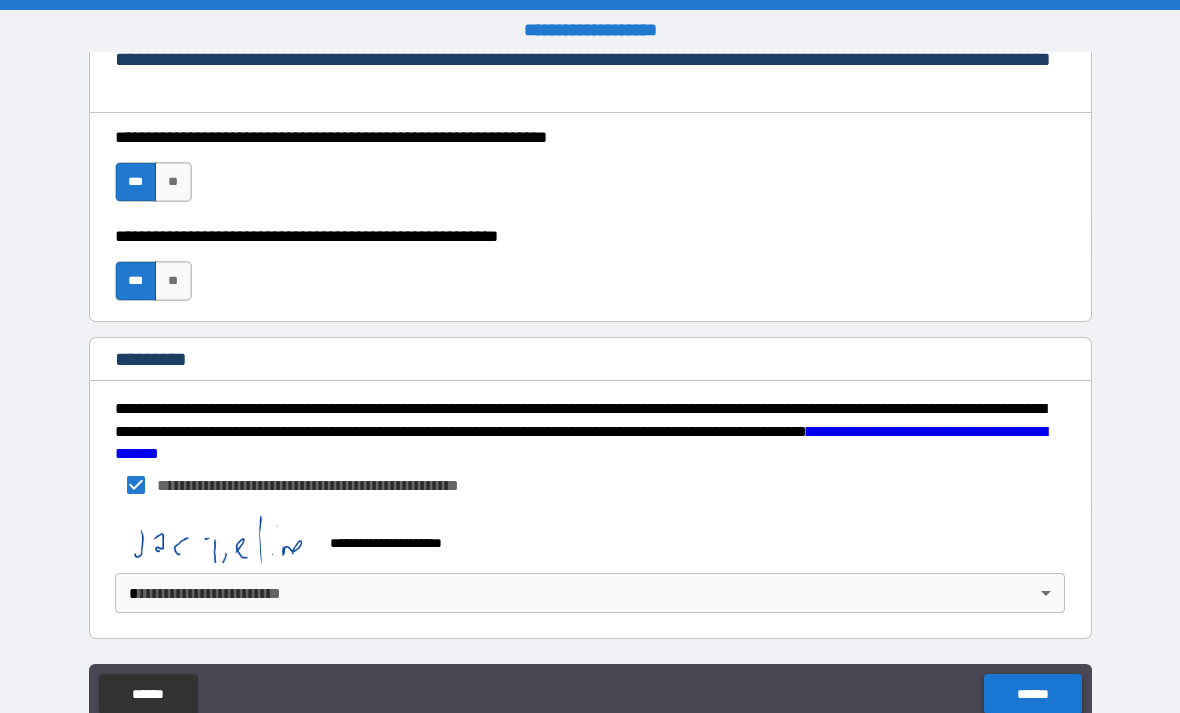 click on "******" at bounding box center (1032, 694) 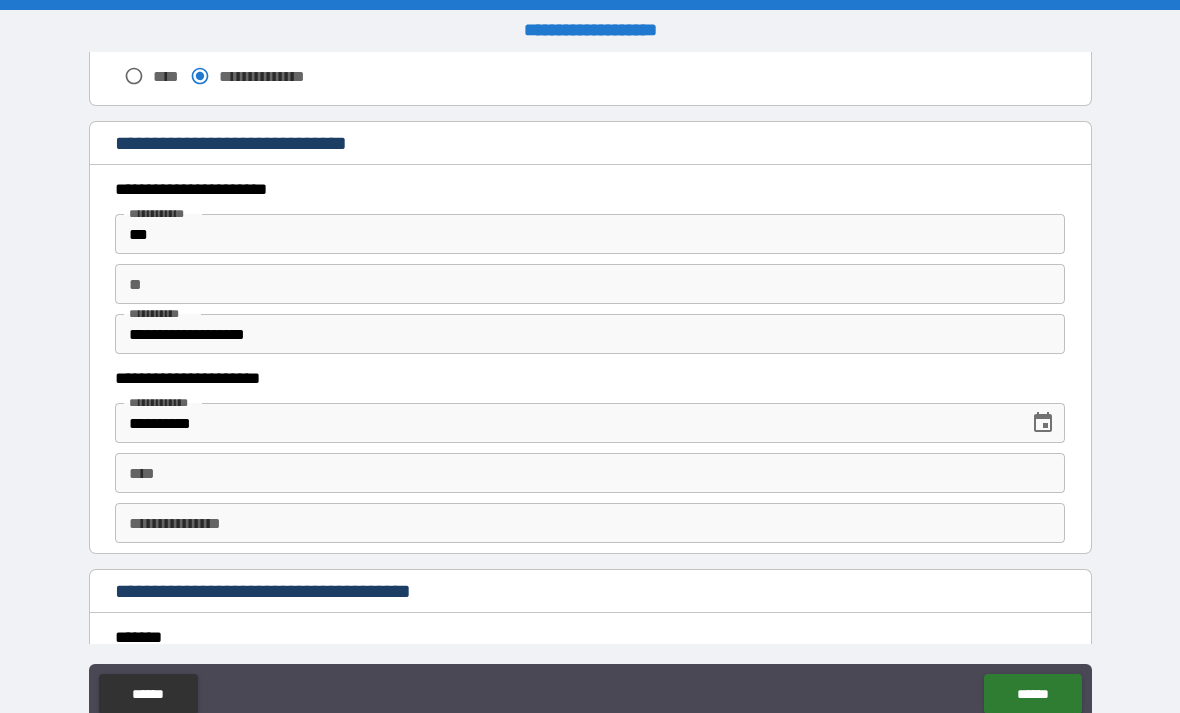 scroll, scrollTop: 1812, scrollLeft: 0, axis: vertical 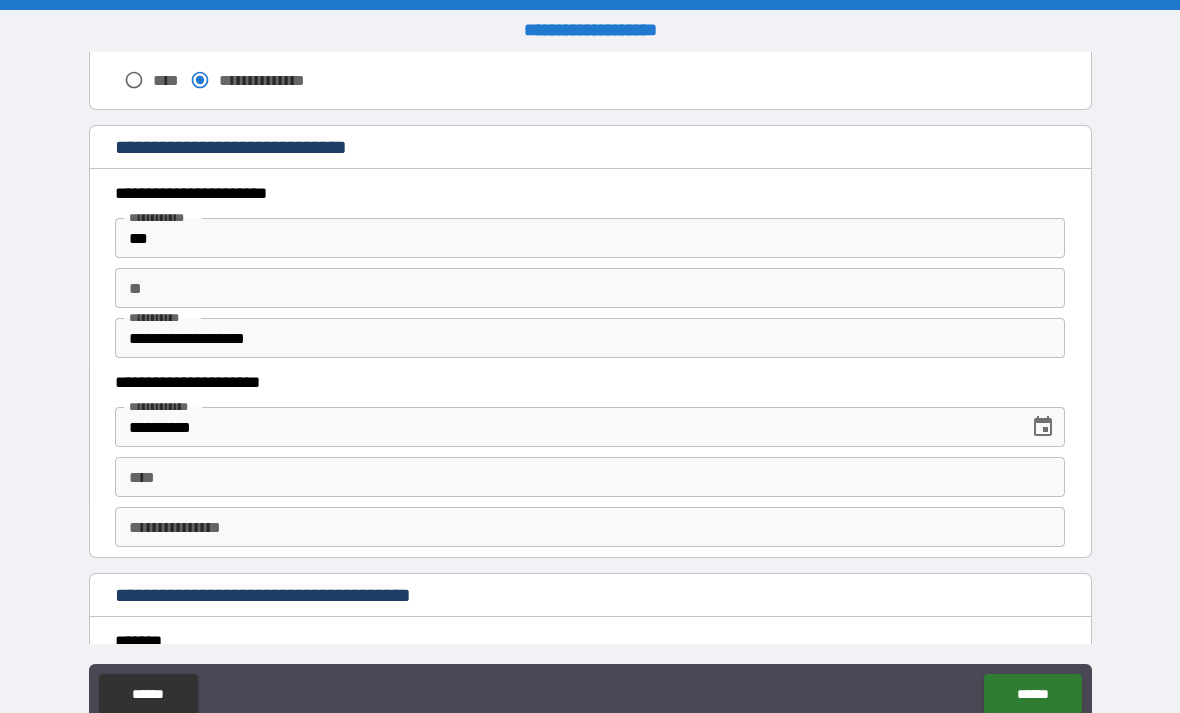 click on "****" at bounding box center [590, 477] 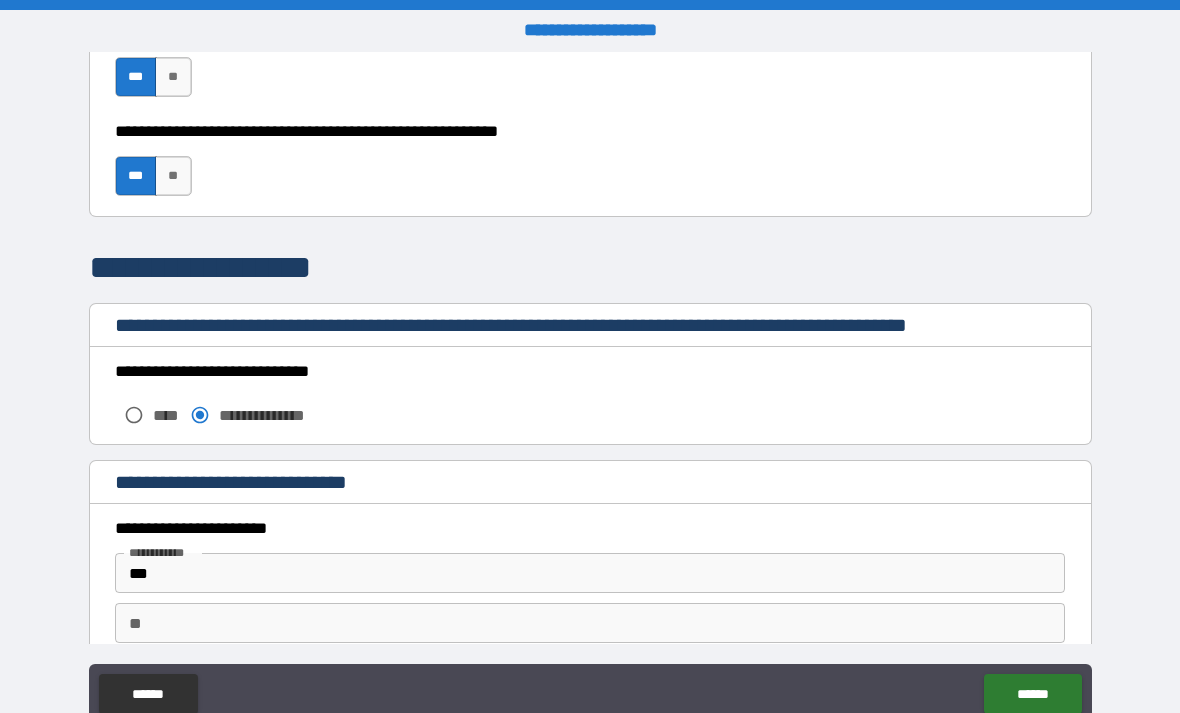 scroll, scrollTop: 1453, scrollLeft: 0, axis: vertical 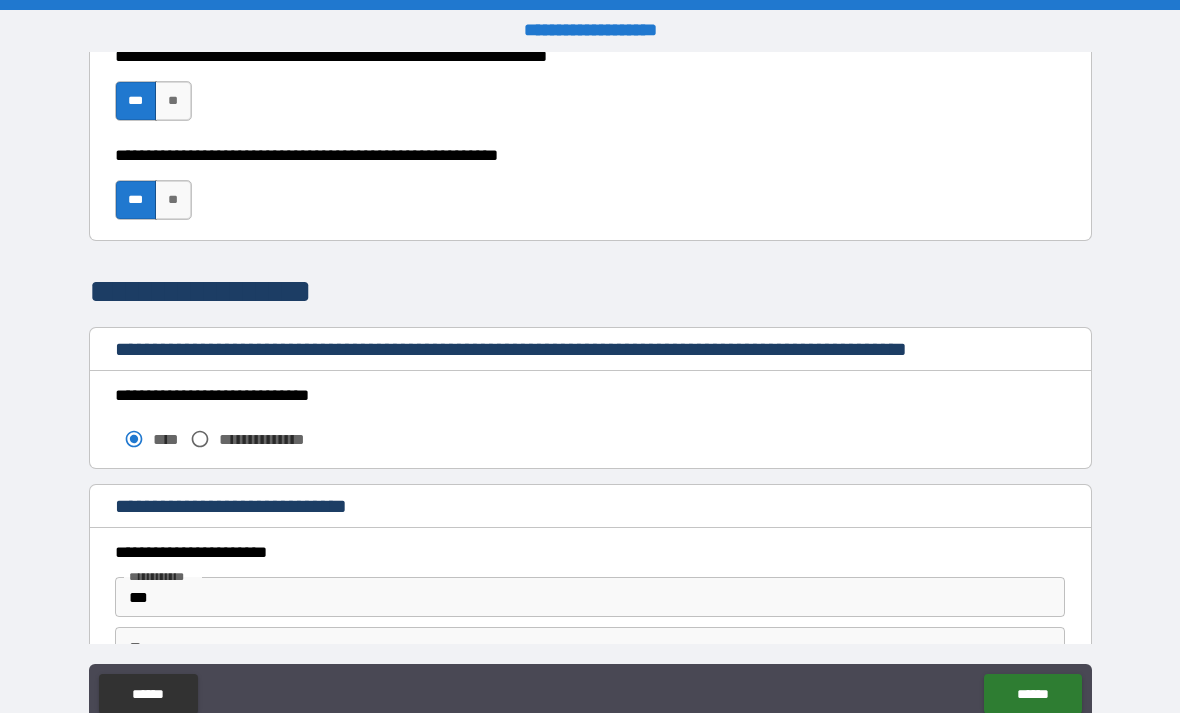 click on "***" at bounding box center [590, 597] 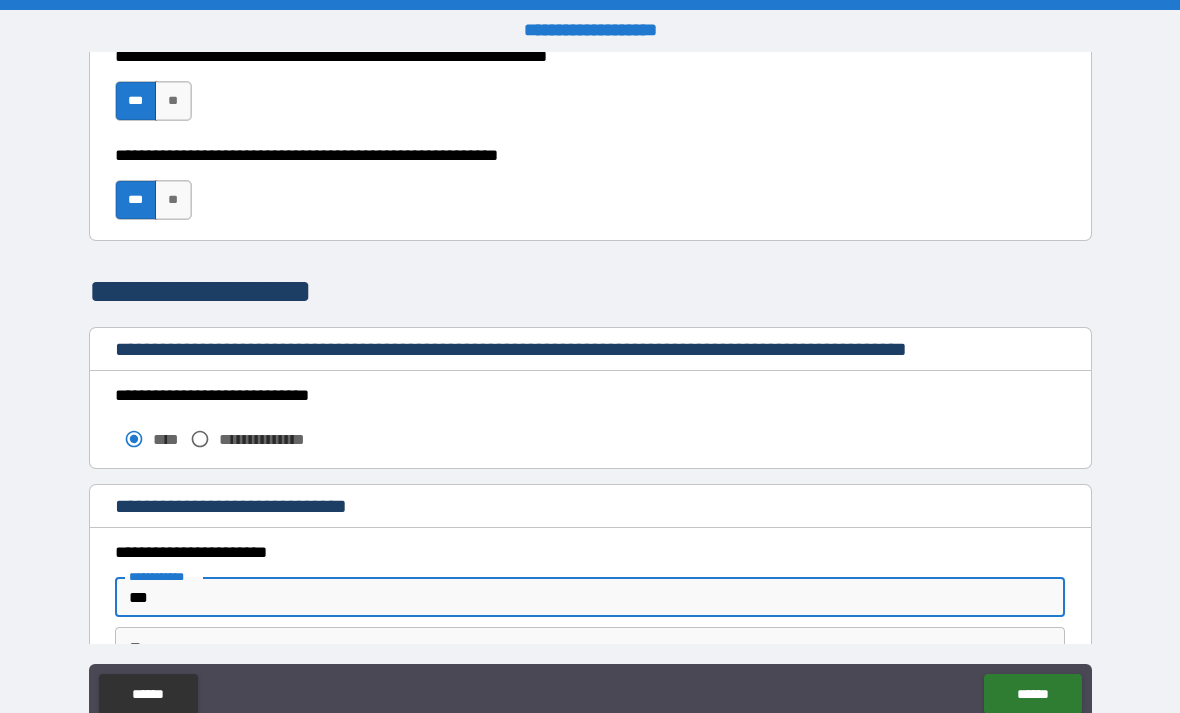 scroll, scrollTop: 64, scrollLeft: 0, axis: vertical 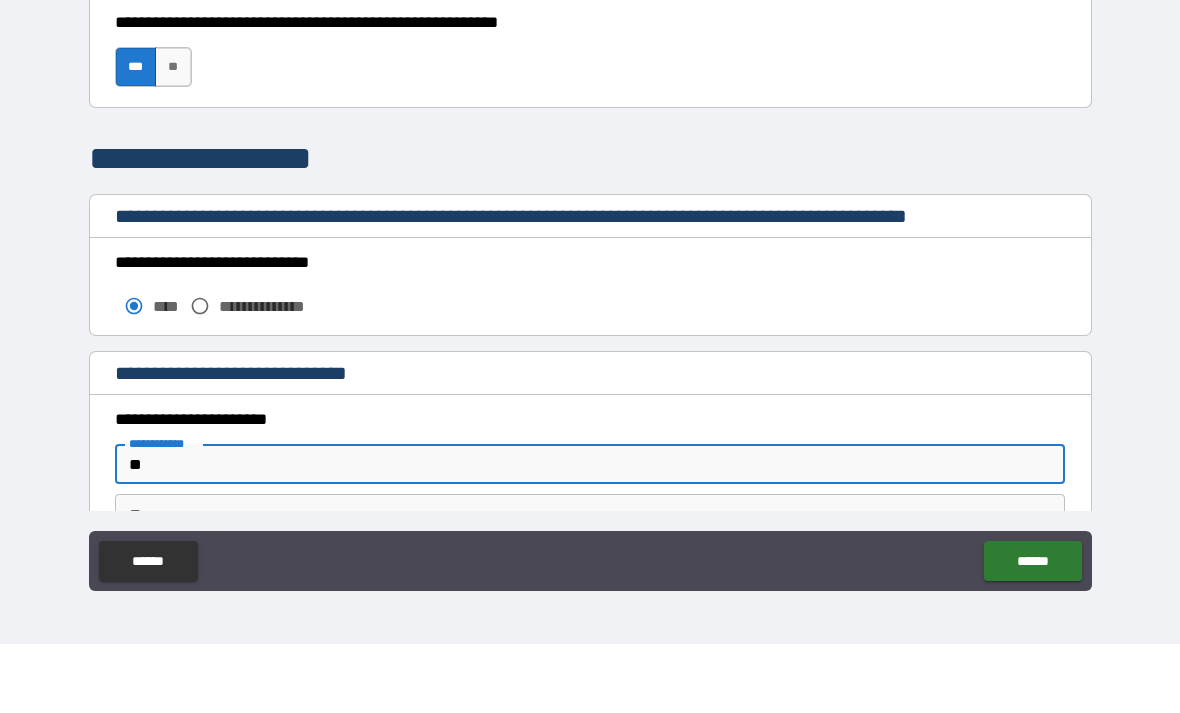 type on "*" 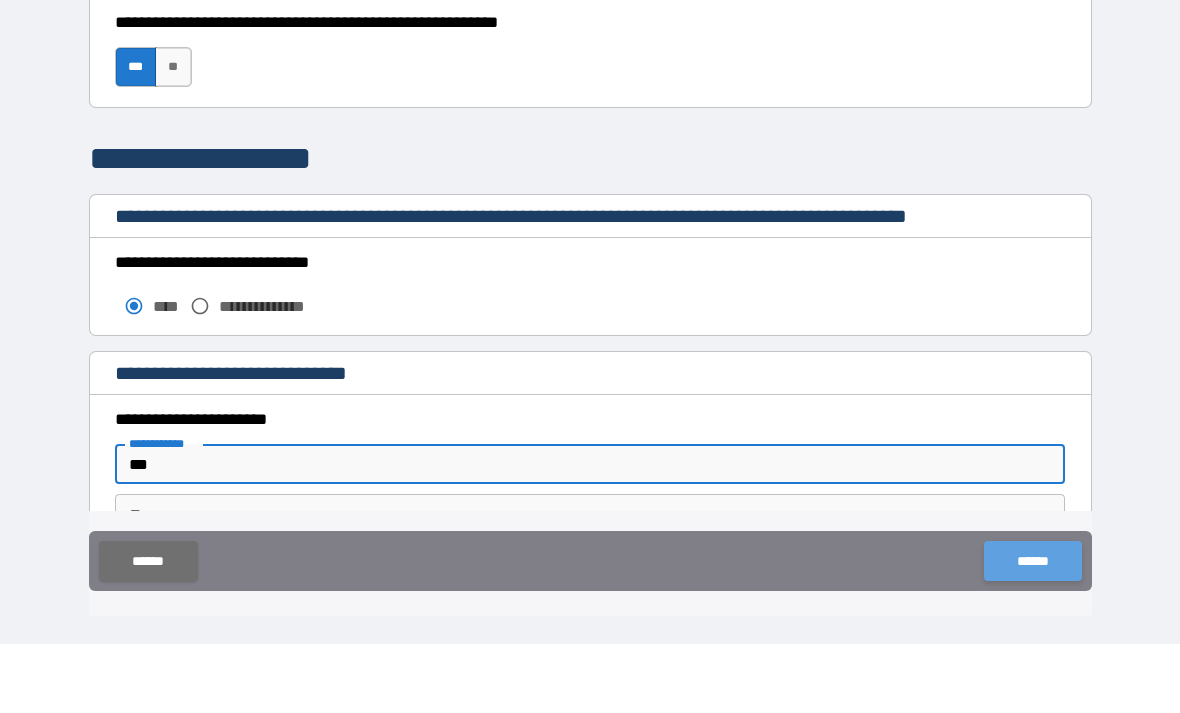 click on "******" at bounding box center [1032, 630] 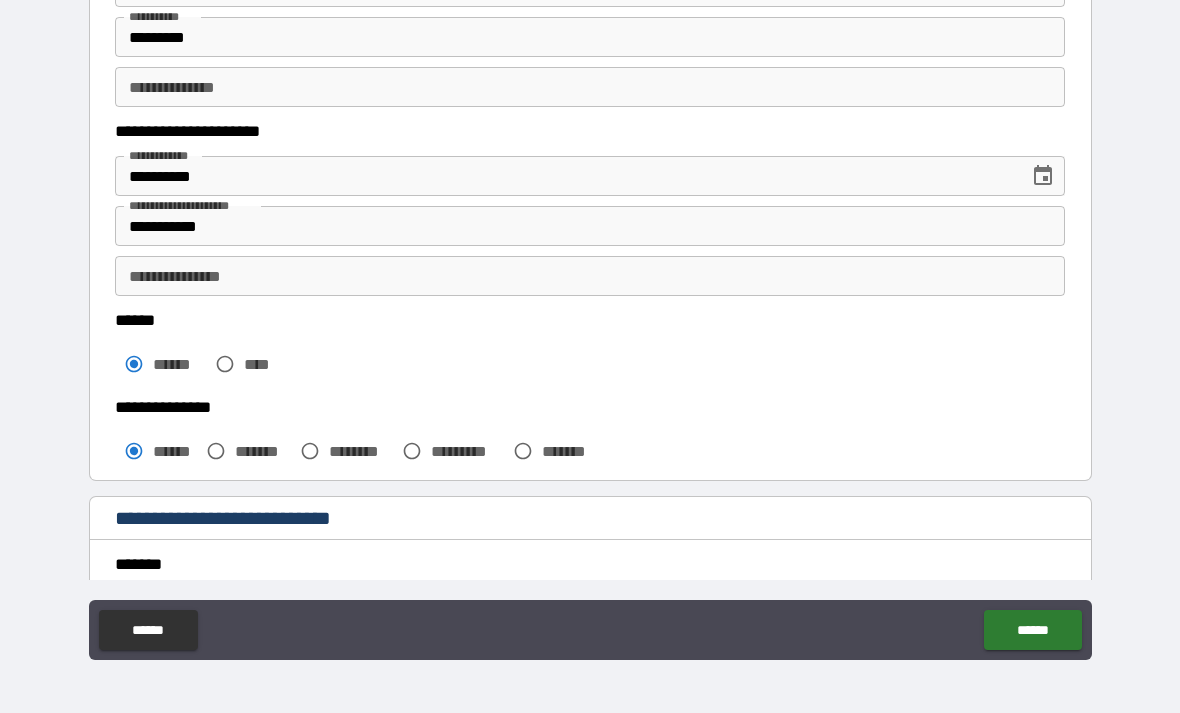 scroll, scrollTop: 202, scrollLeft: 0, axis: vertical 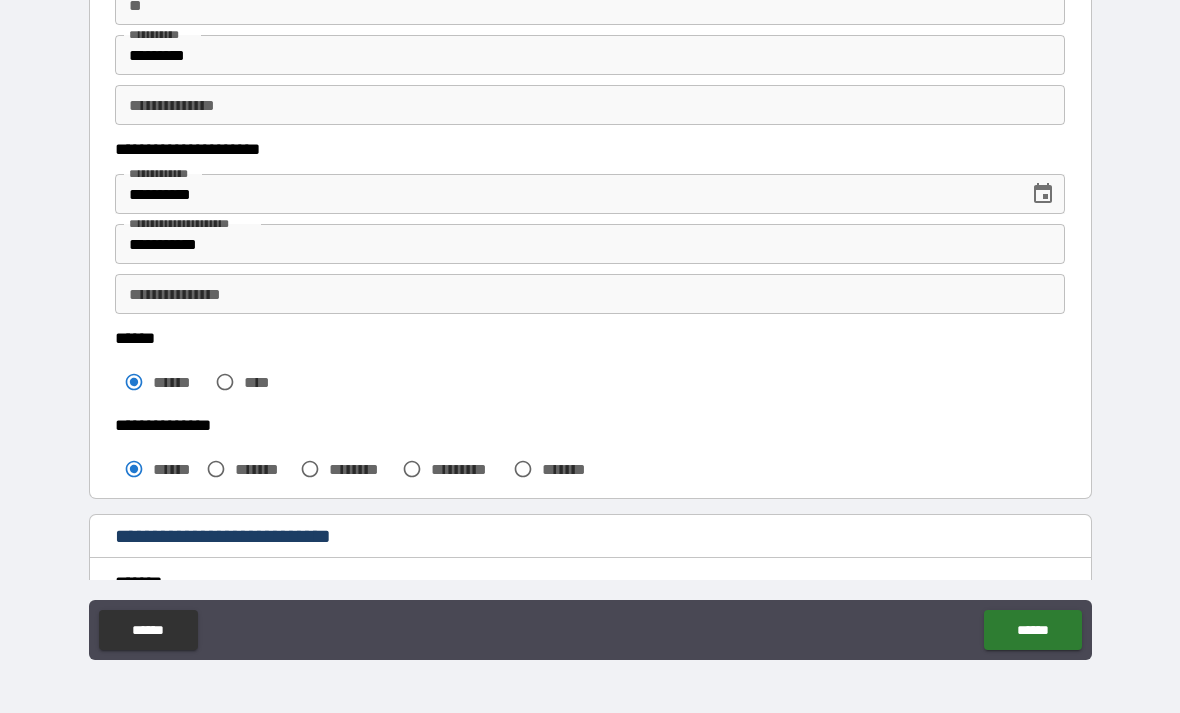 click on "**********" at bounding box center [590, 294] 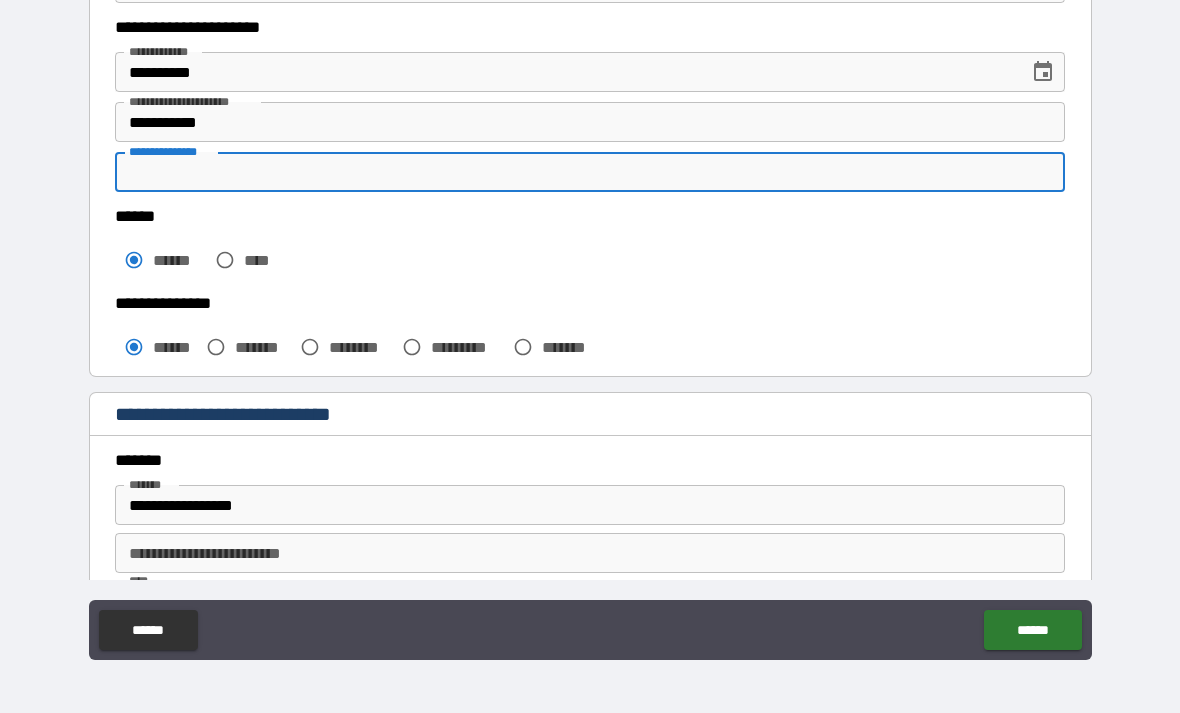 scroll, scrollTop: 315, scrollLeft: 0, axis: vertical 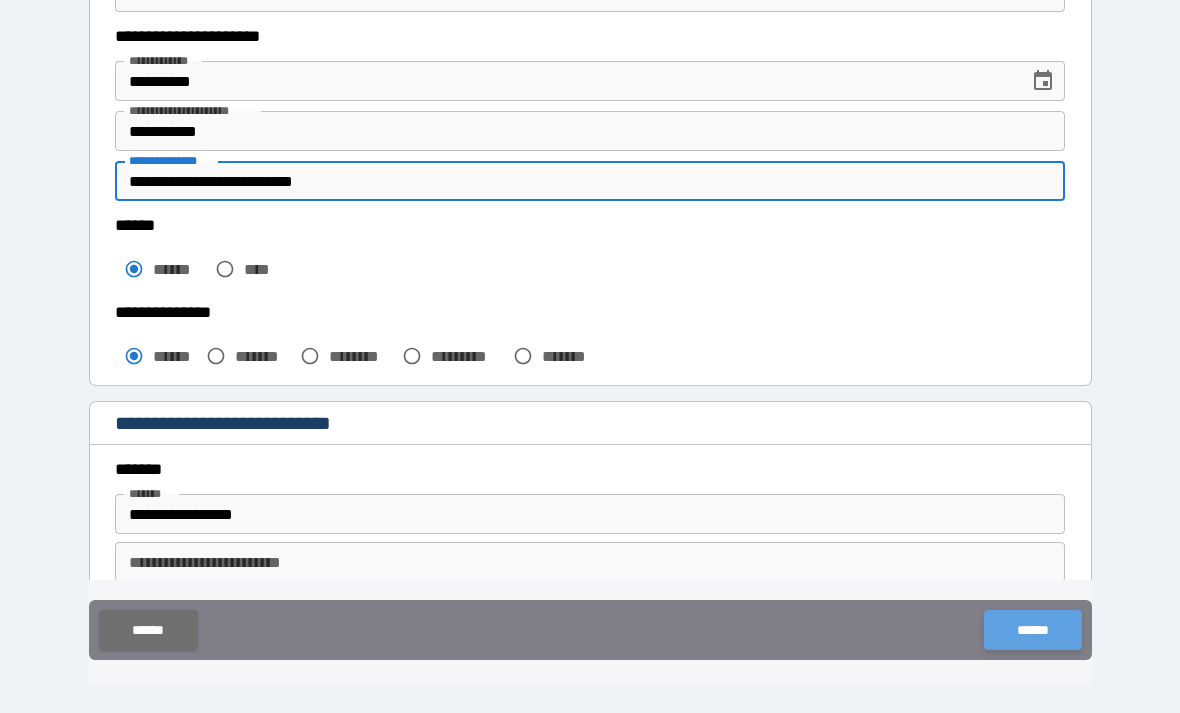 type on "**********" 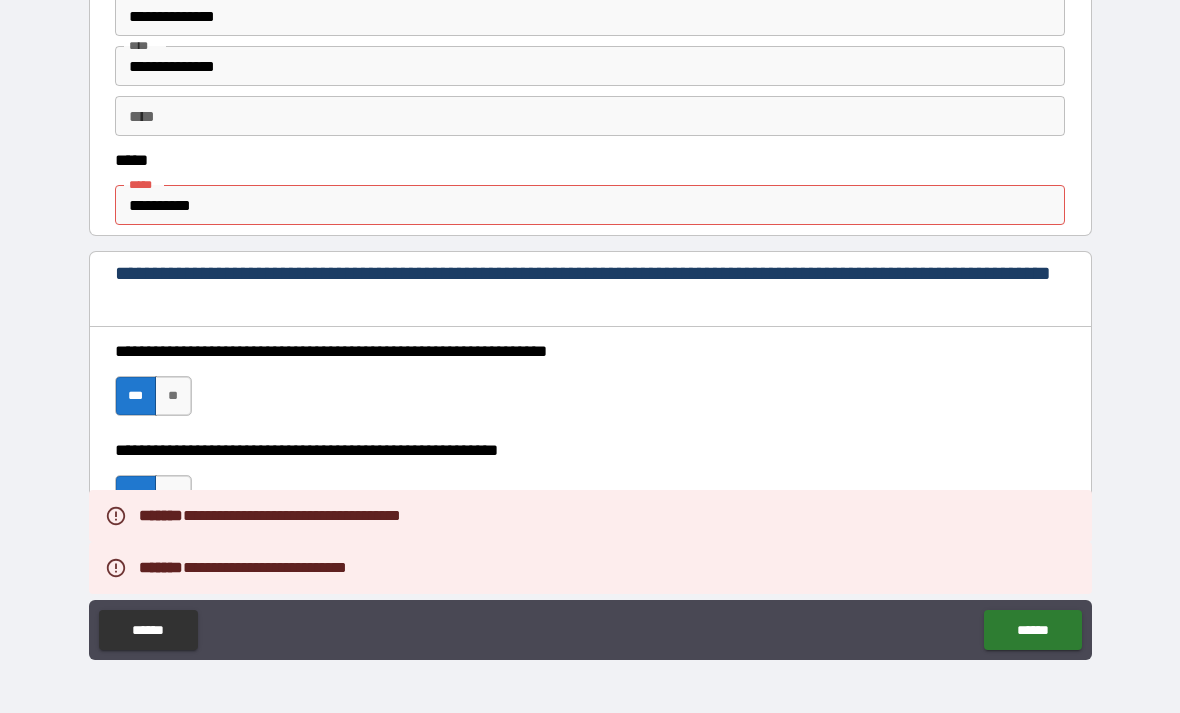 scroll, scrollTop: 1099, scrollLeft: 0, axis: vertical 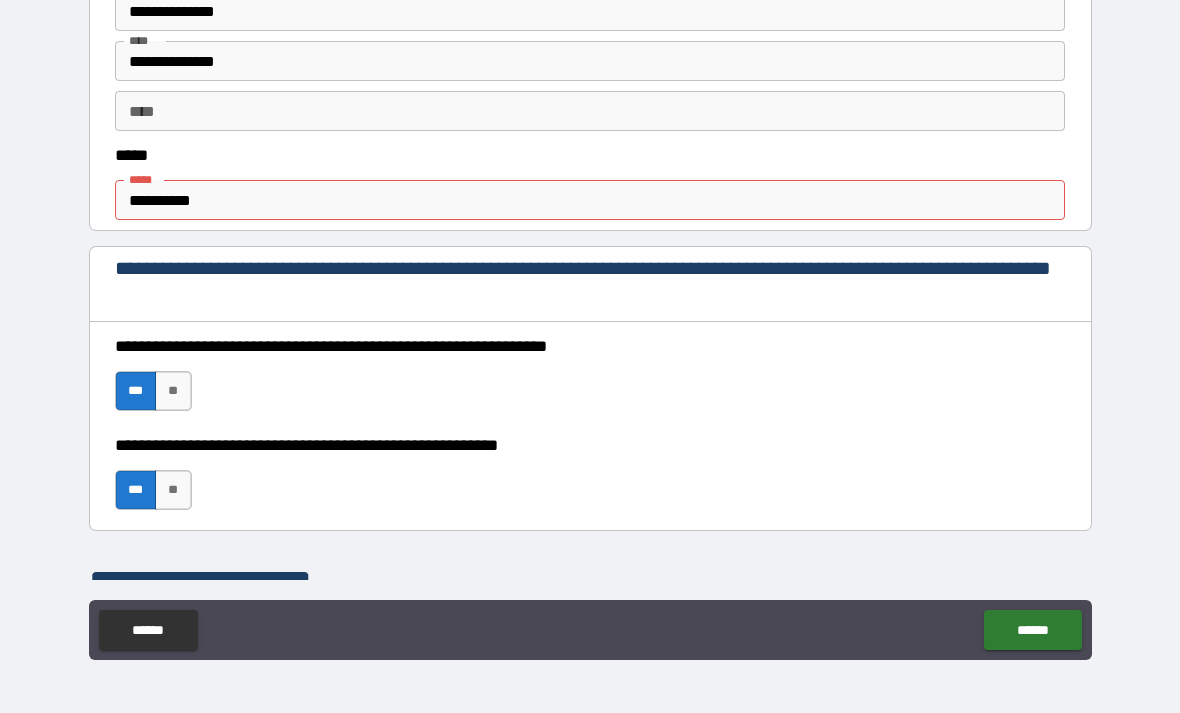 click on "**********" at bounding box center [590, 200] 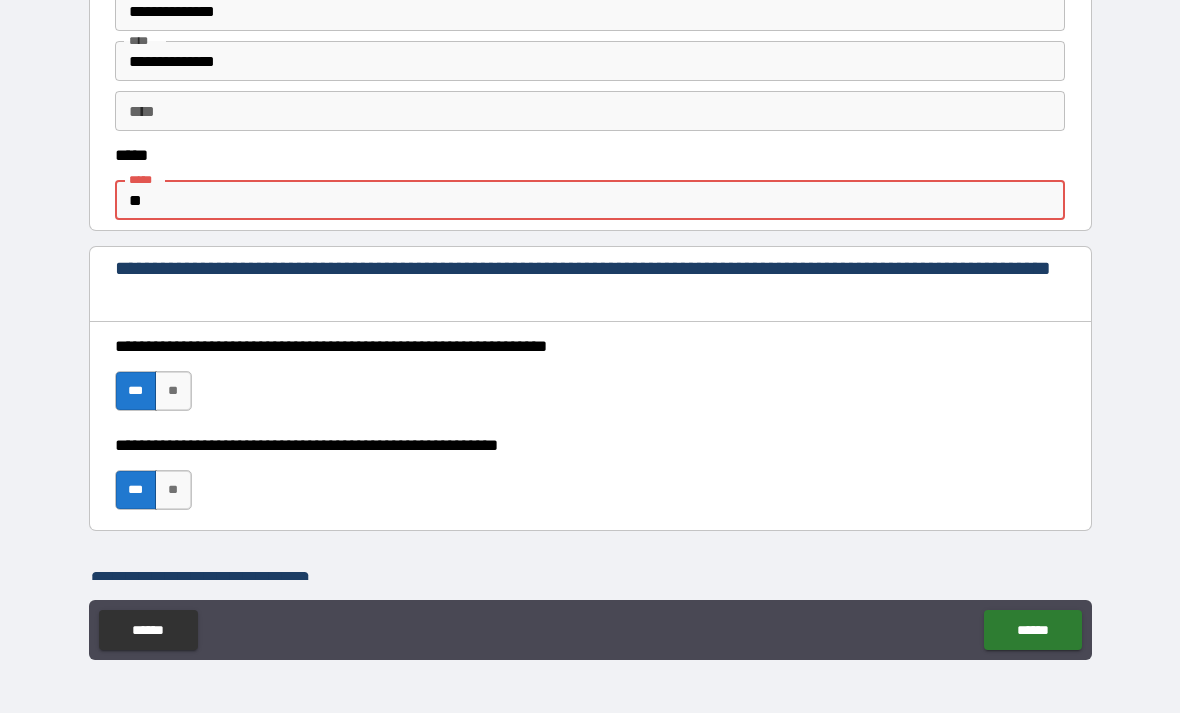 type on "*" 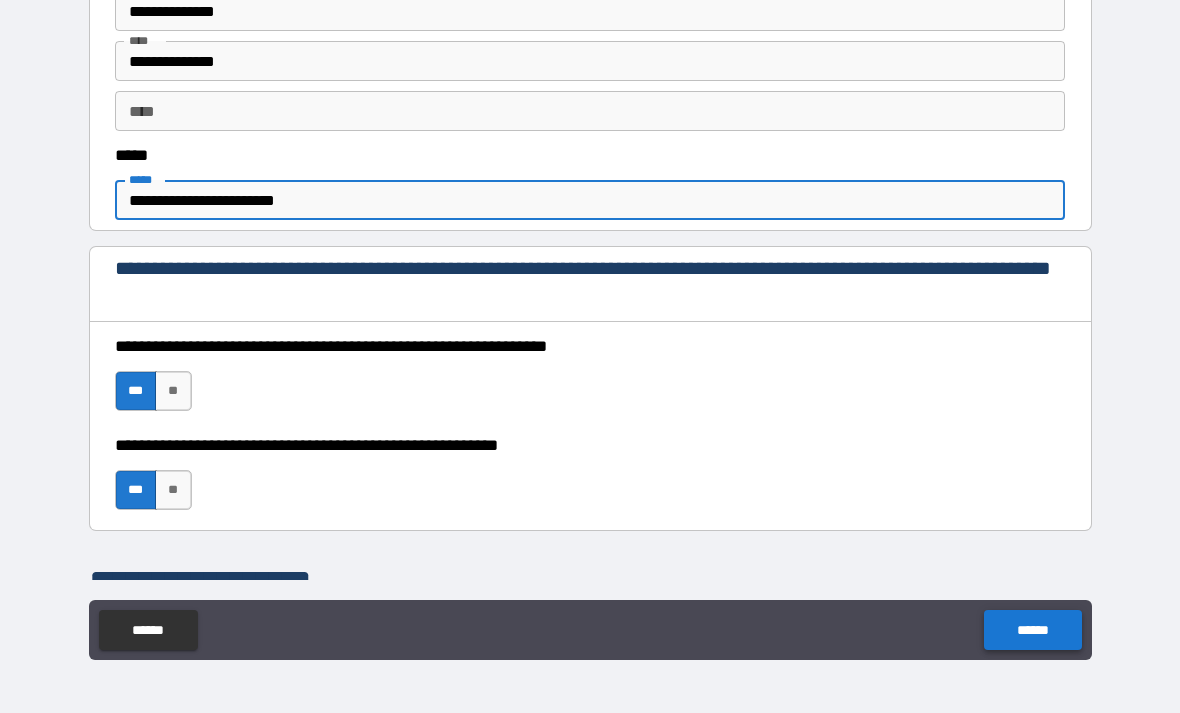 type on "**********" 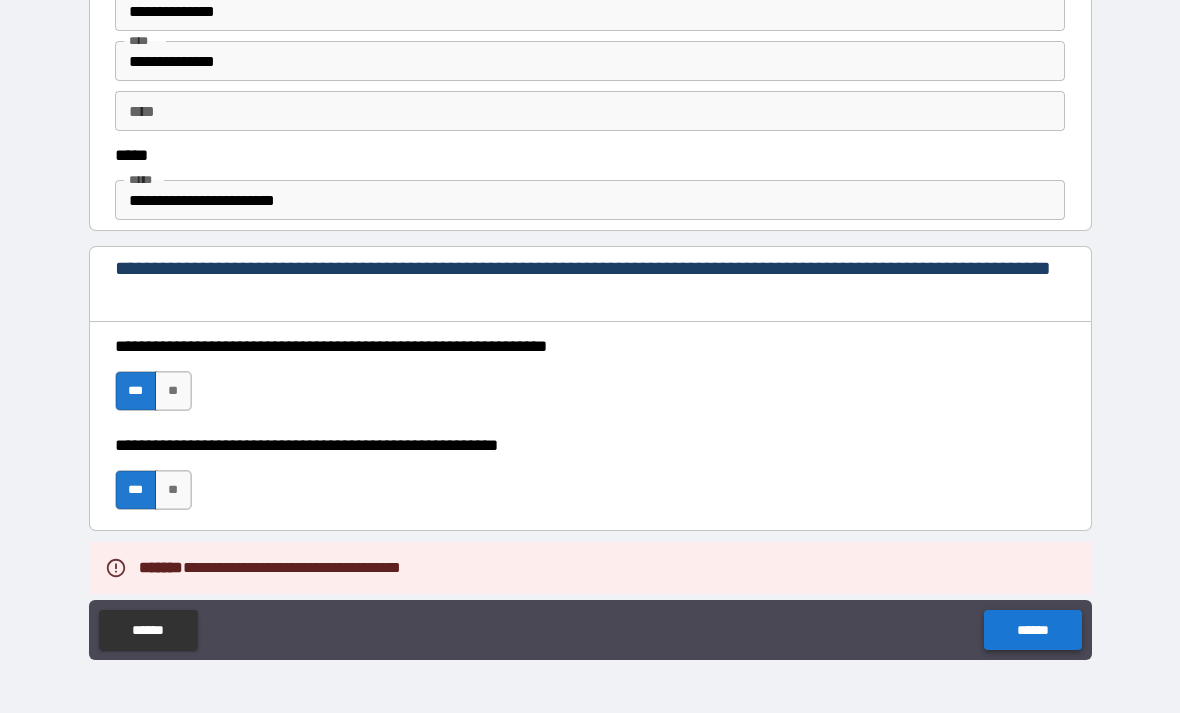 click on "******" at bounding box center (1032, 630) 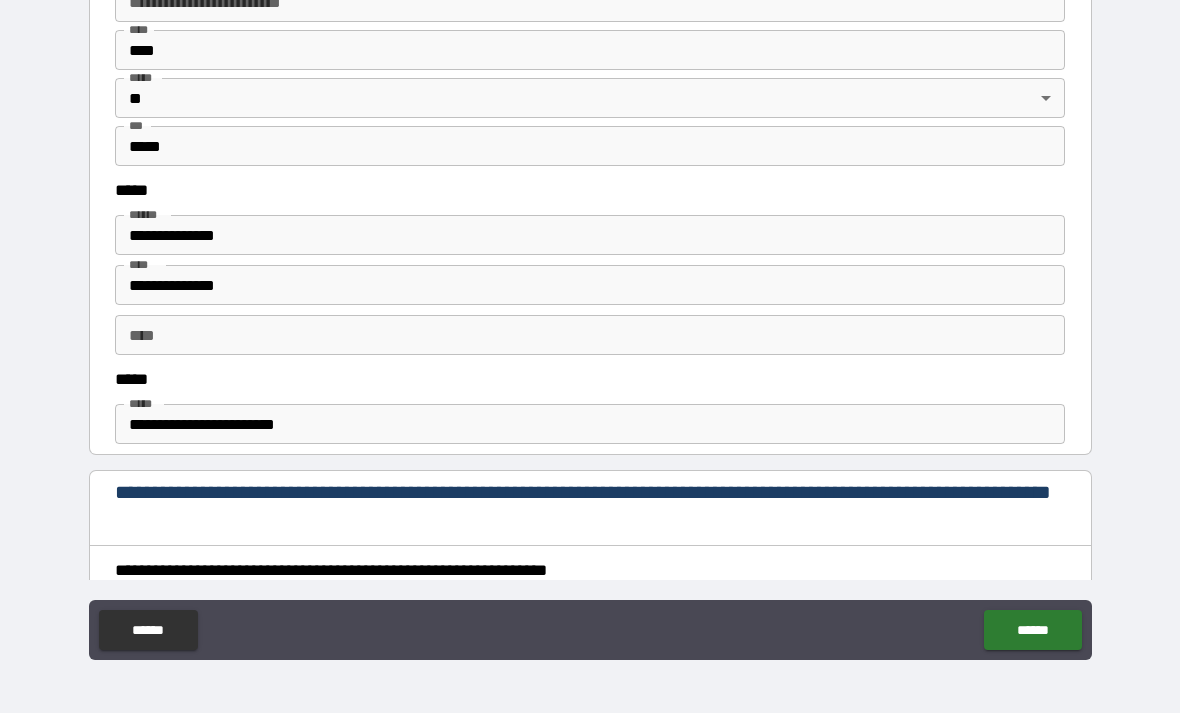 scroll, scrollTop: 878, scrollLeft: 0, axis: vertical 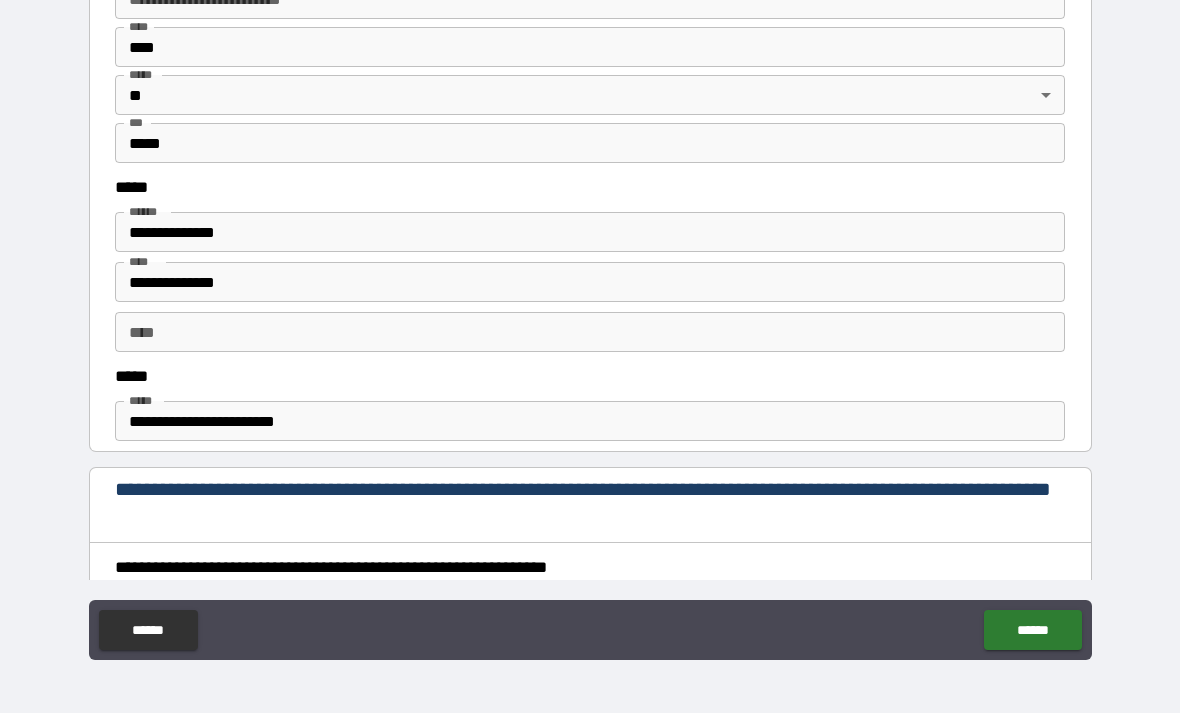 click on "****" at bounding box center [590, 332] 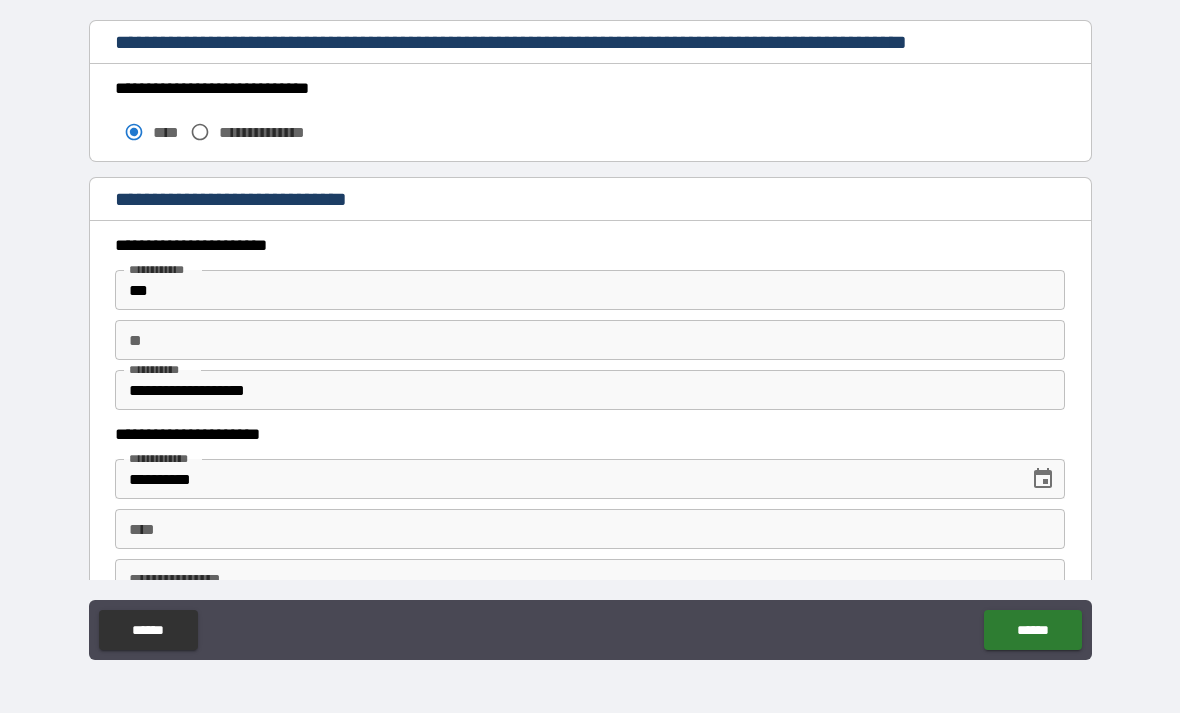 scroll, scrollTop: 1806, scrollLeft: 0, axis: vertical 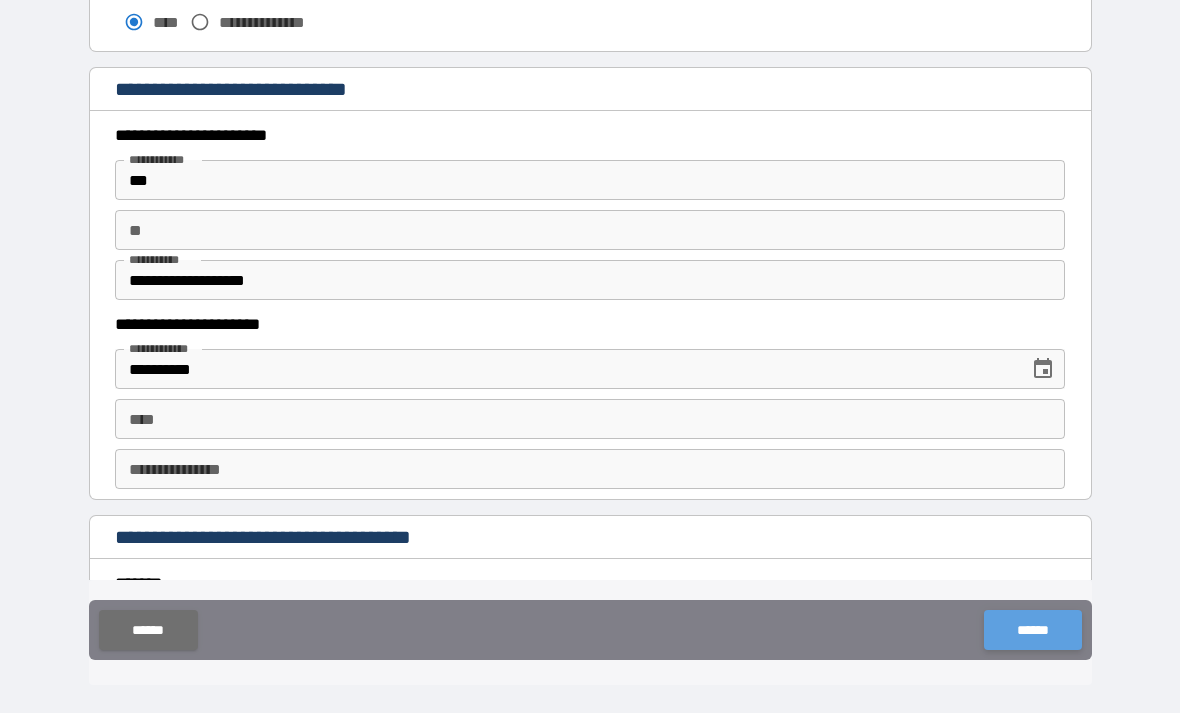 type on "**********" 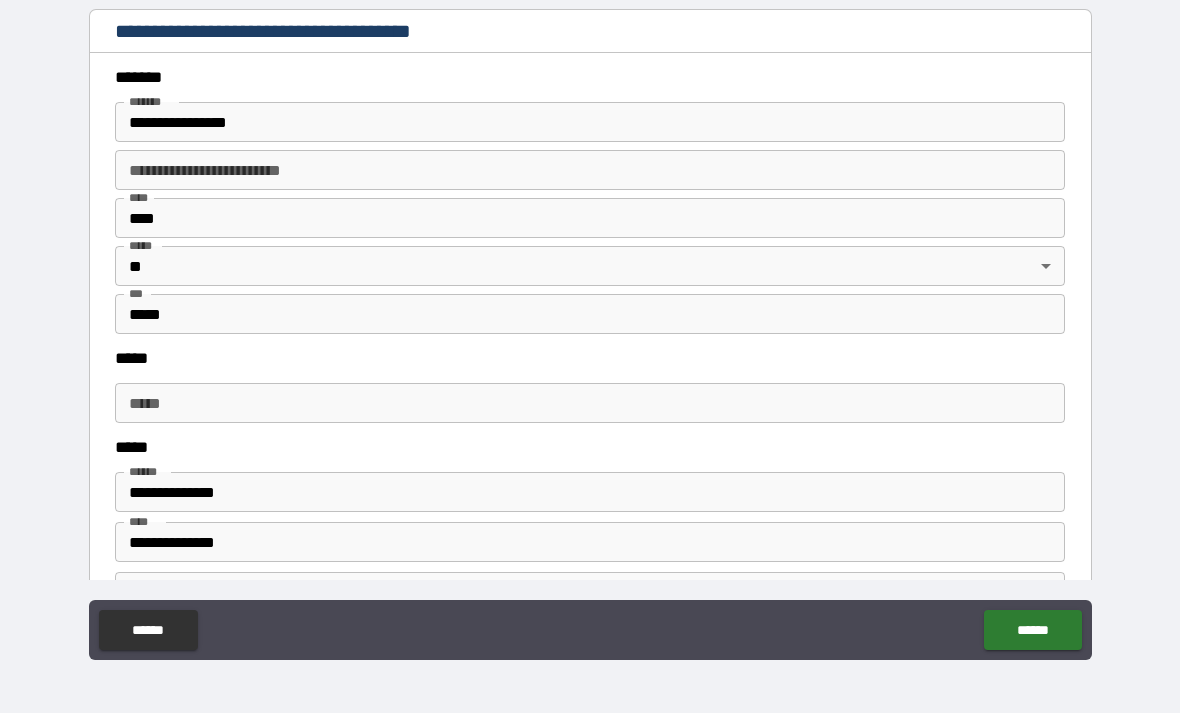 scroll, scrollTop: 2219, scrollLeft: 0, axis: vertical 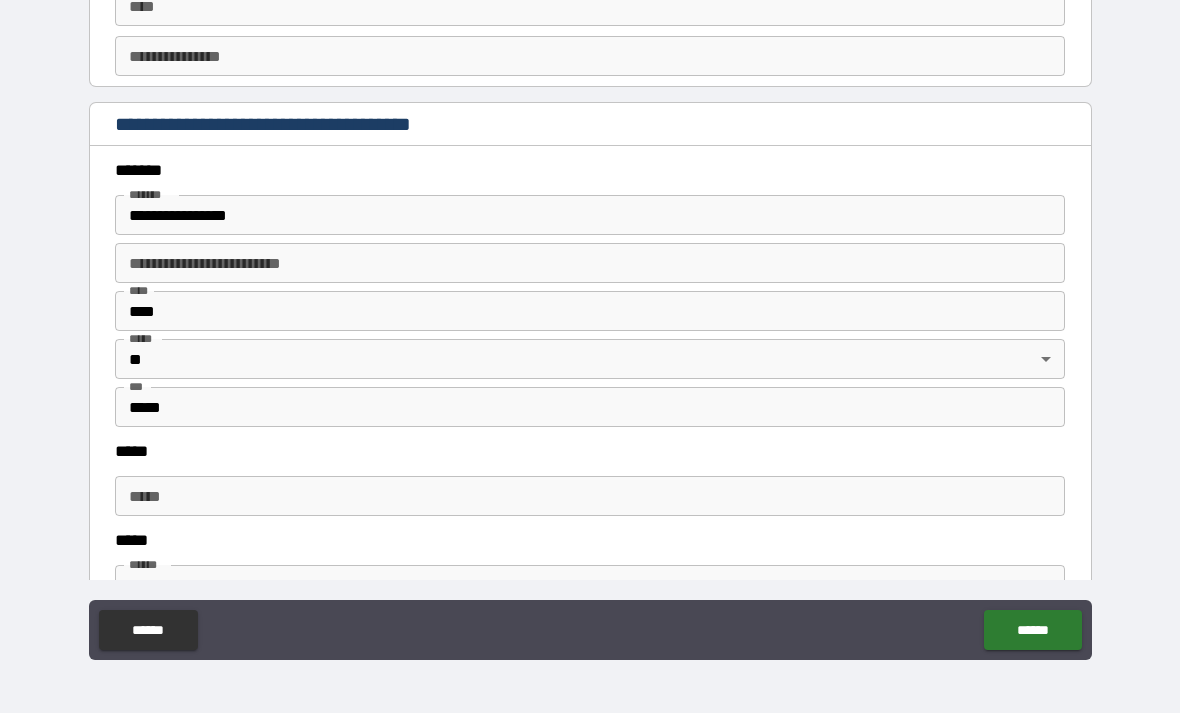 click on "*****" at bounding box center (590, 496) 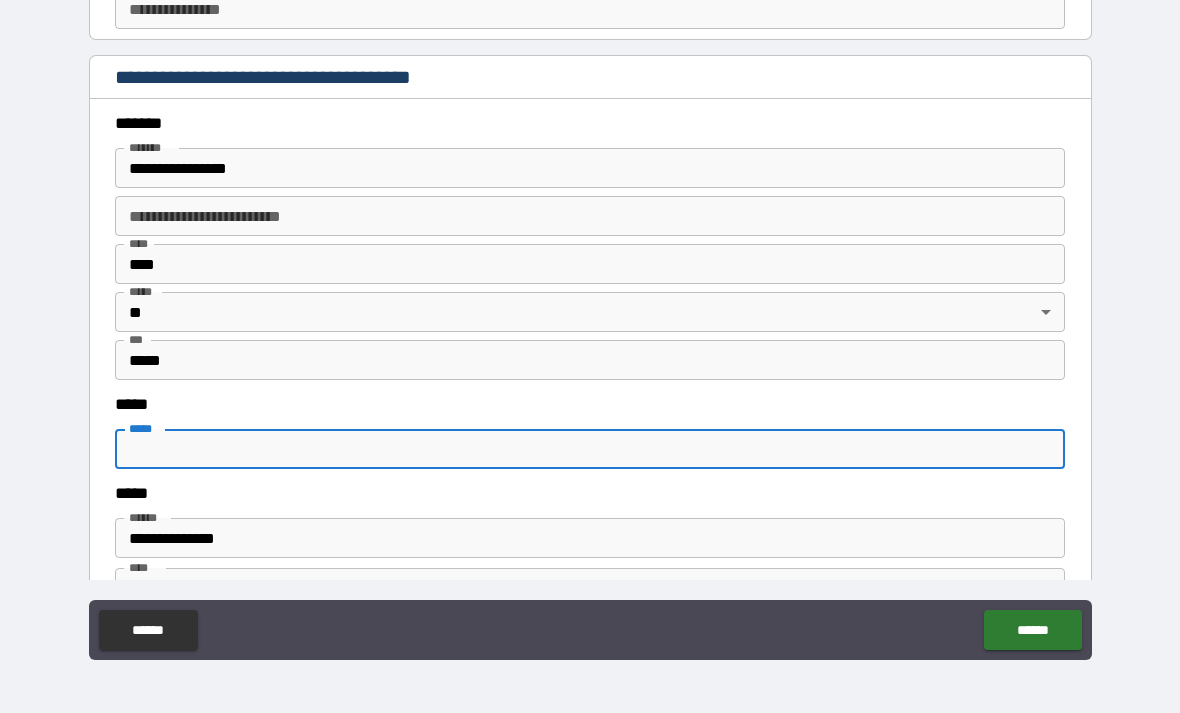 scroll, scrollTop: 2263, scrollLeft: 0, axis: vertical 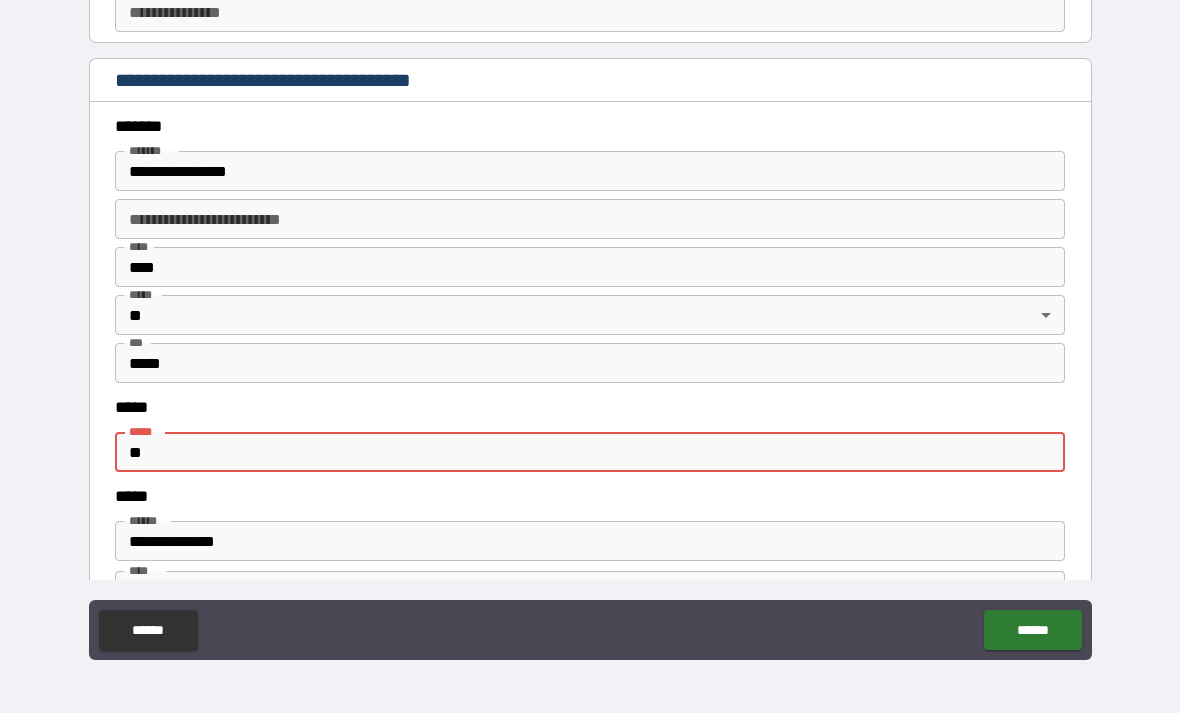 type on "*" 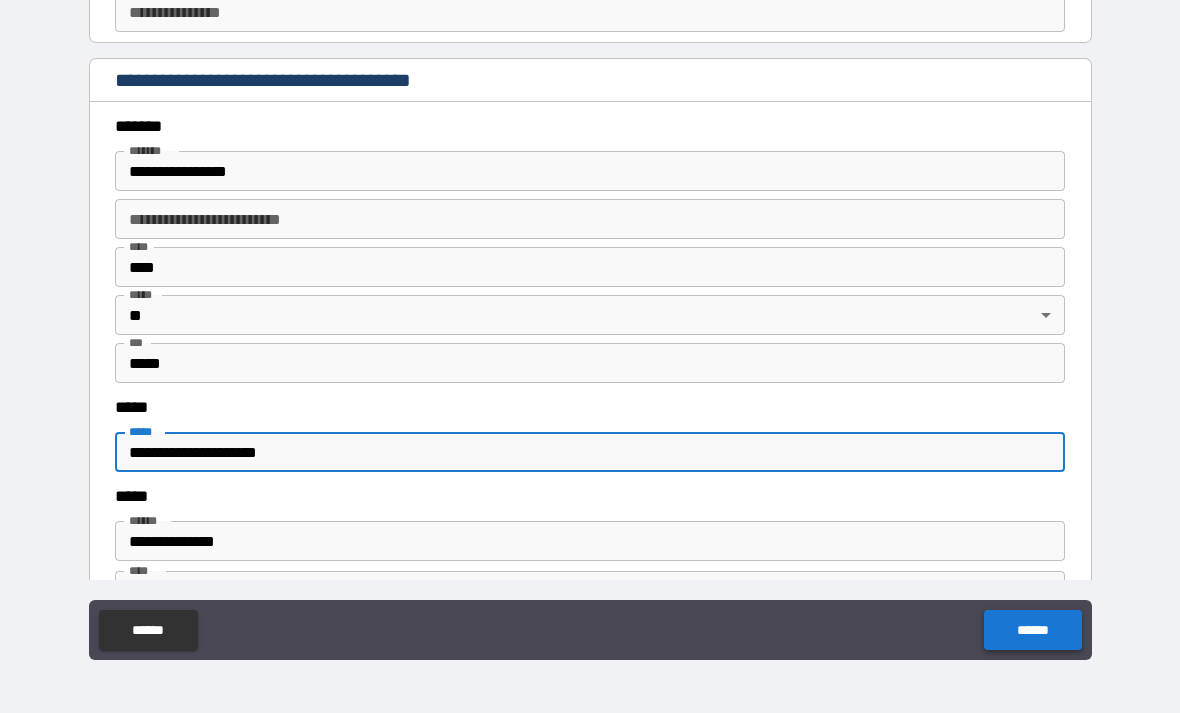 type on "**********" 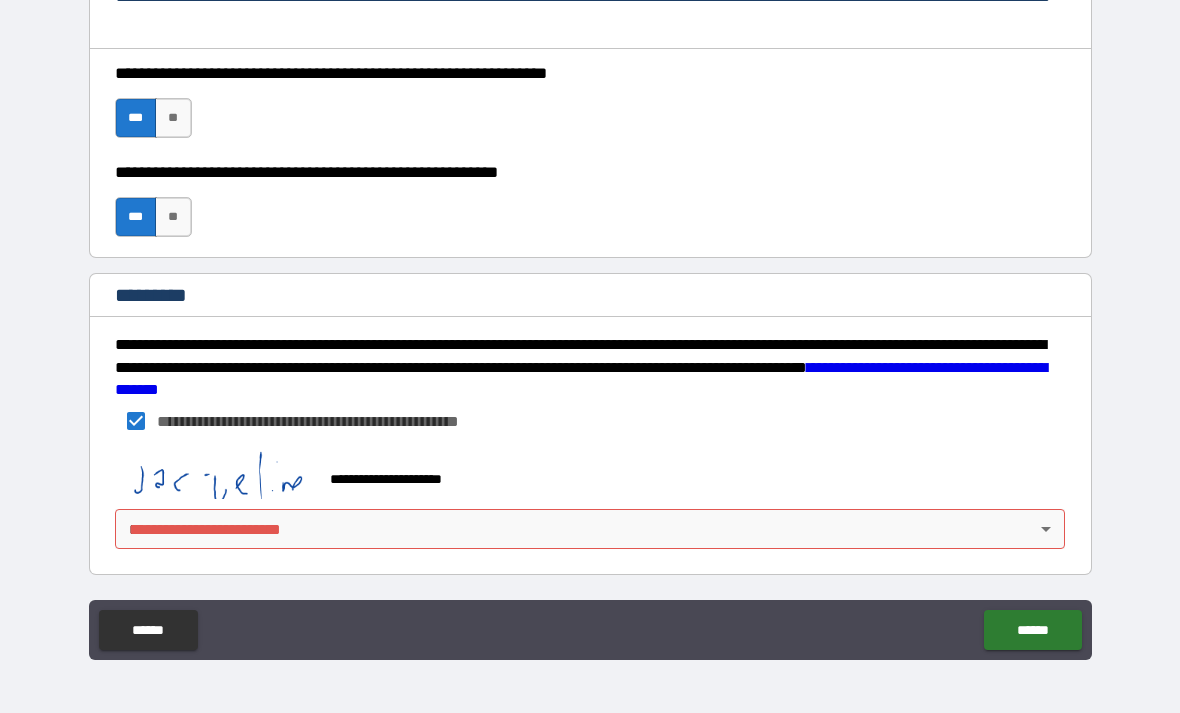 scroll, scrollTop: 2976, scrollLeft: 0, axis: vertical 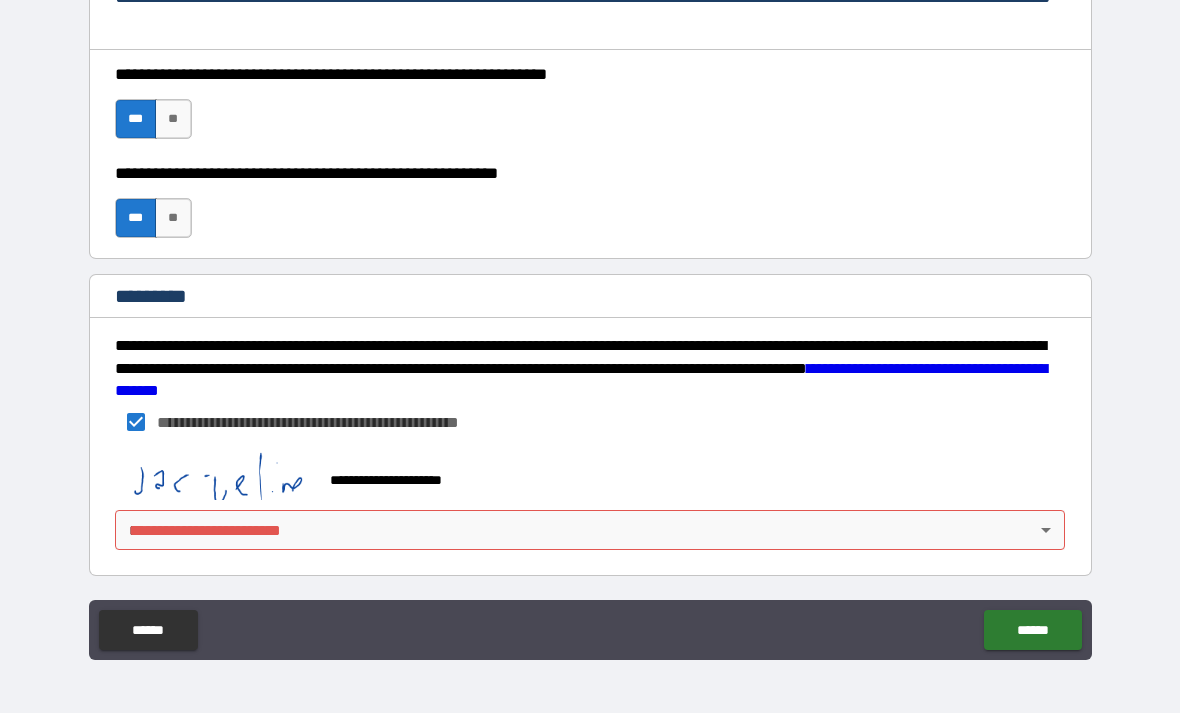 click on "**********" at bounding box center [590, 324] 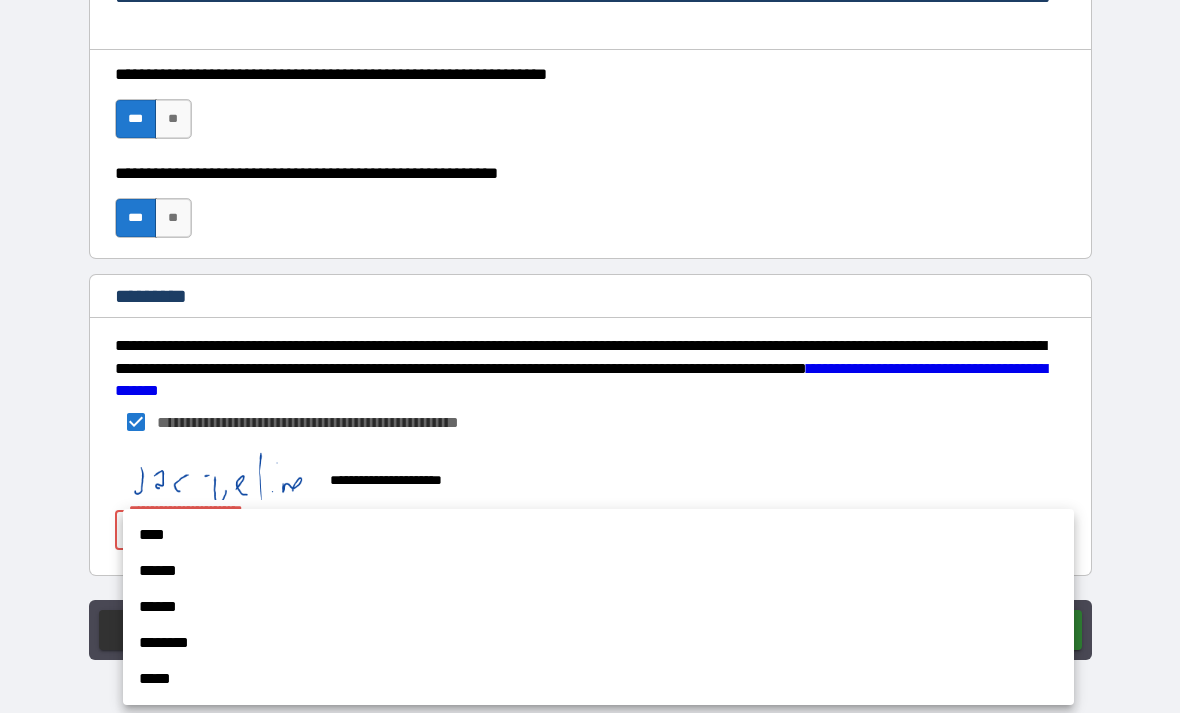 click on "****" at bounding box center [598, 535] 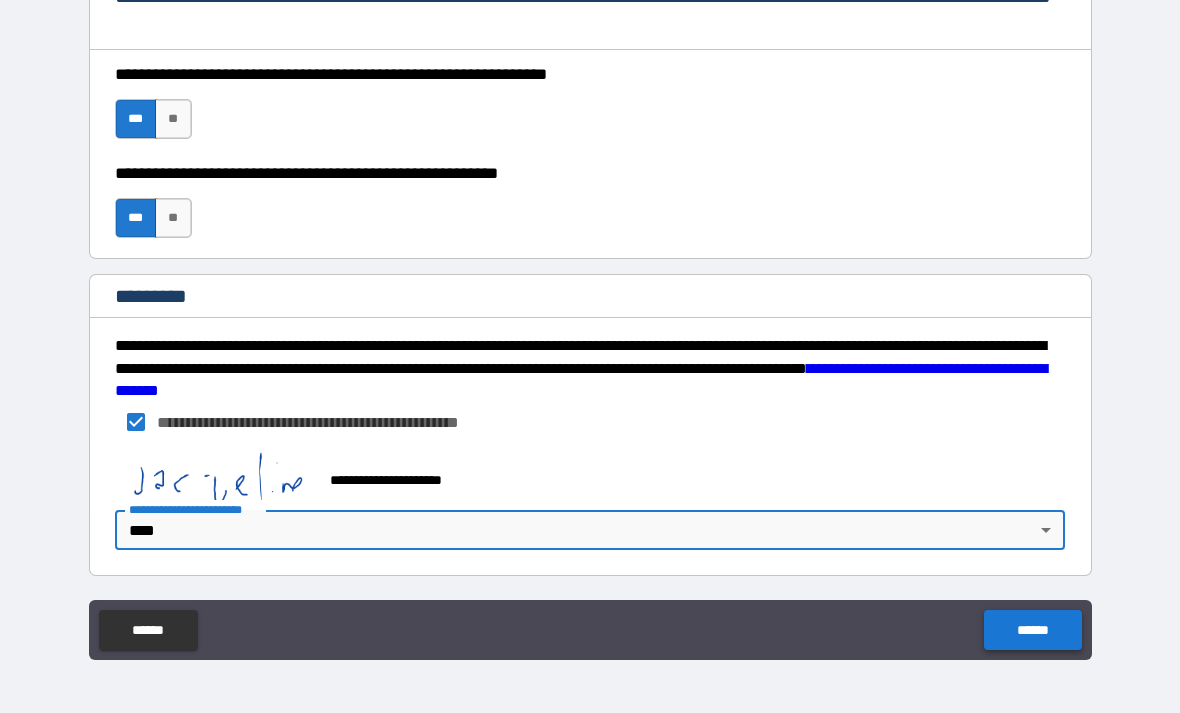 click on "******" at bounding box center (1032, 630) 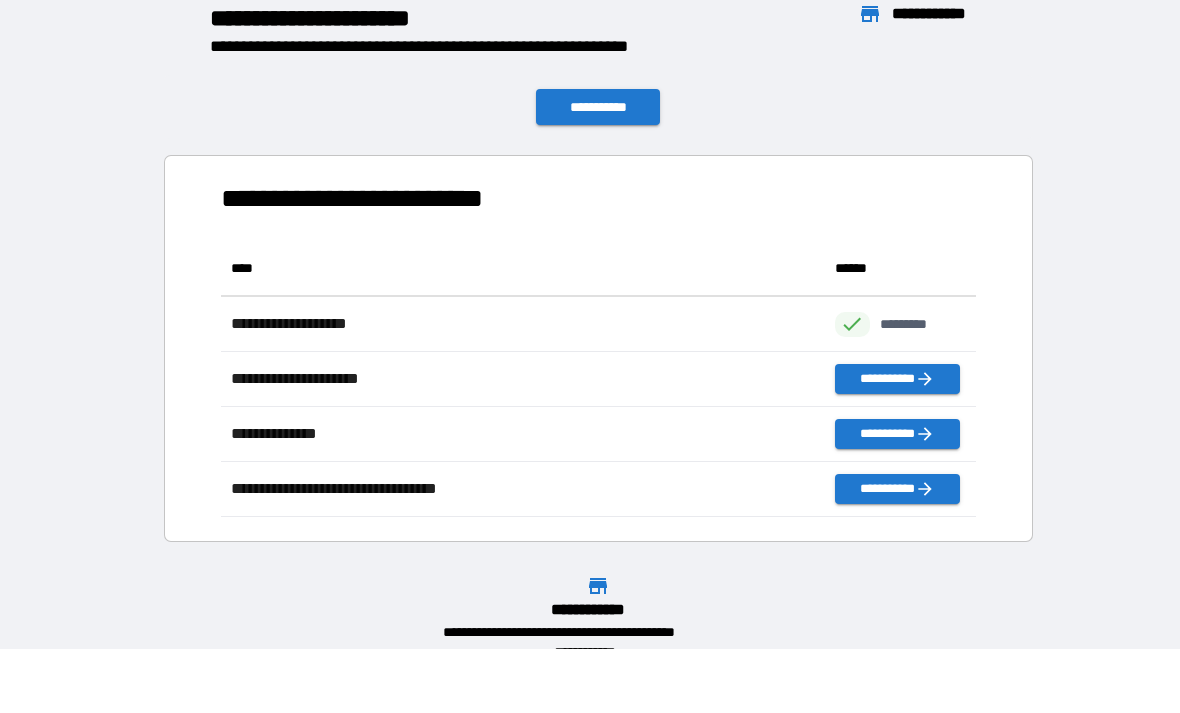 scroll, scrollTop: 1, scrollLeft: 1, axis: both 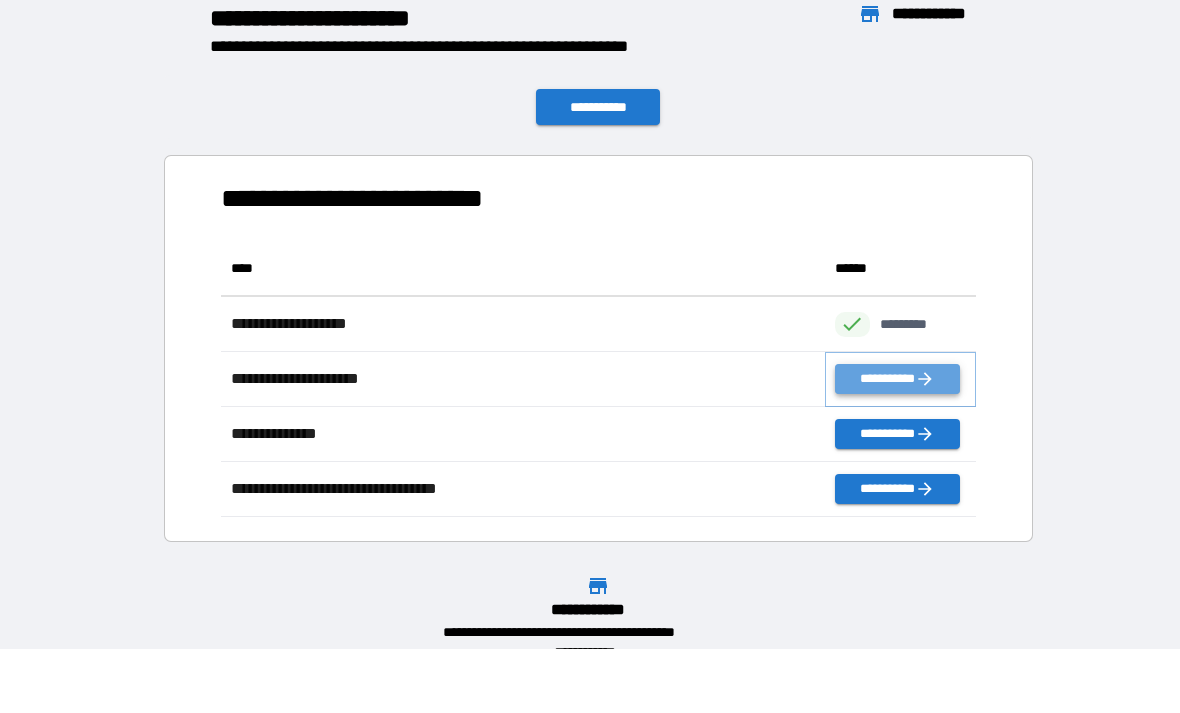 click on "**********" at bounding box center (897, 379) 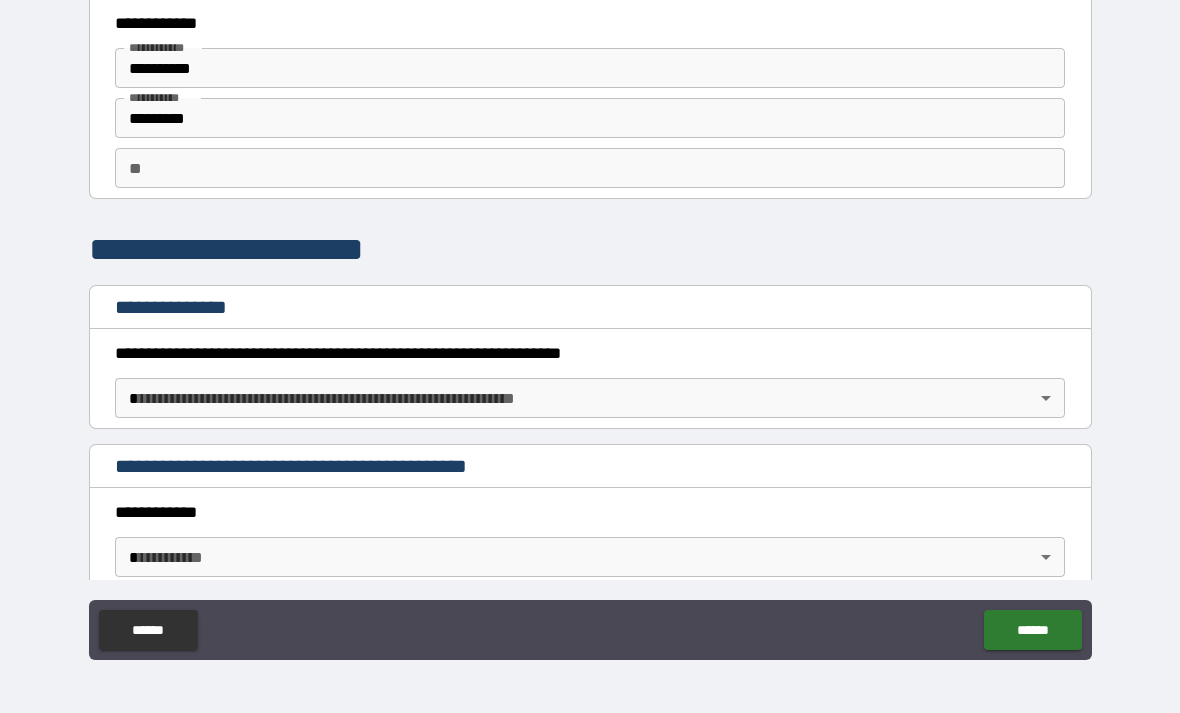 scroll, scrollTop: 37, scrollLeft: 0, axis: vertical 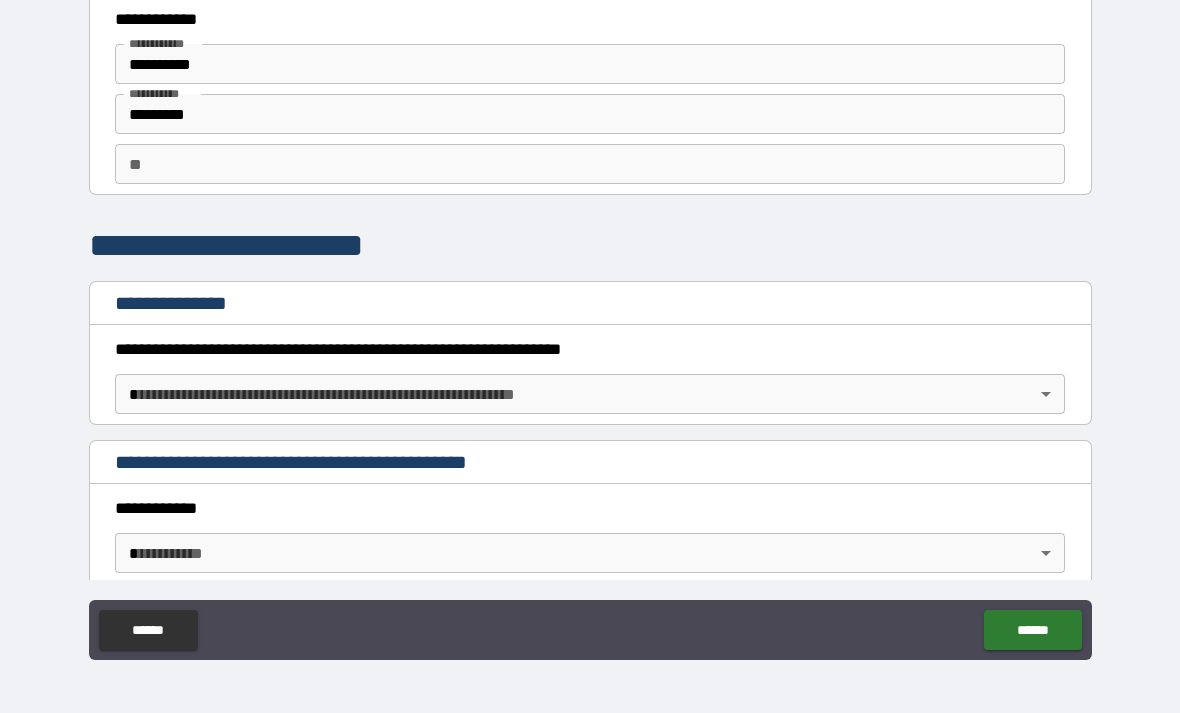 click on "**********" at bounding box center (590, 324) 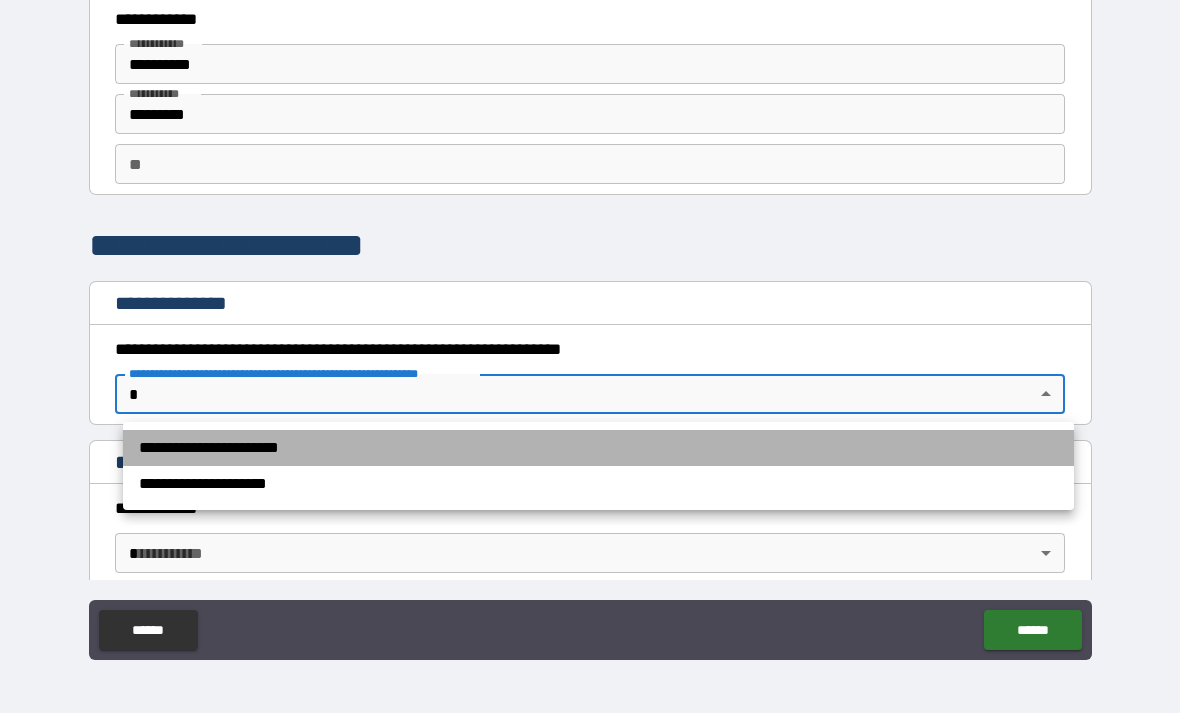 click on "**********" at bounding box center (598, 448) 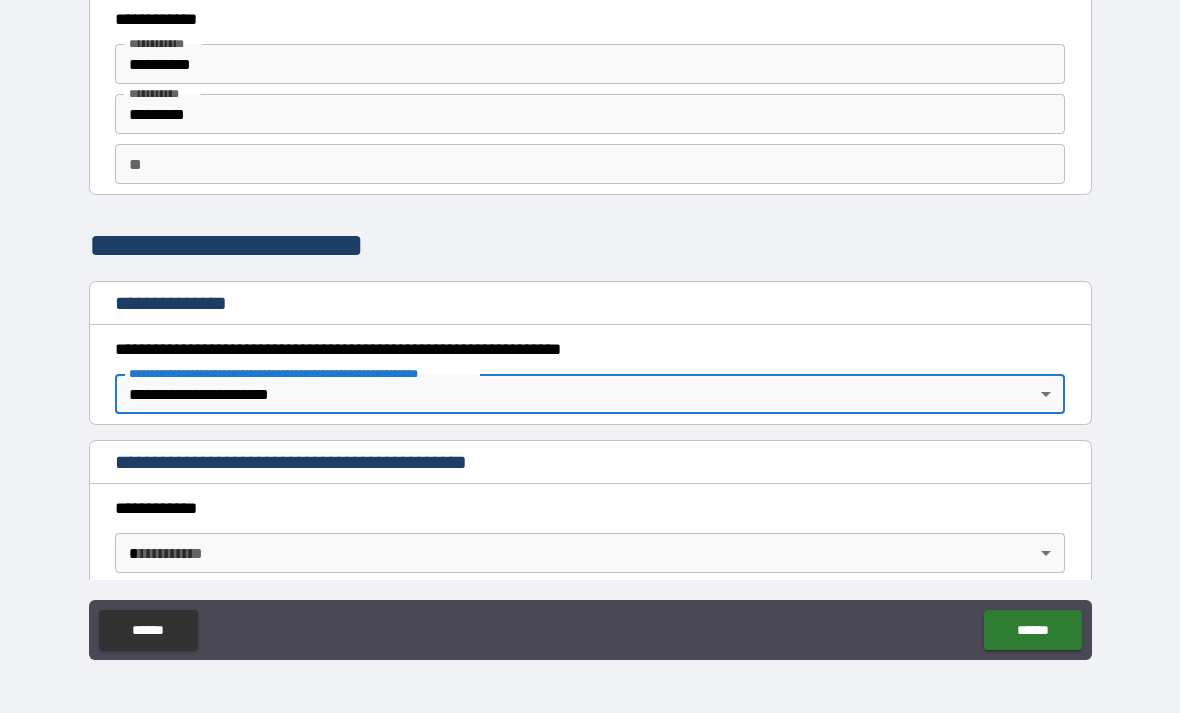 click on "**********" at bounding box center (590, 324) 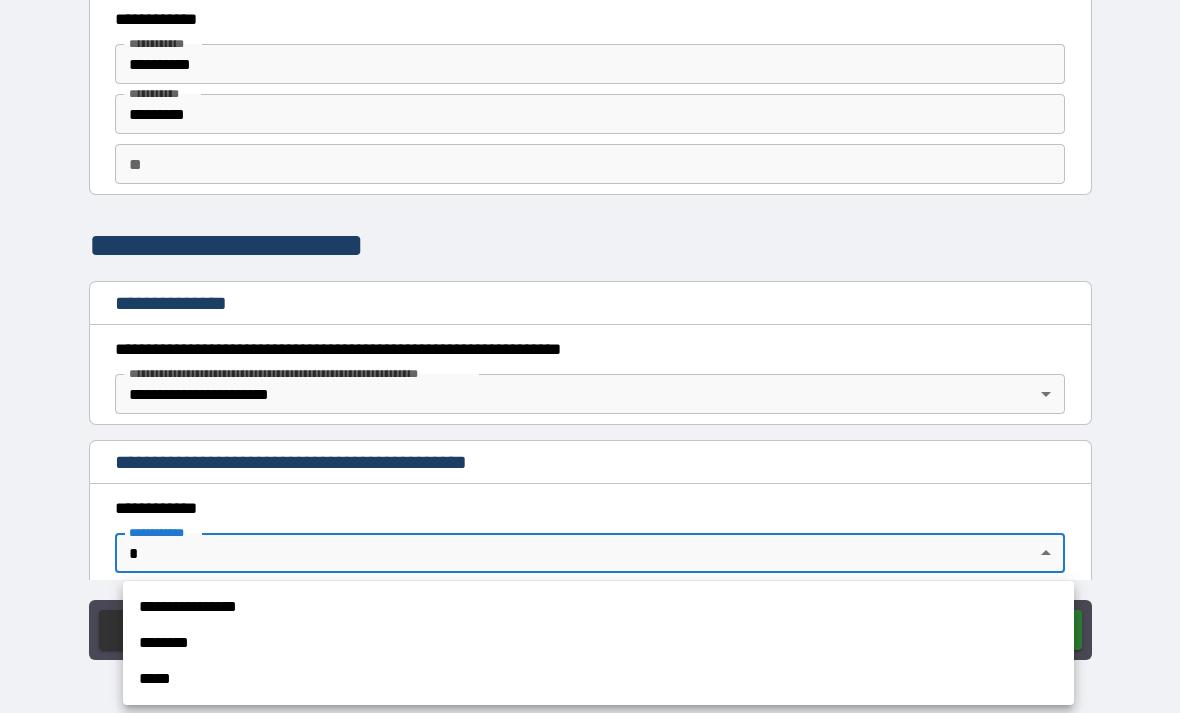 click on "********" at bounding box center [598, 643] 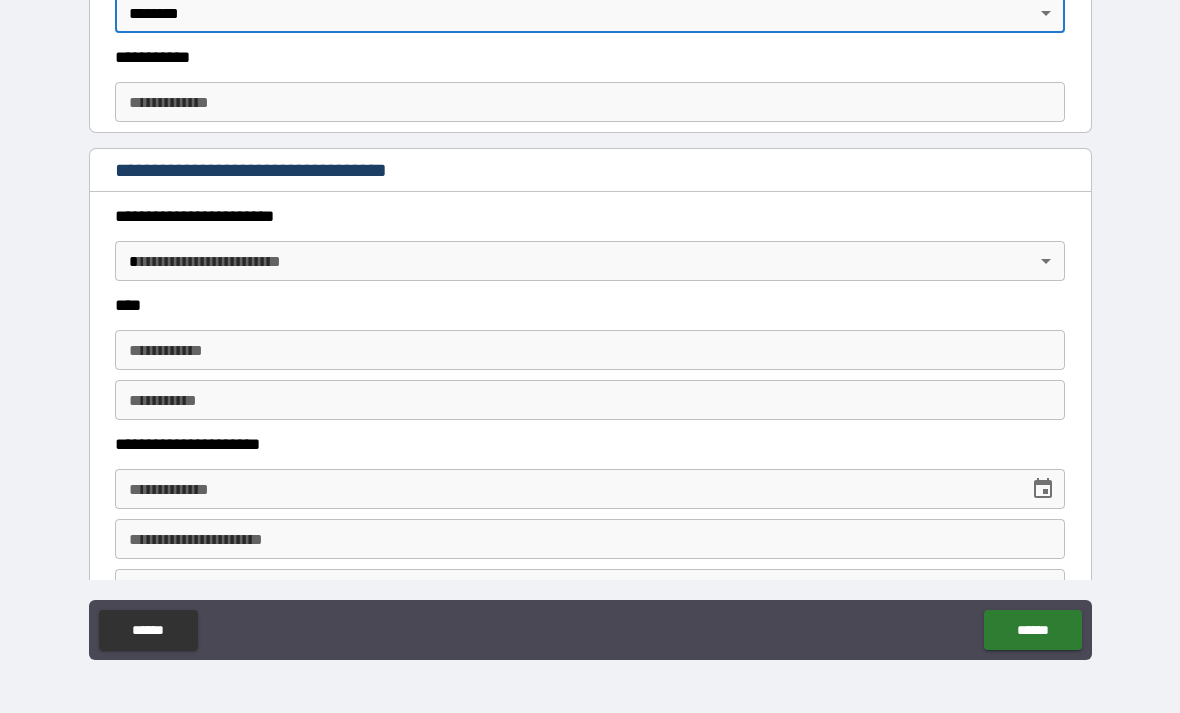 scroll, scrollTop: 446, scrollLeft: 0, axis: vertical 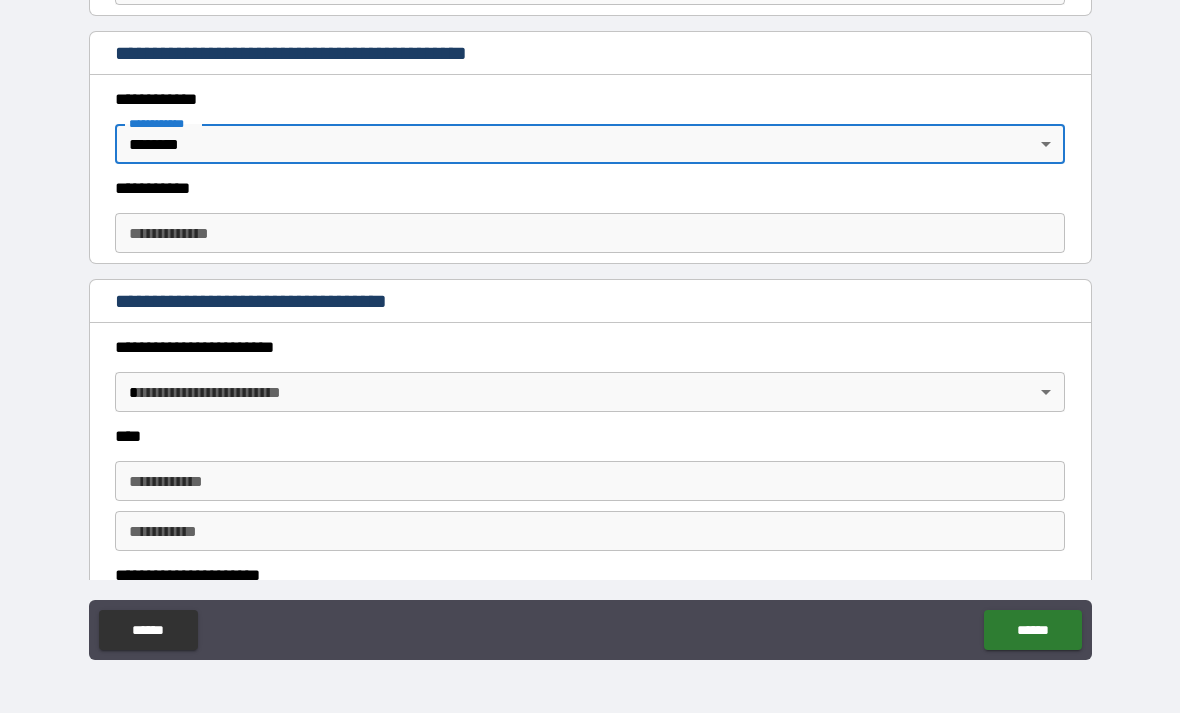 click on "**********" at bounding box center [590, 233] 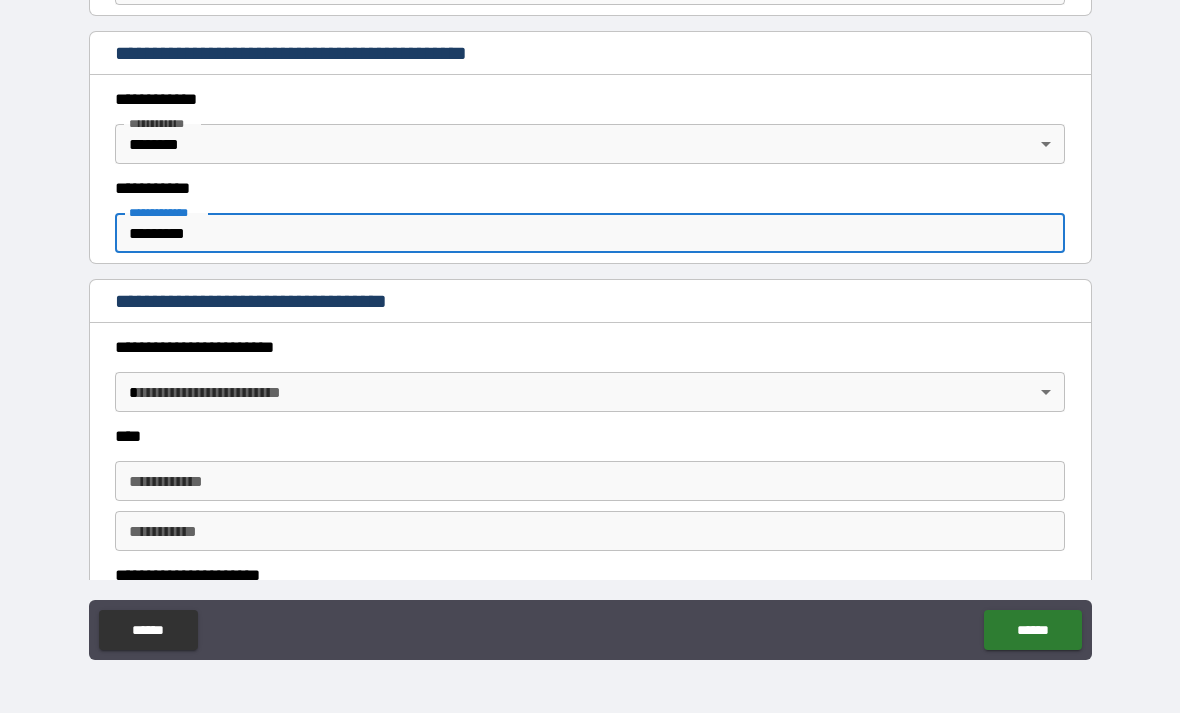 type on "*********" 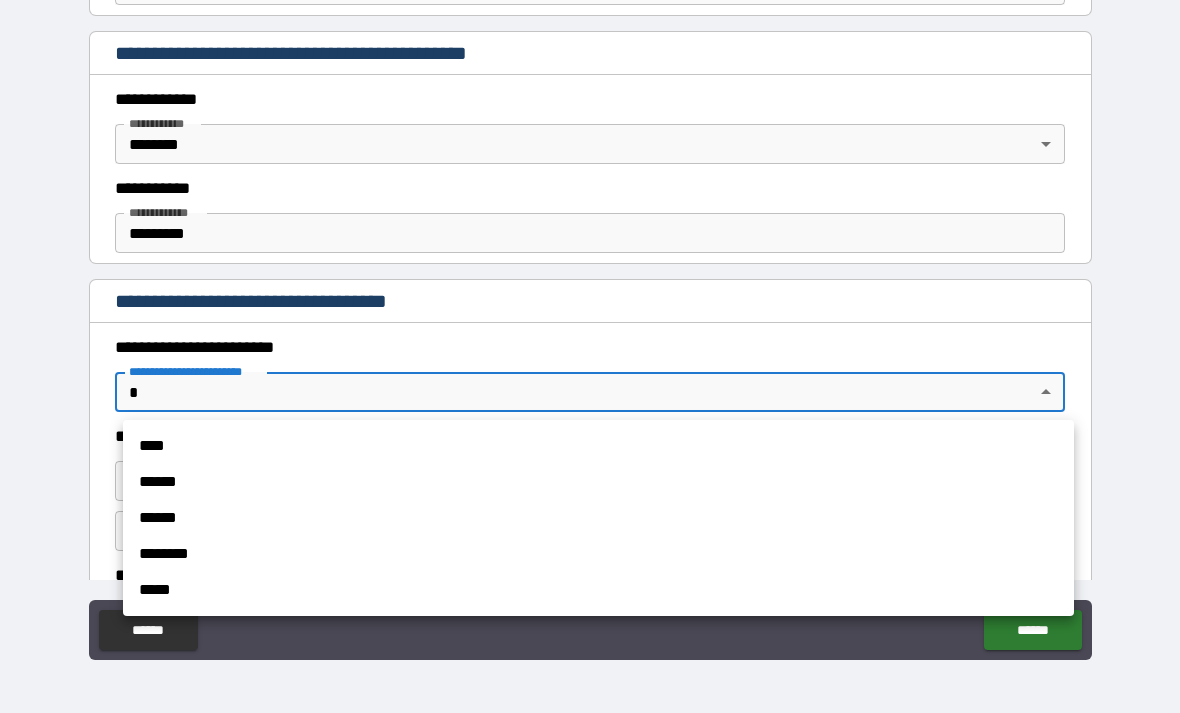 click on "*****" at bounding box center (598, 590) 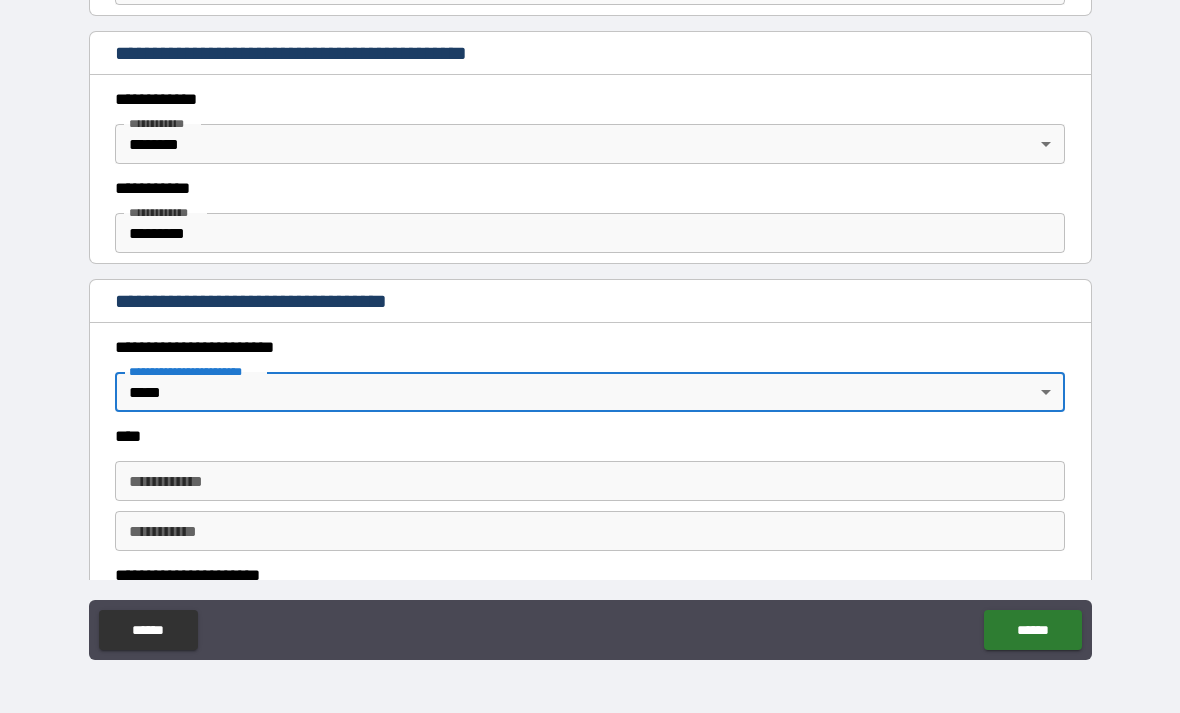 click on "**********" at bounding box center (590, 481) 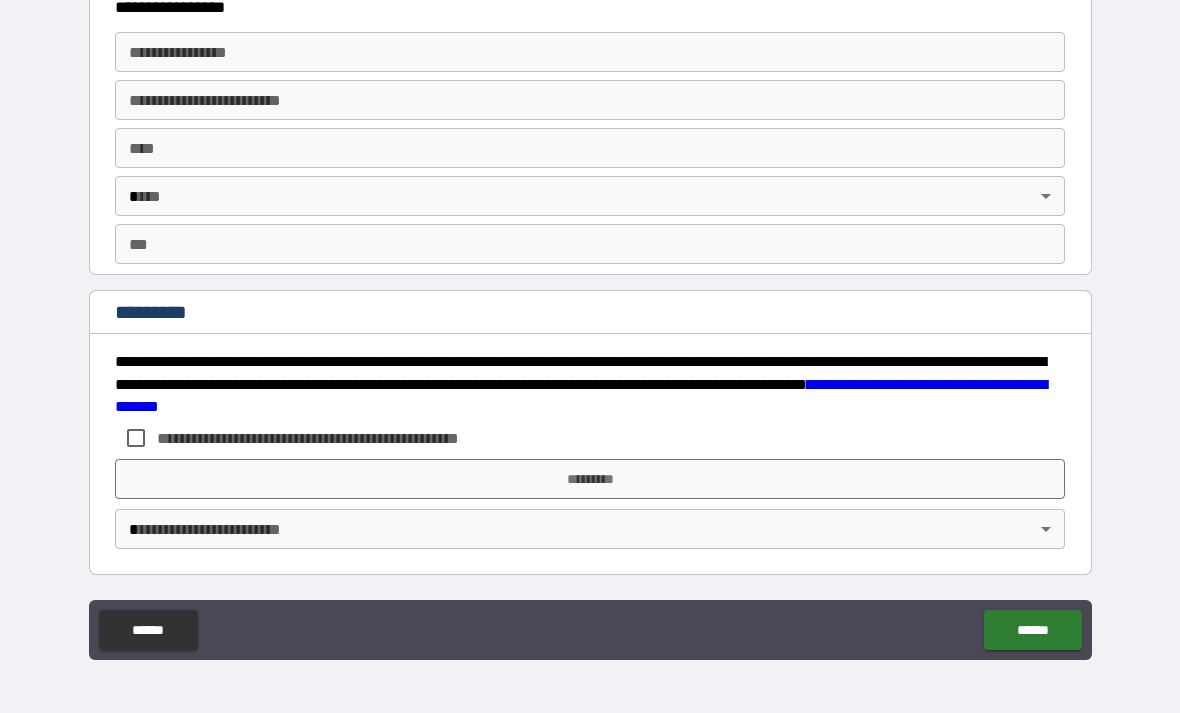 scroll, scrollTop: 3544, scrollLeft: 0, axis: vertical 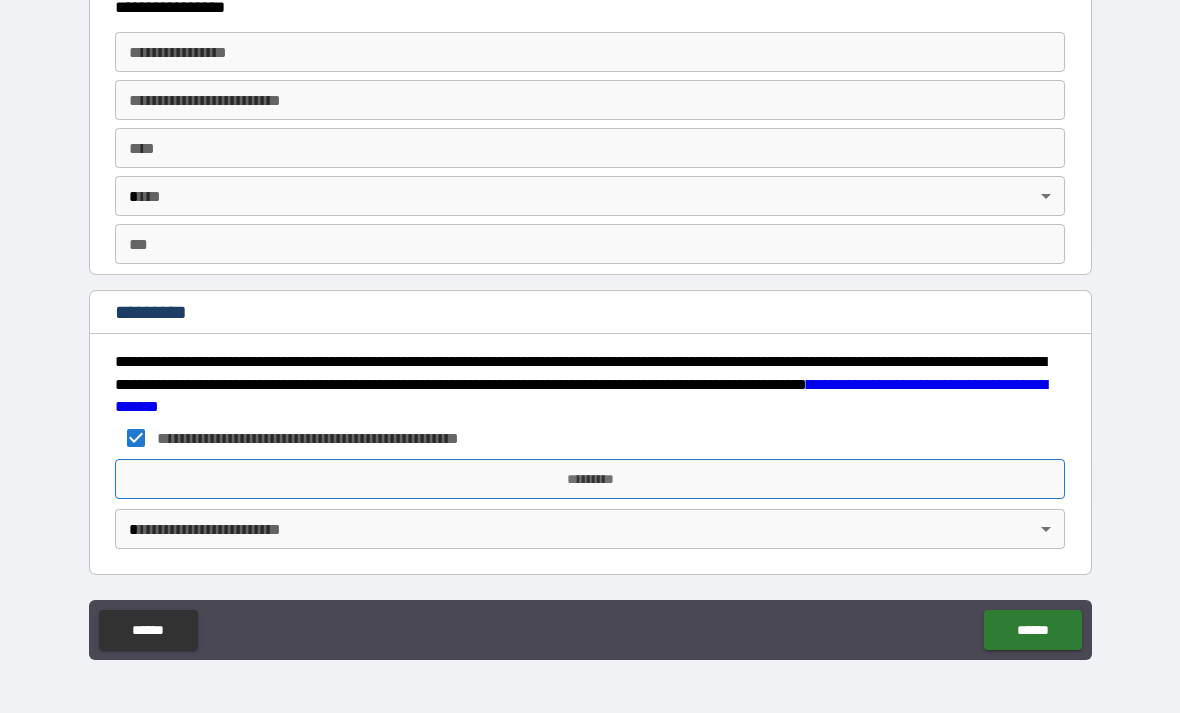 click on "*********" at bounding box center [590, 479] 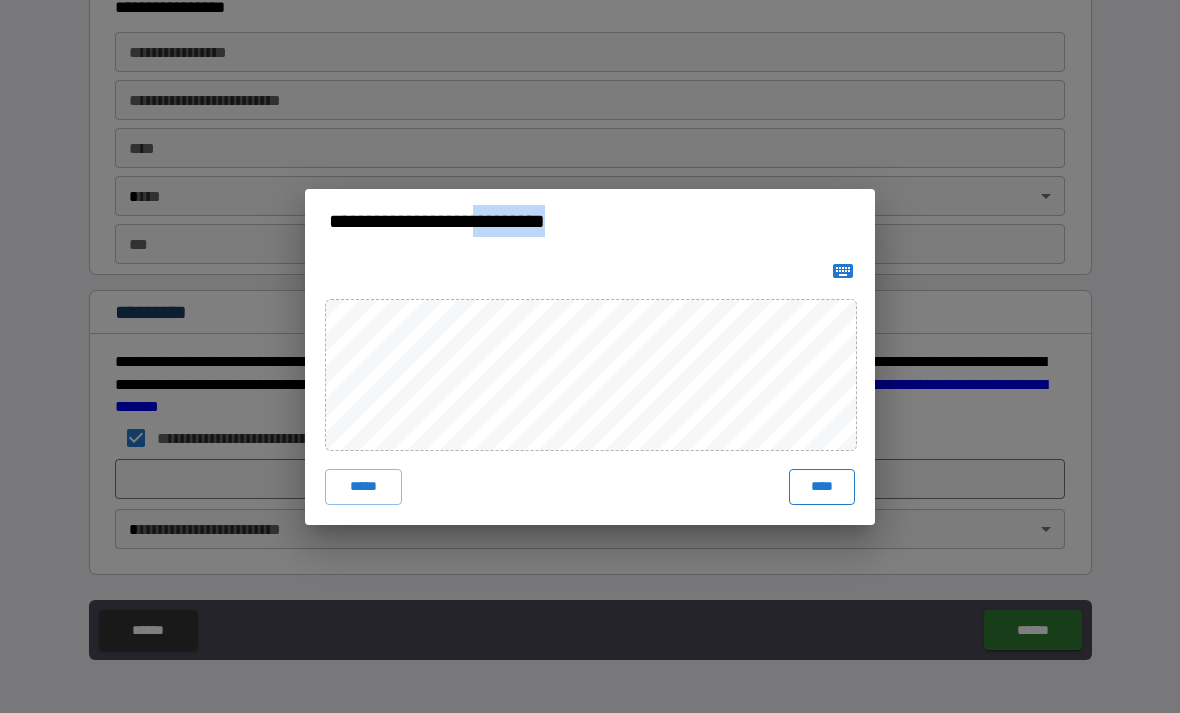 click on "****" at bounding box center (822, 487) 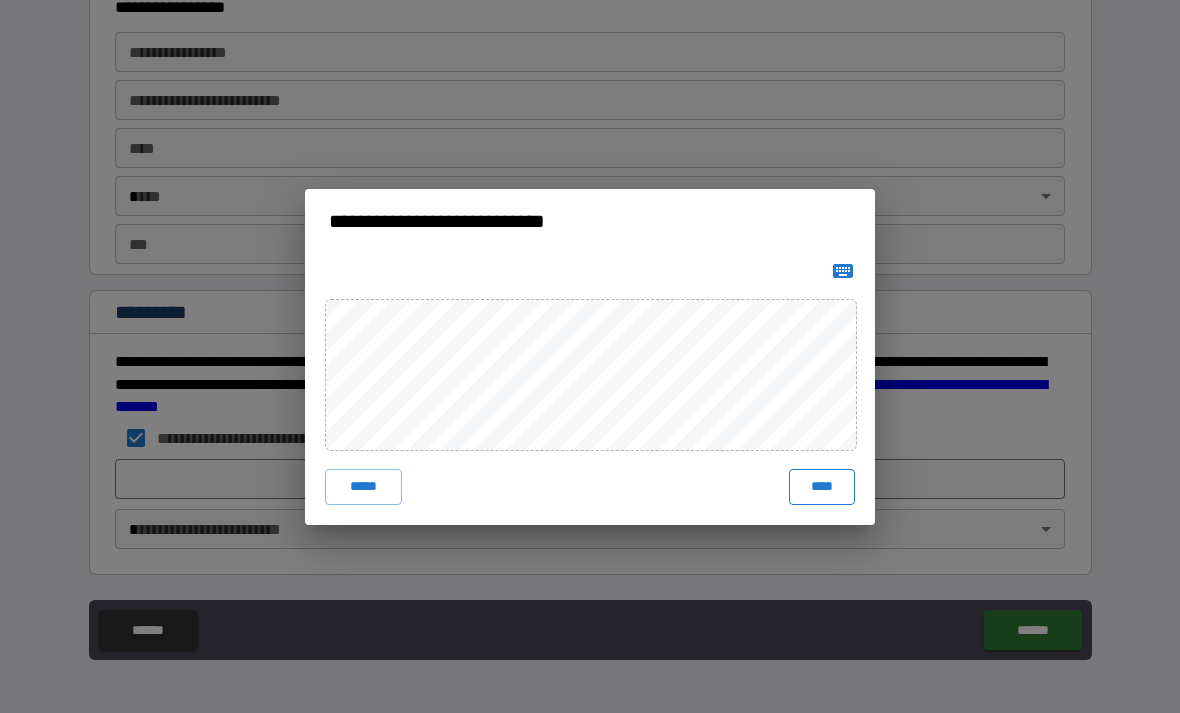 scroll, scrollTop: 3534, scrollLeft: 0, axis: vertical 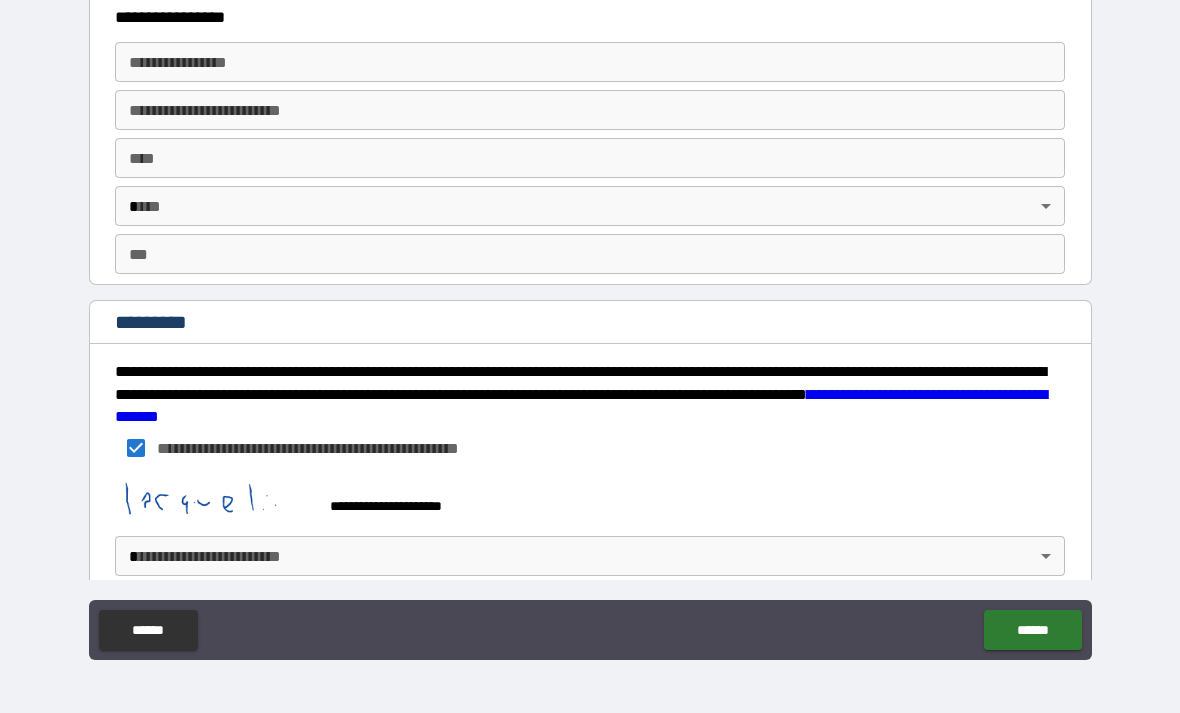 click on "**********" at bounding box center (590, 324) 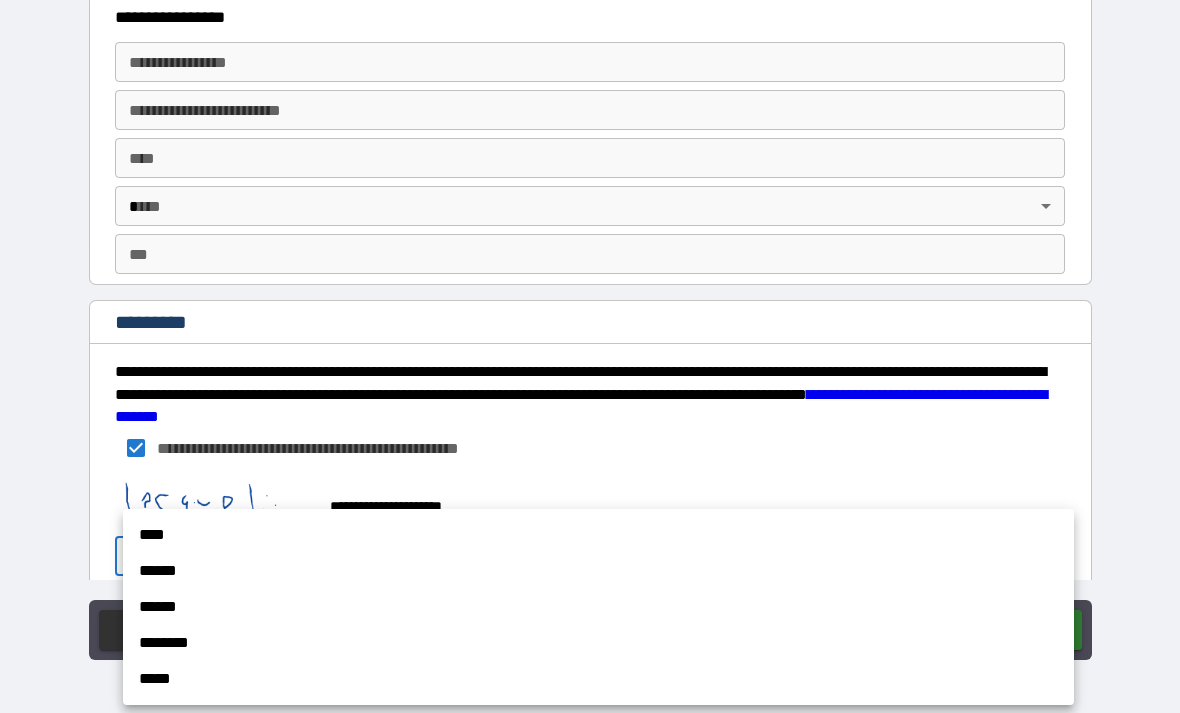click on "****" at bounding box center (598, 535) 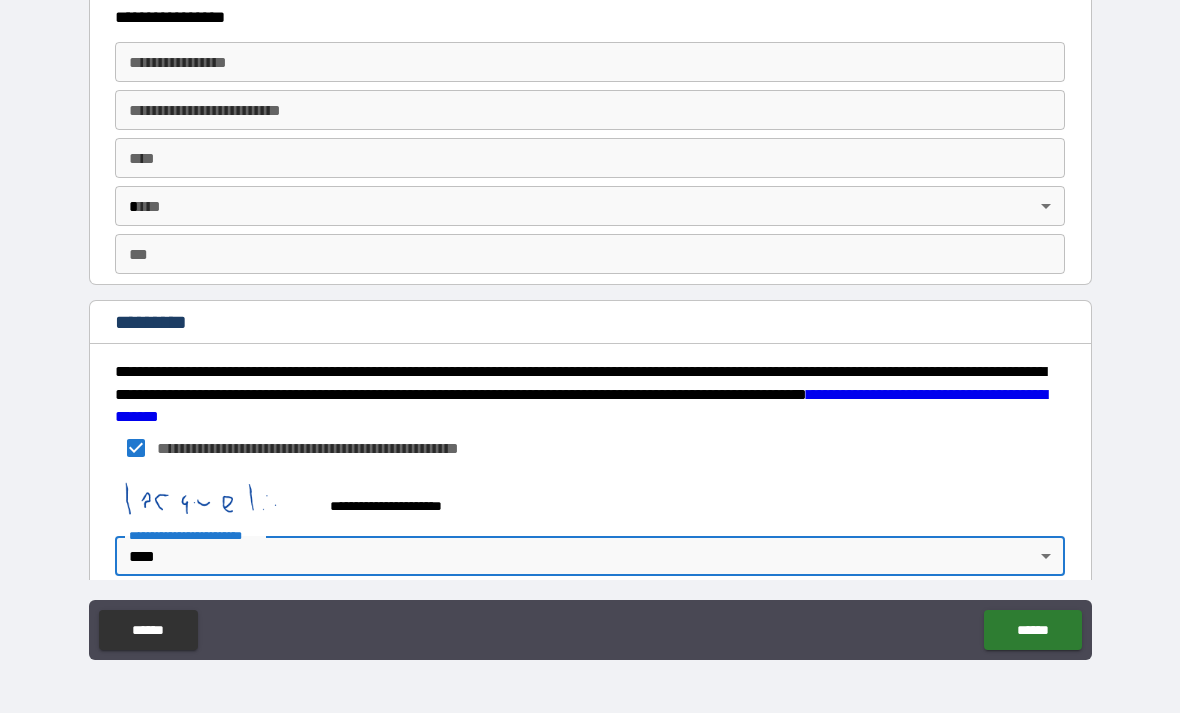 type on "*" 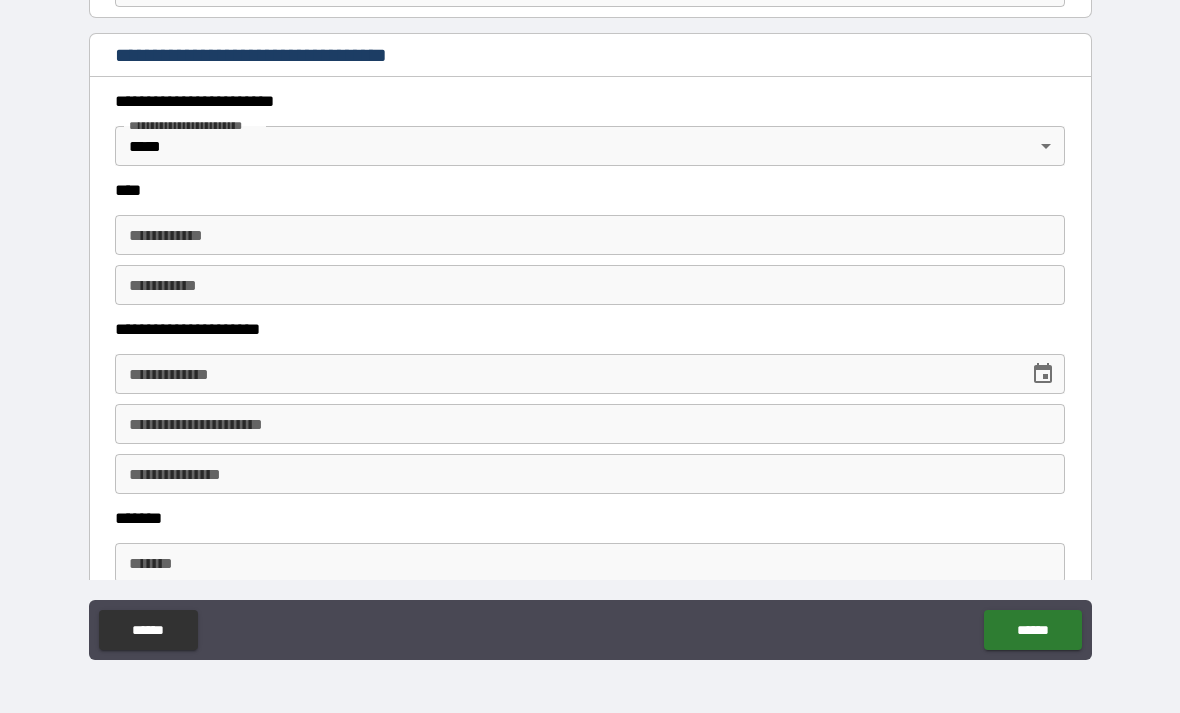 scroll, scrollTop: 677, scrollLeft: 0, axis: vertical 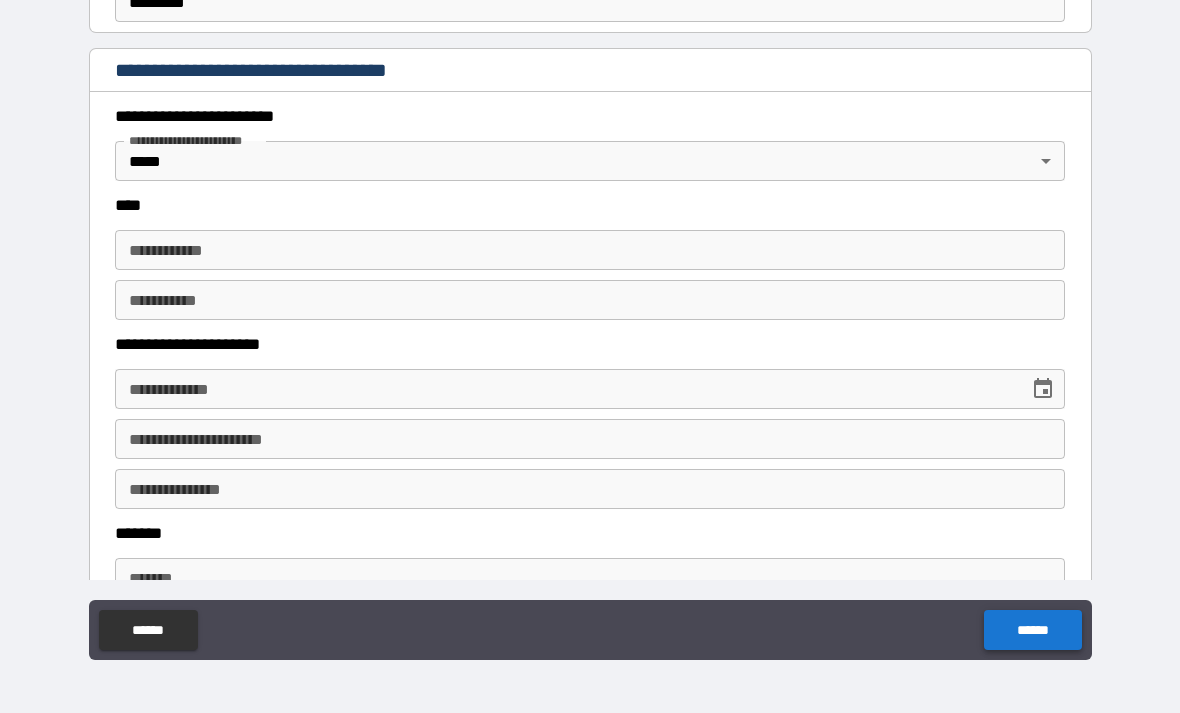 click on "******" at bounding box center [1032, 630] 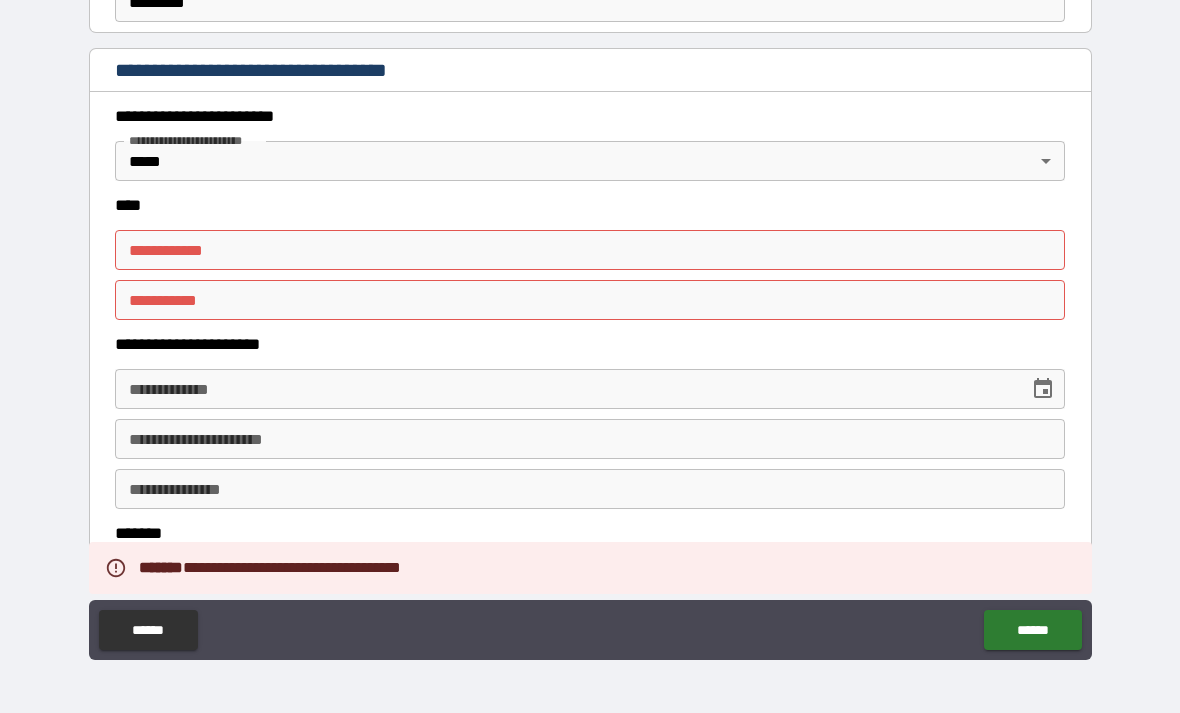 click on "**********" at bounding box center [590, 324] 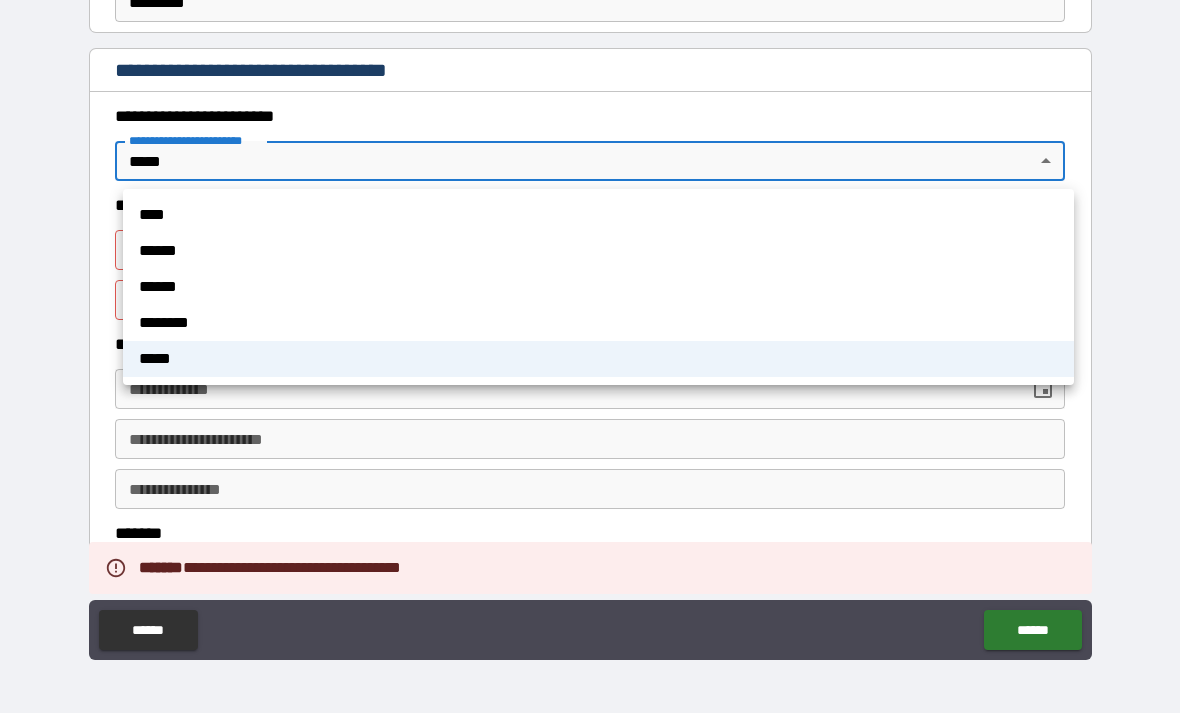 click on "****" at bounding box center (598, 215) 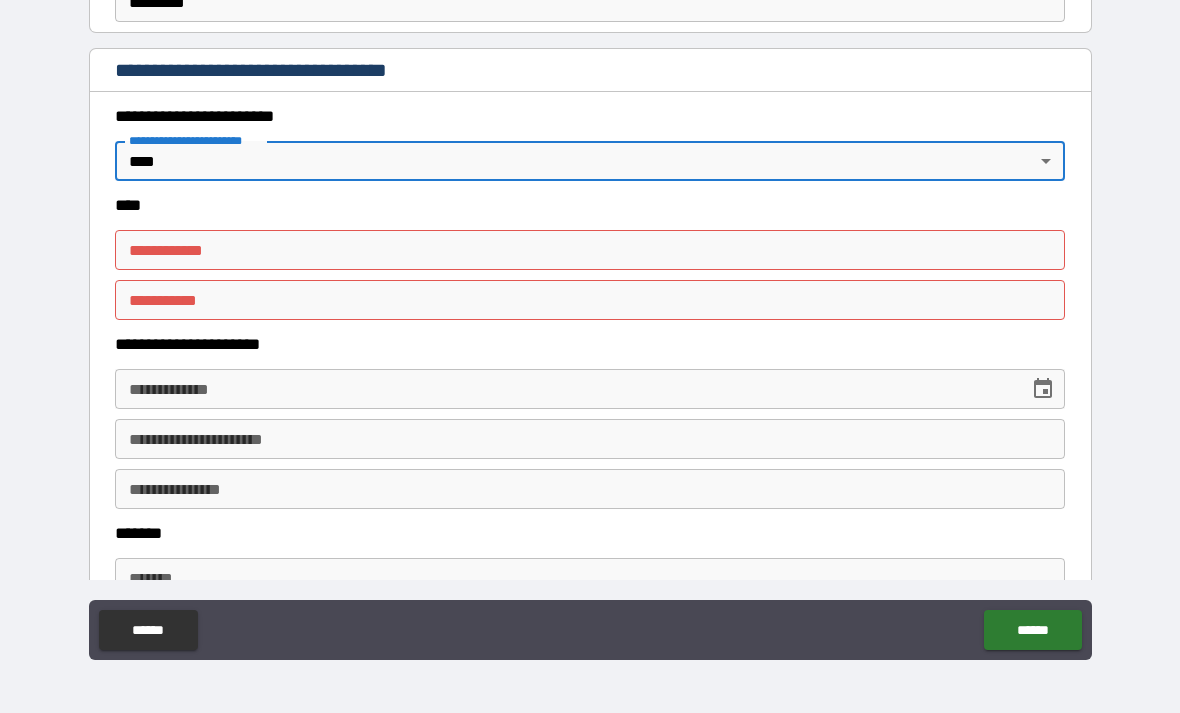 click on "**********" at bounding box center (590, 250) 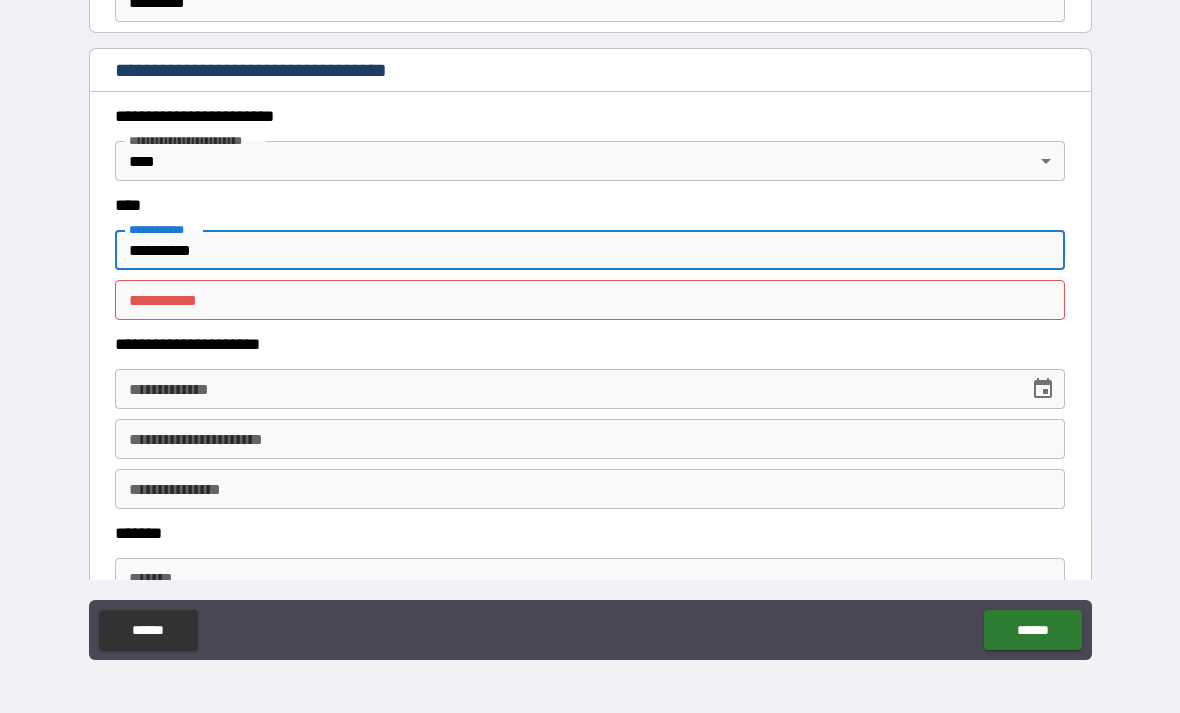 type on "**********" 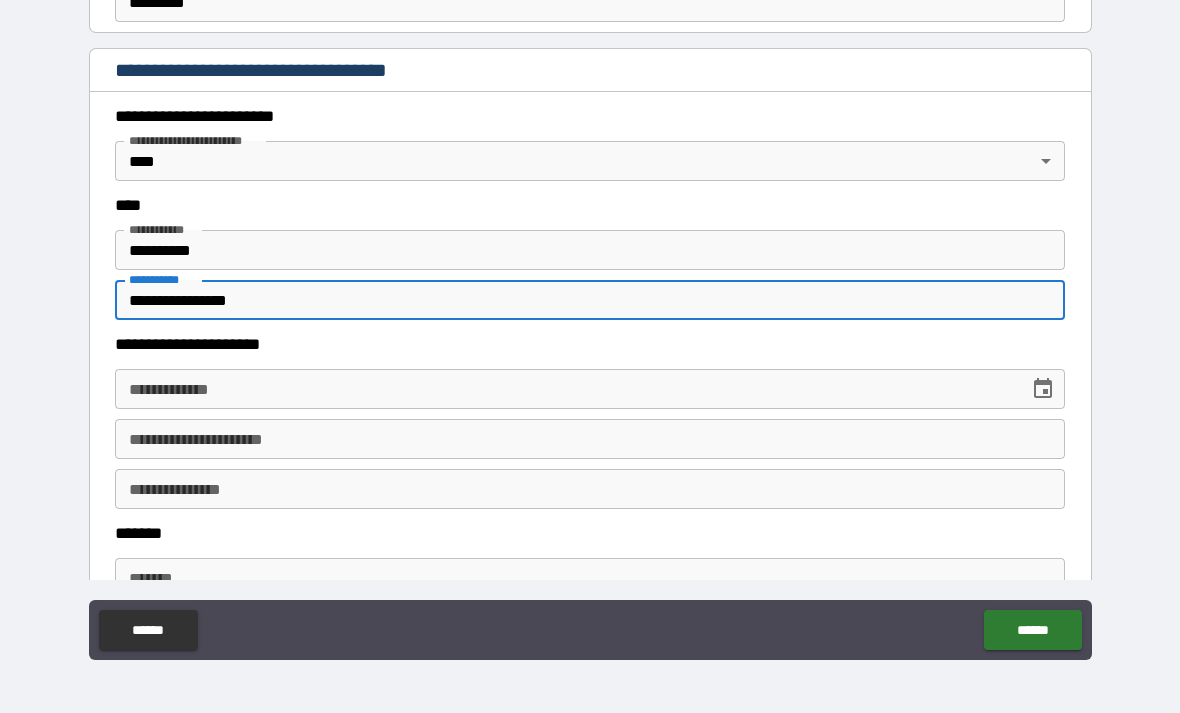 type on "**********" 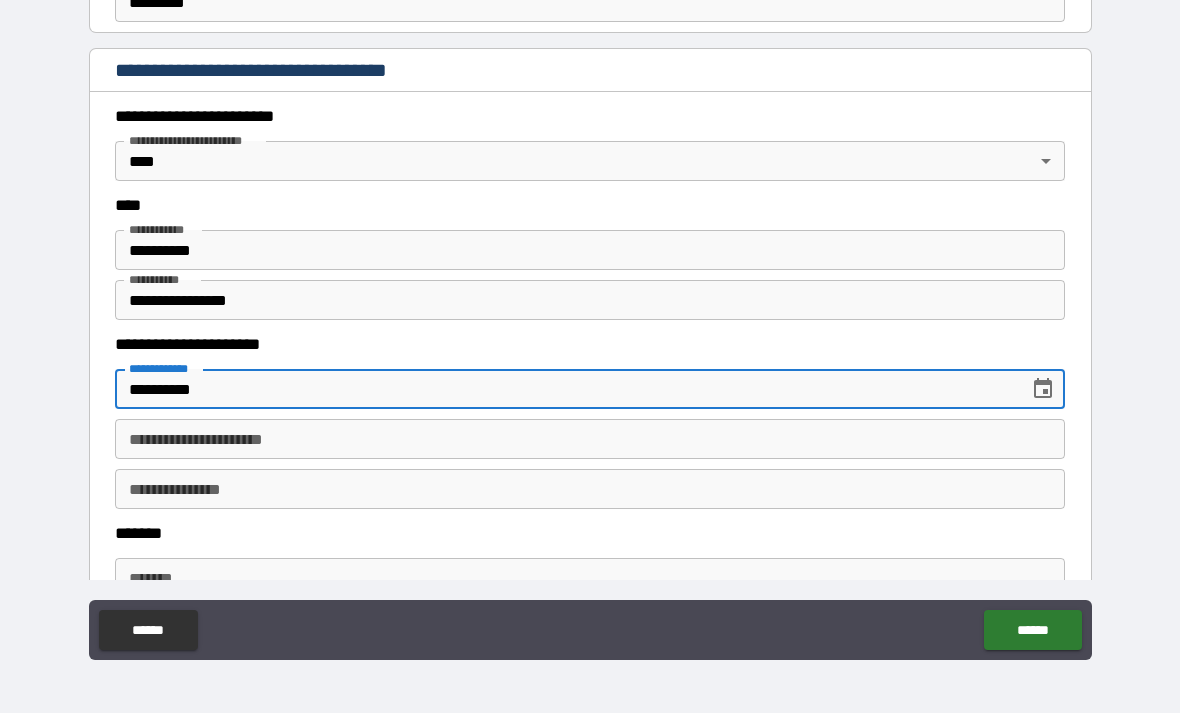 type on "**********" 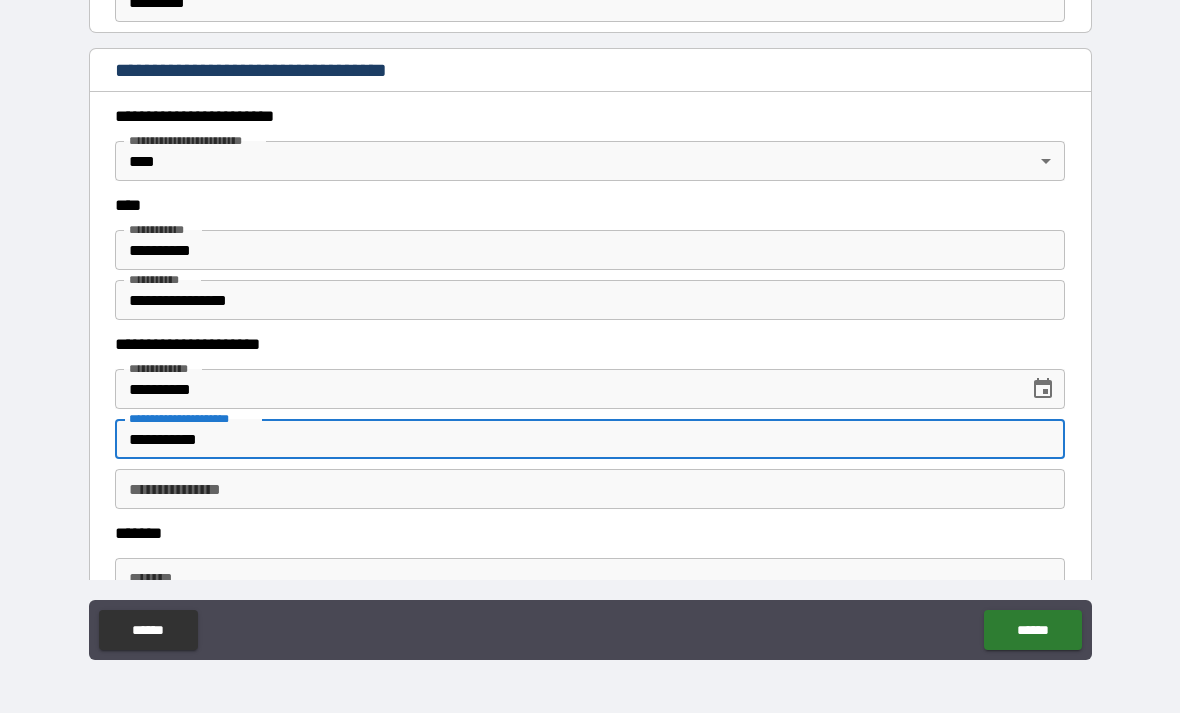 type on "**********" 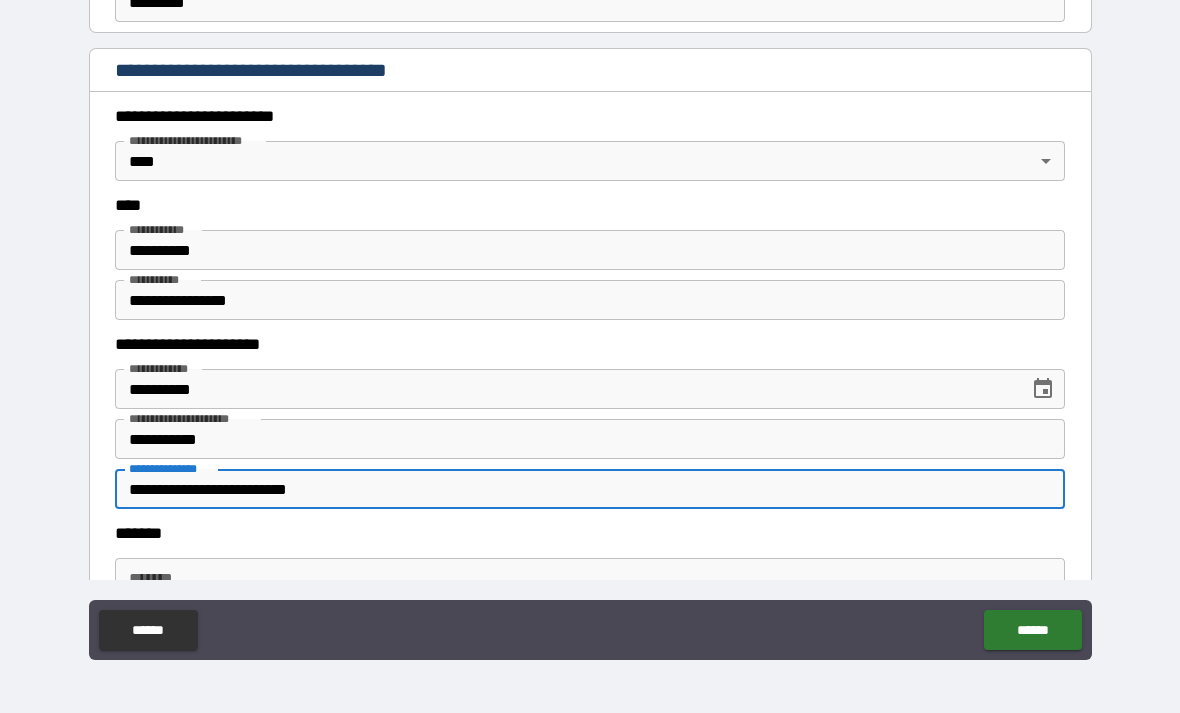 click on "**********" at bounding box center (590, 489) 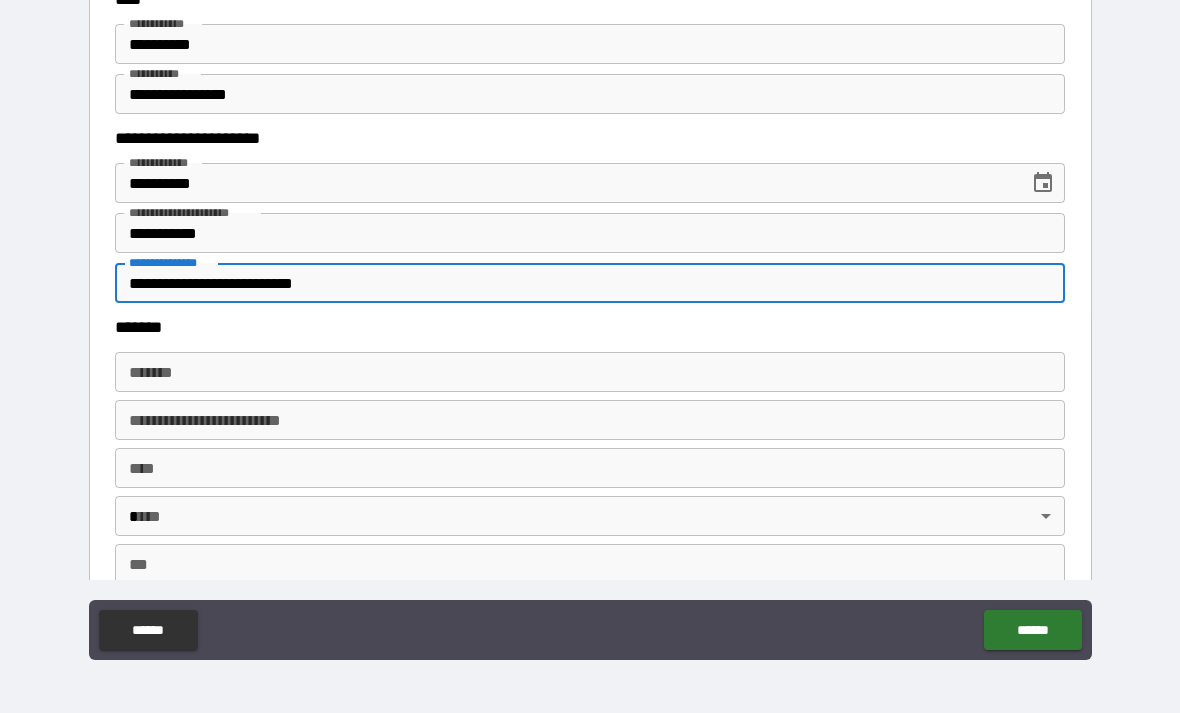 scroll, scrollTop: 949, scrollLeft: 0, axis: vertical 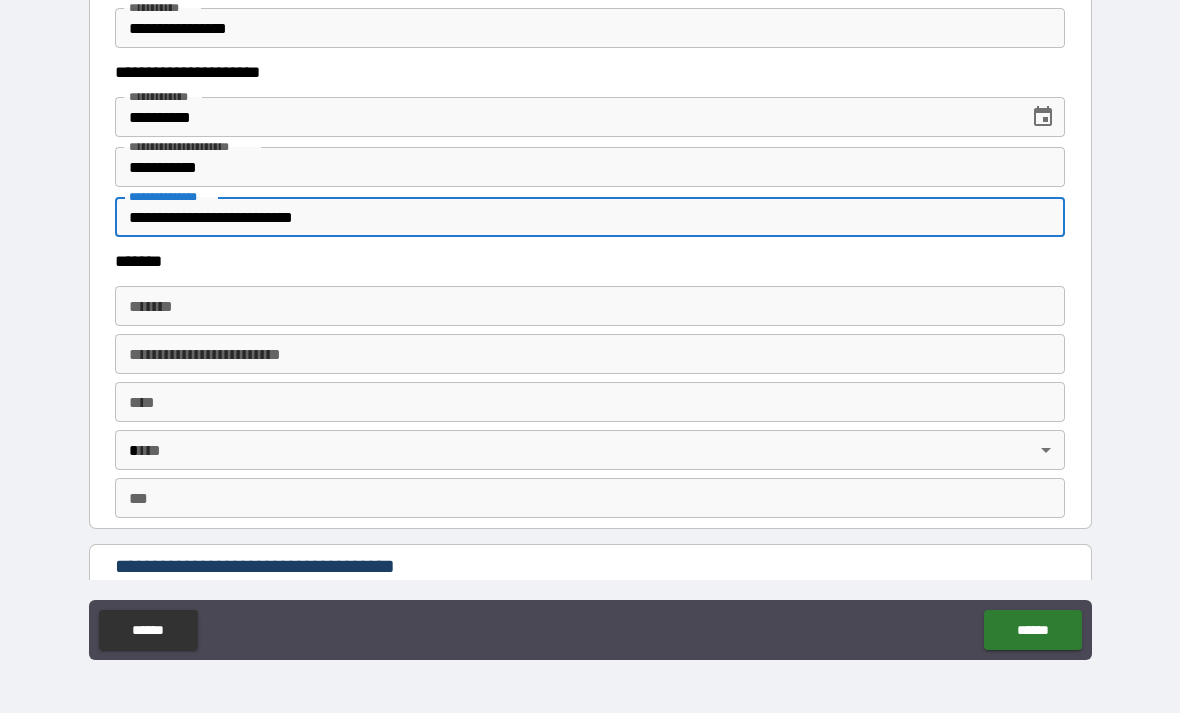 type on "**********" 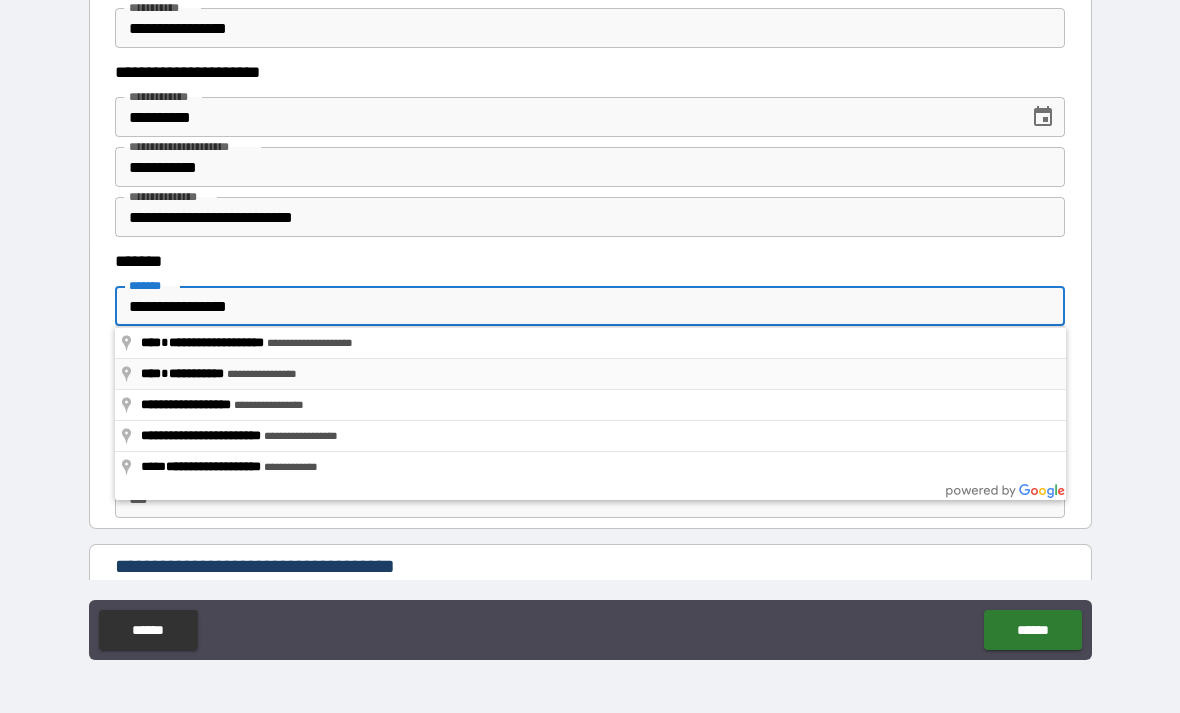 type on "**********" 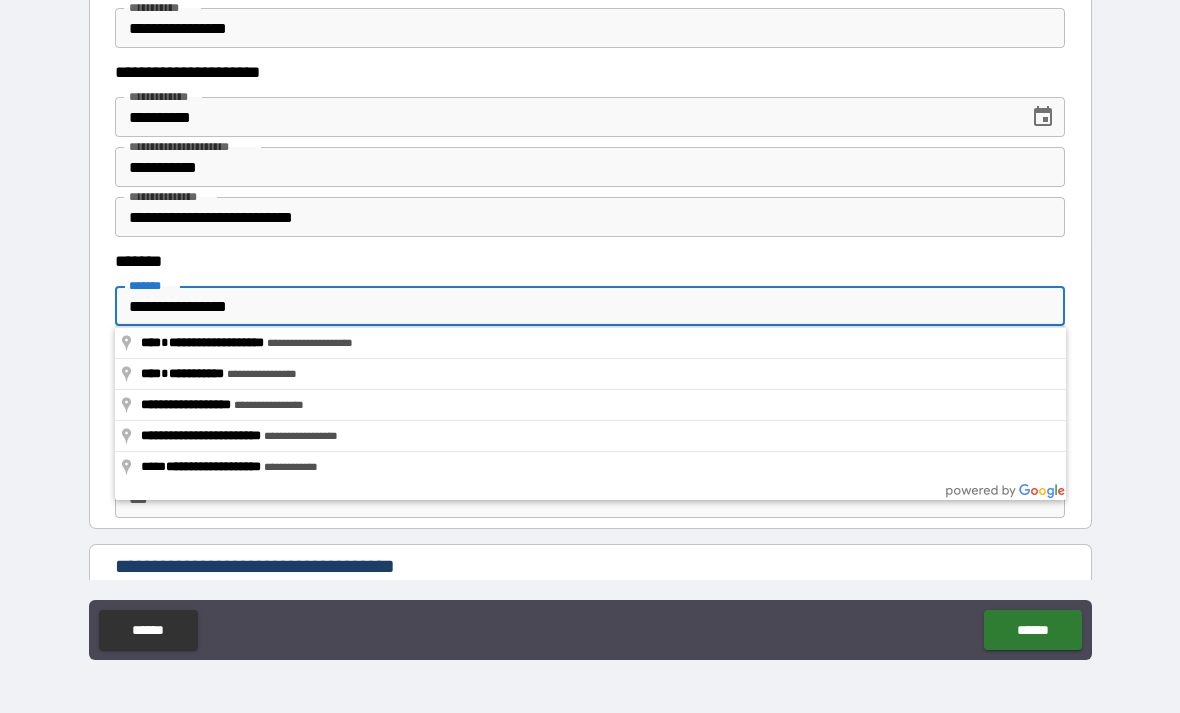 click on "*******" at bounding box center [590, 261] 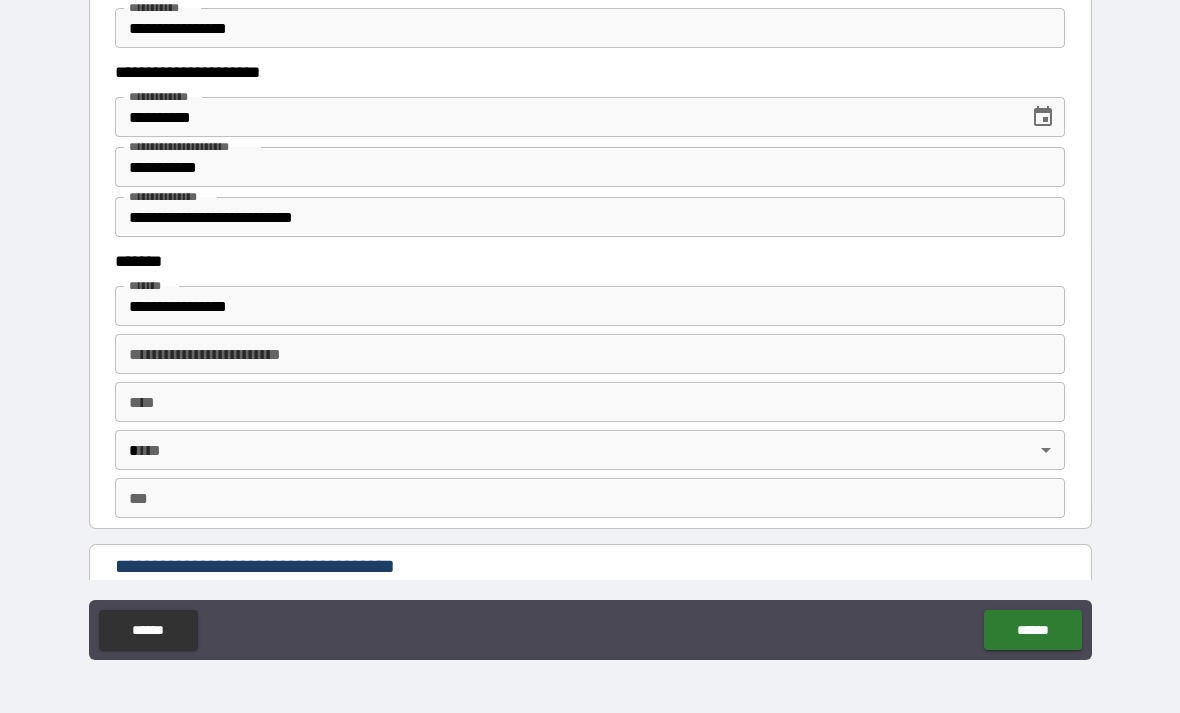 click on "****" at bounding box center (590, 402) 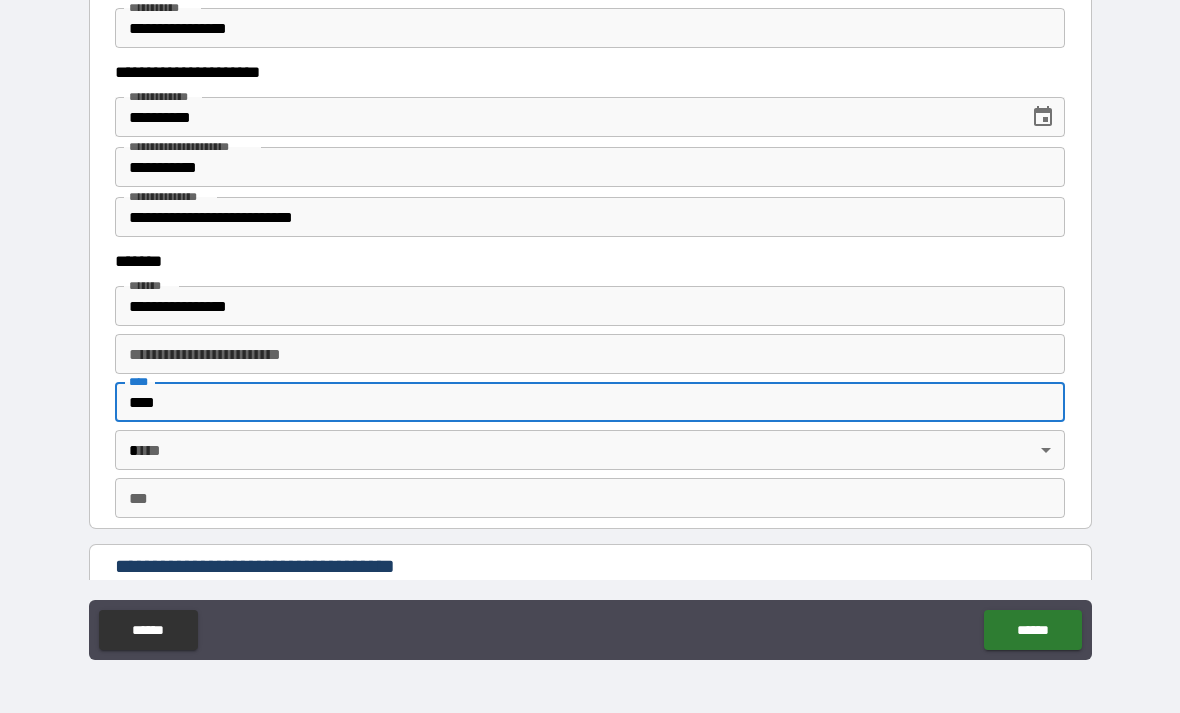 type on "****" 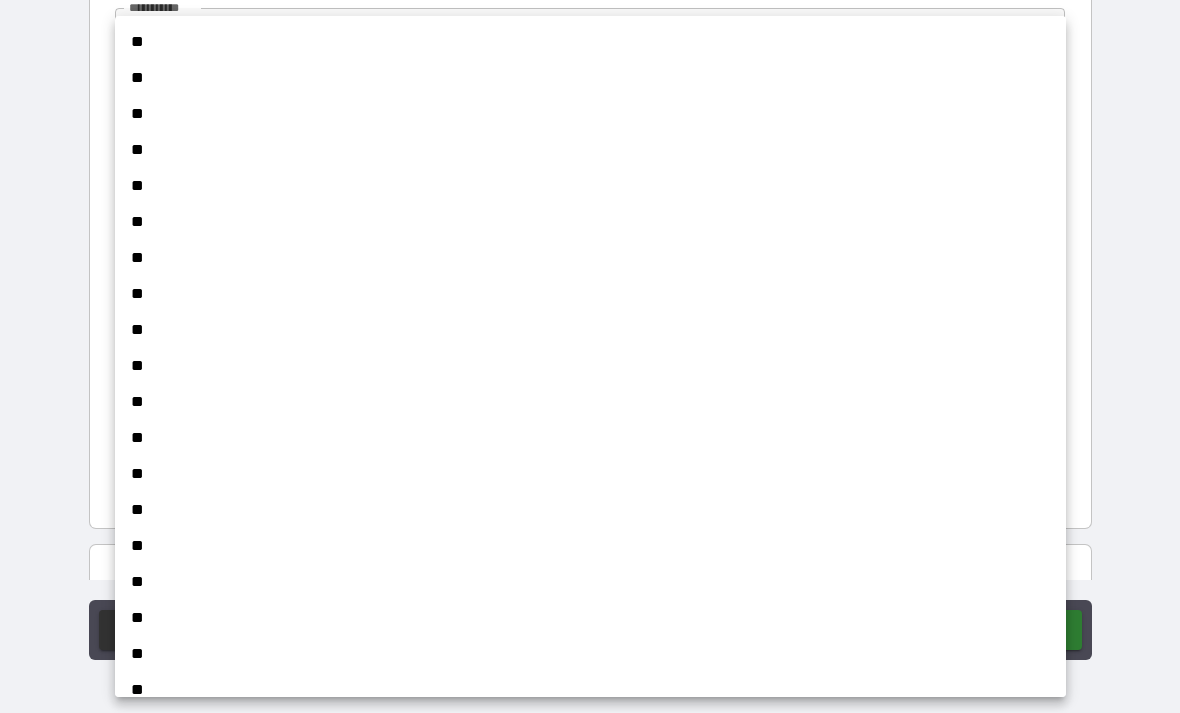 click on "**" at bounding box center [590, 222] 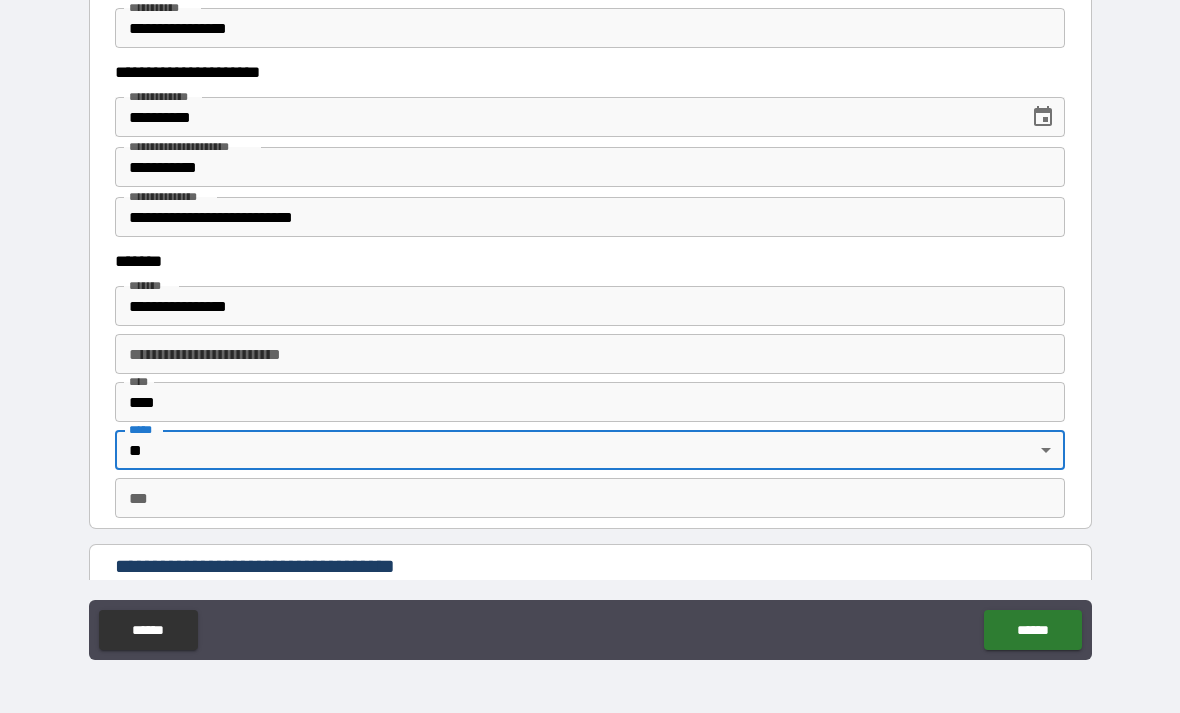 click on "***" at bounding box center [590, 498] 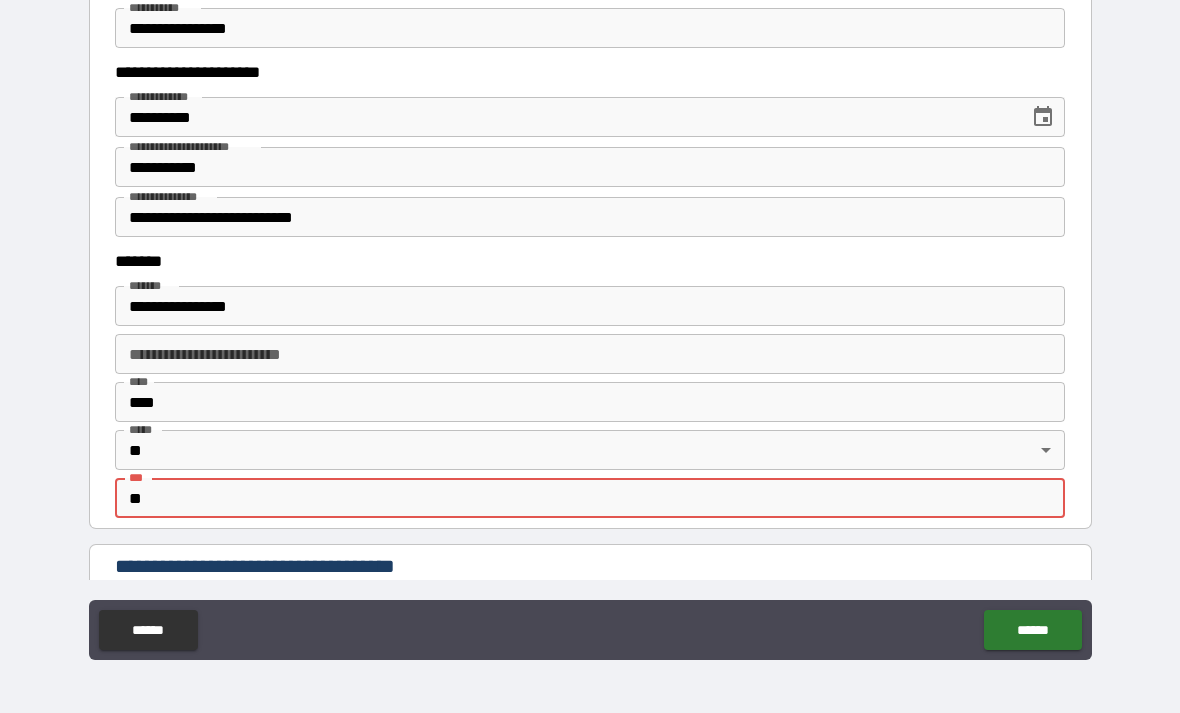 type on "*" 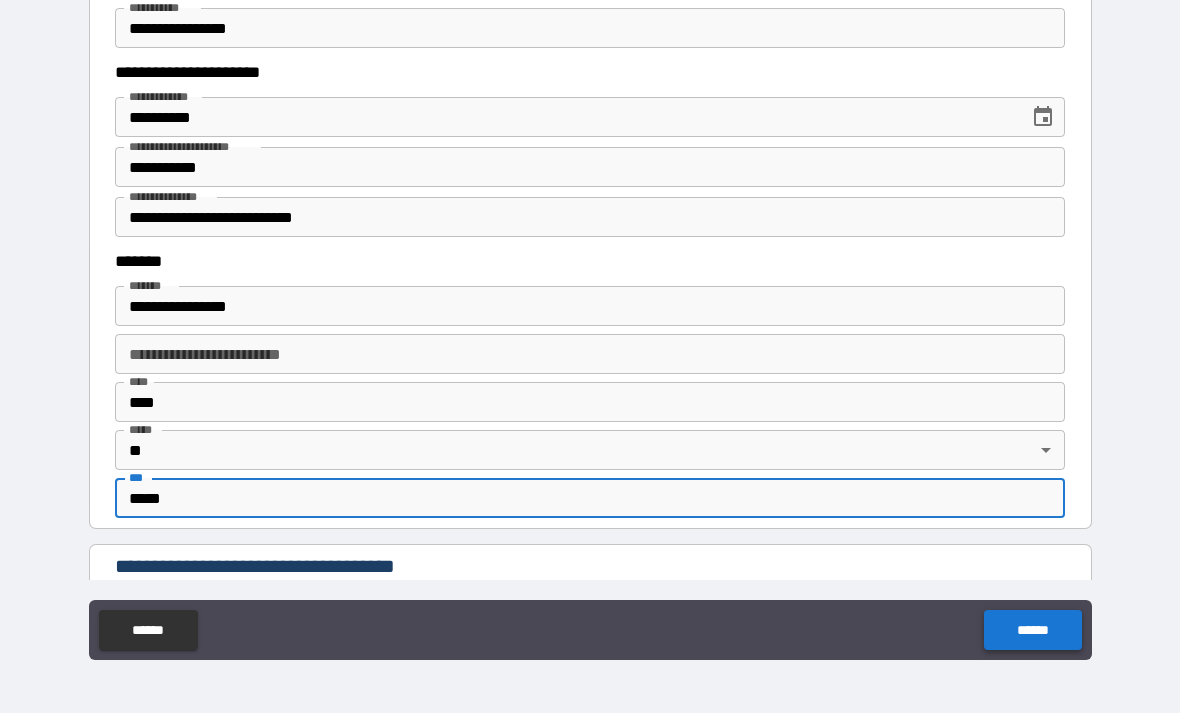 type on "*****" 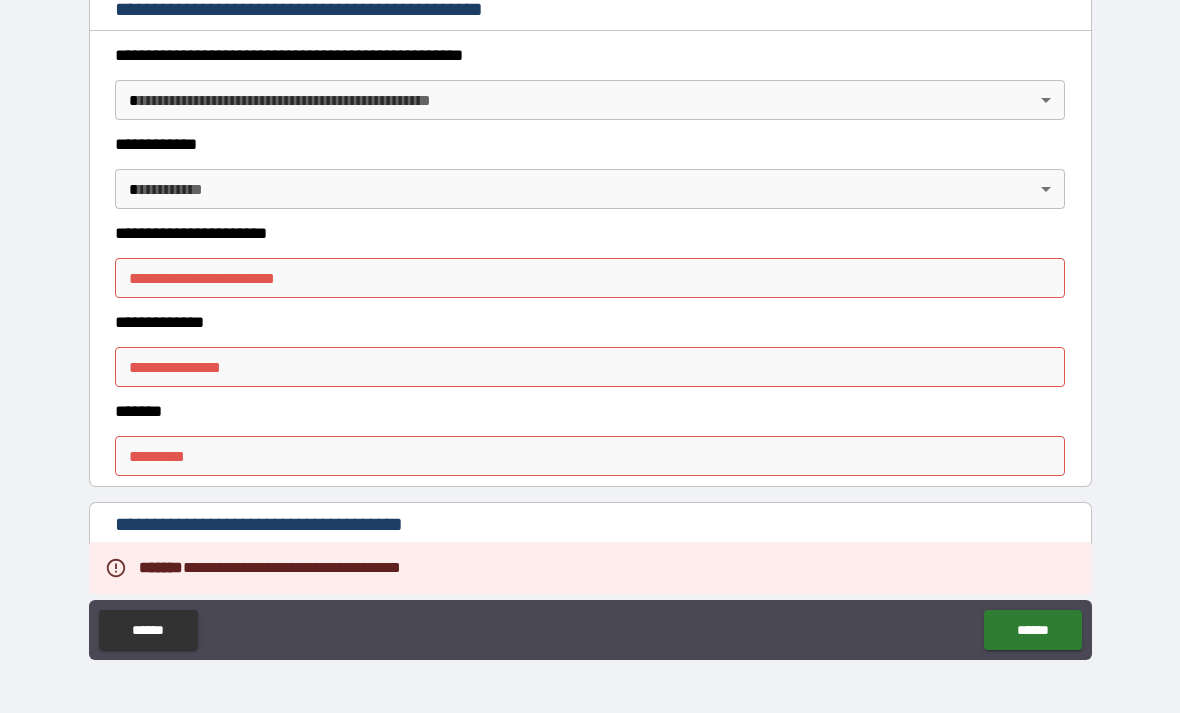 scroll, scrollTop: 2129, scrollLeft: 0, axis: vertical 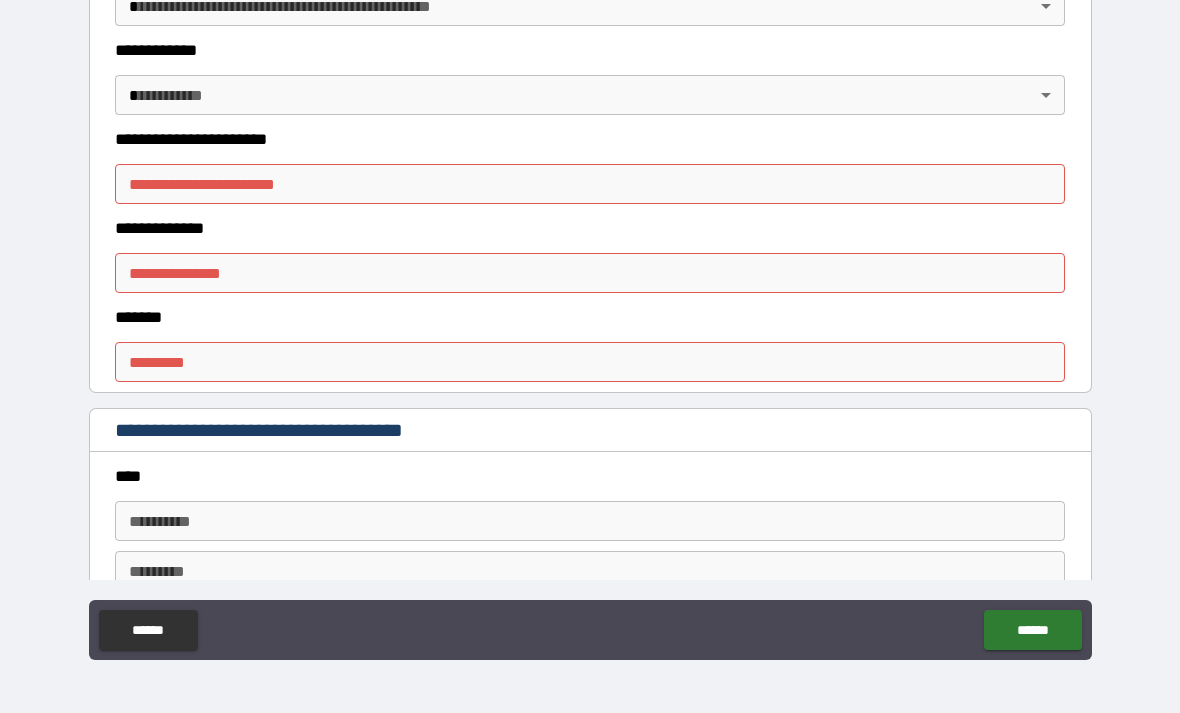 click on "**********" at bounding box center (590, 184) 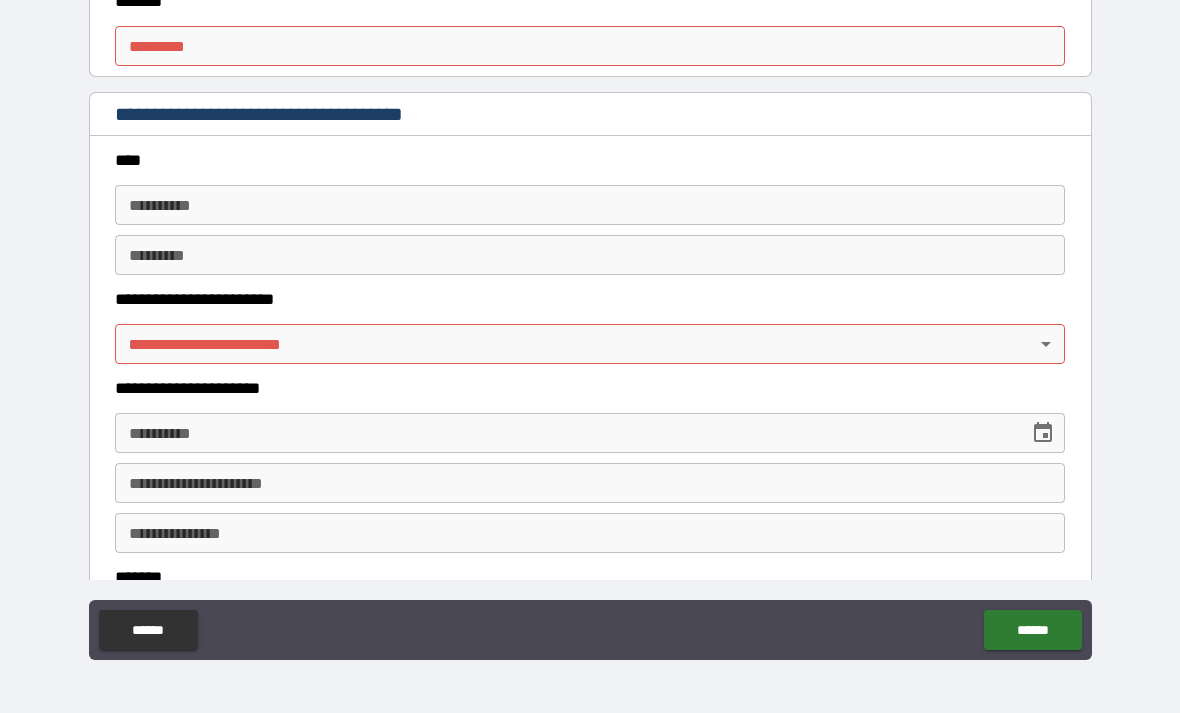 scroll, scrollTop: 2441, scrollLeft: 0, axis: vertical 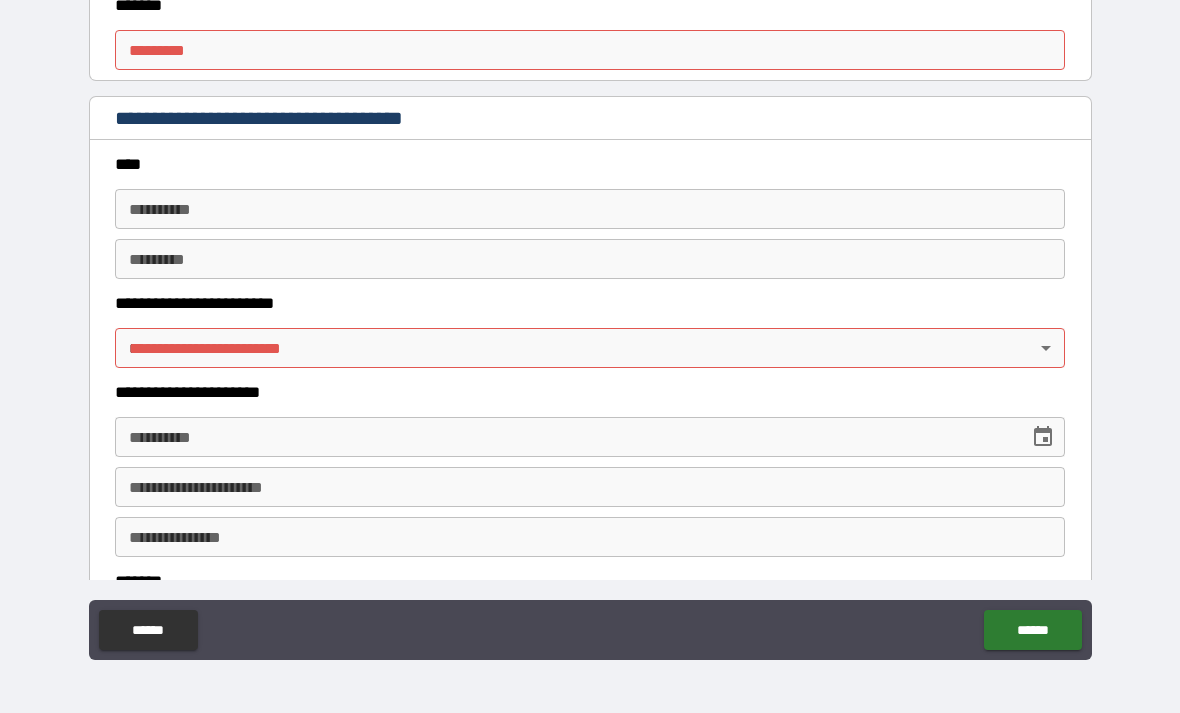 click on "**********" at bounding box center (590, 324) 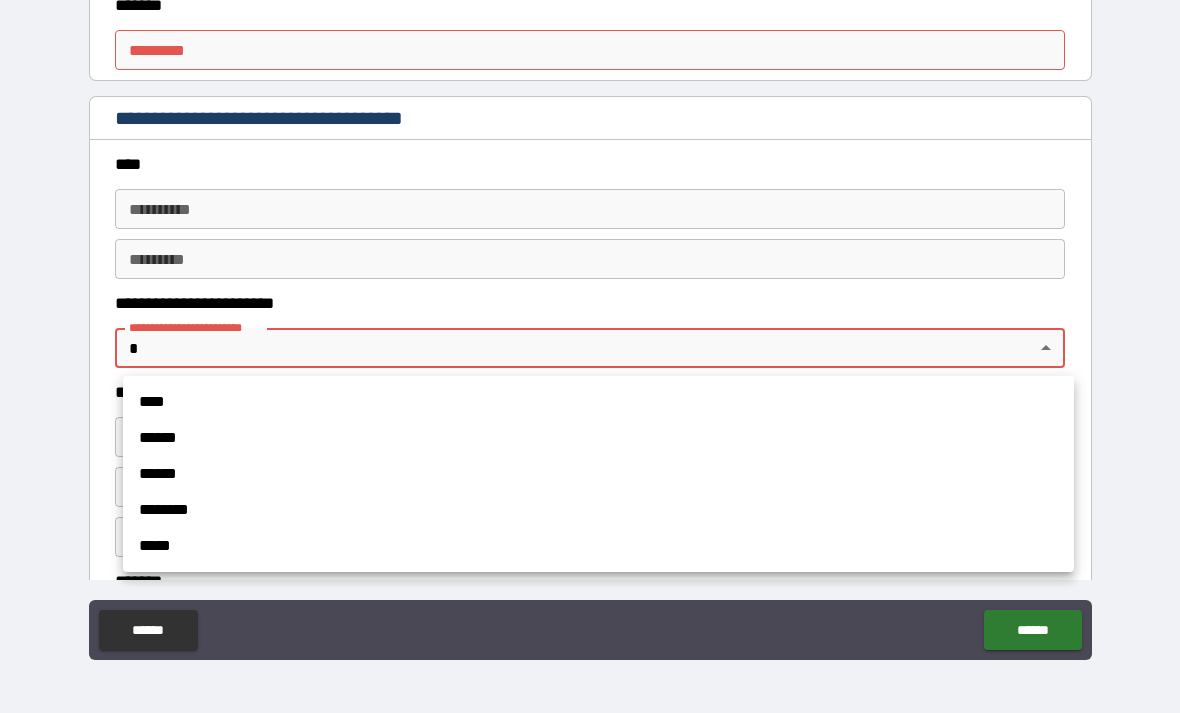 click on "****" at bounding box center [598, 402] 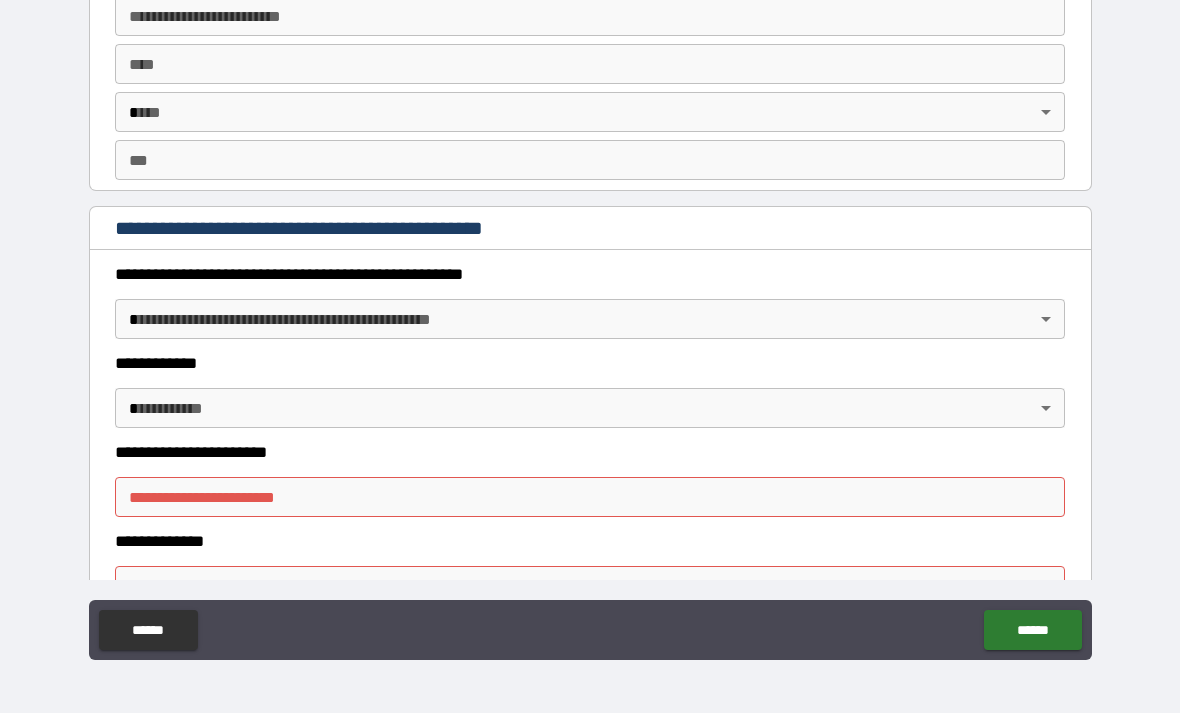 scroll, scrollTop: 1842, scrollLeft: 0, axis: vertical 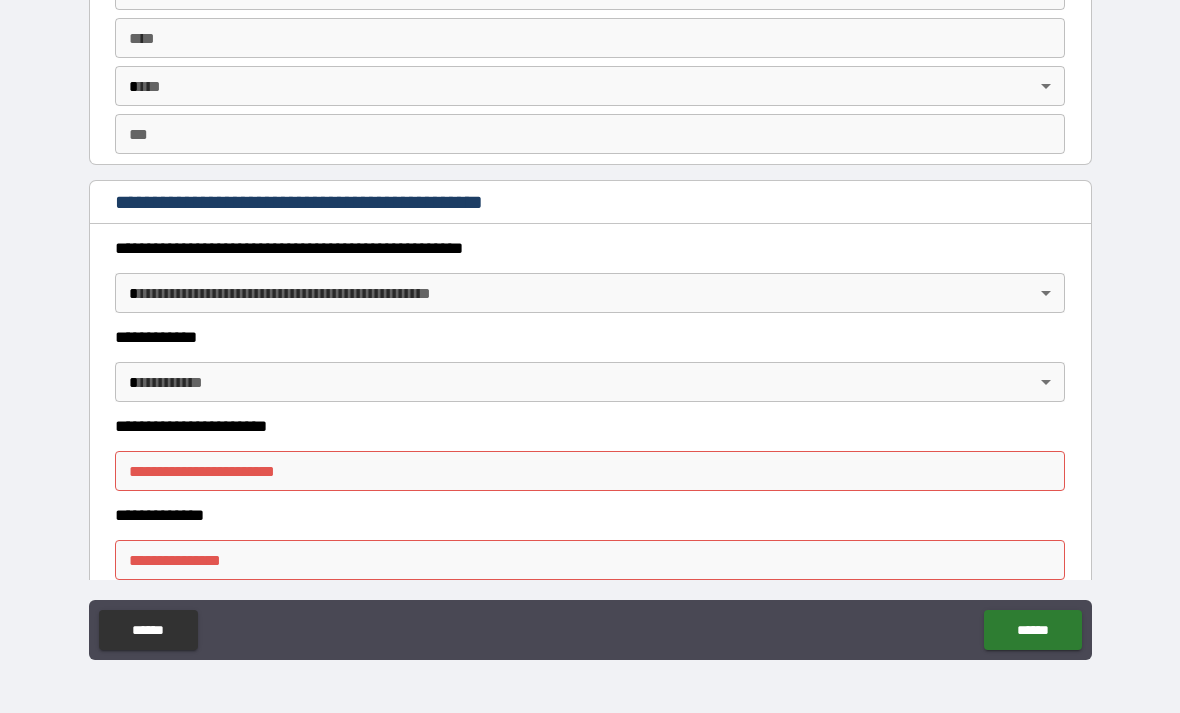 click on "**********" at bounding box center [590, 471] 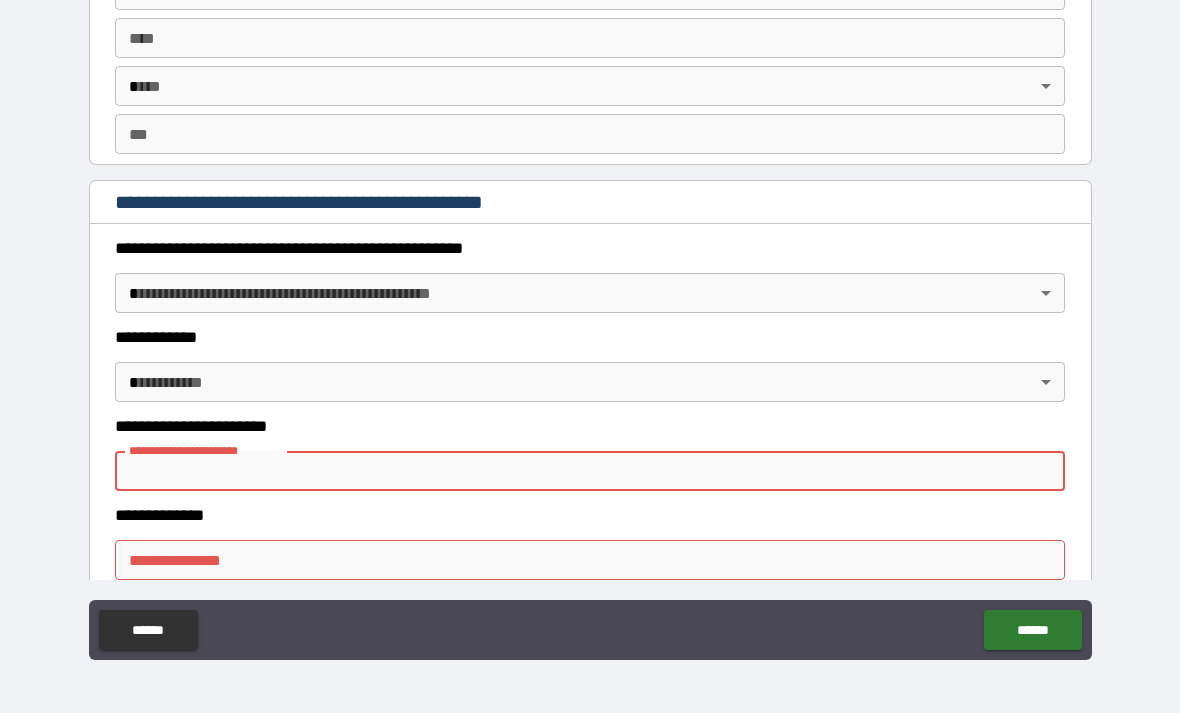 scroll, scrollTop: 1917, scrollLeft: 0, axis: vertical 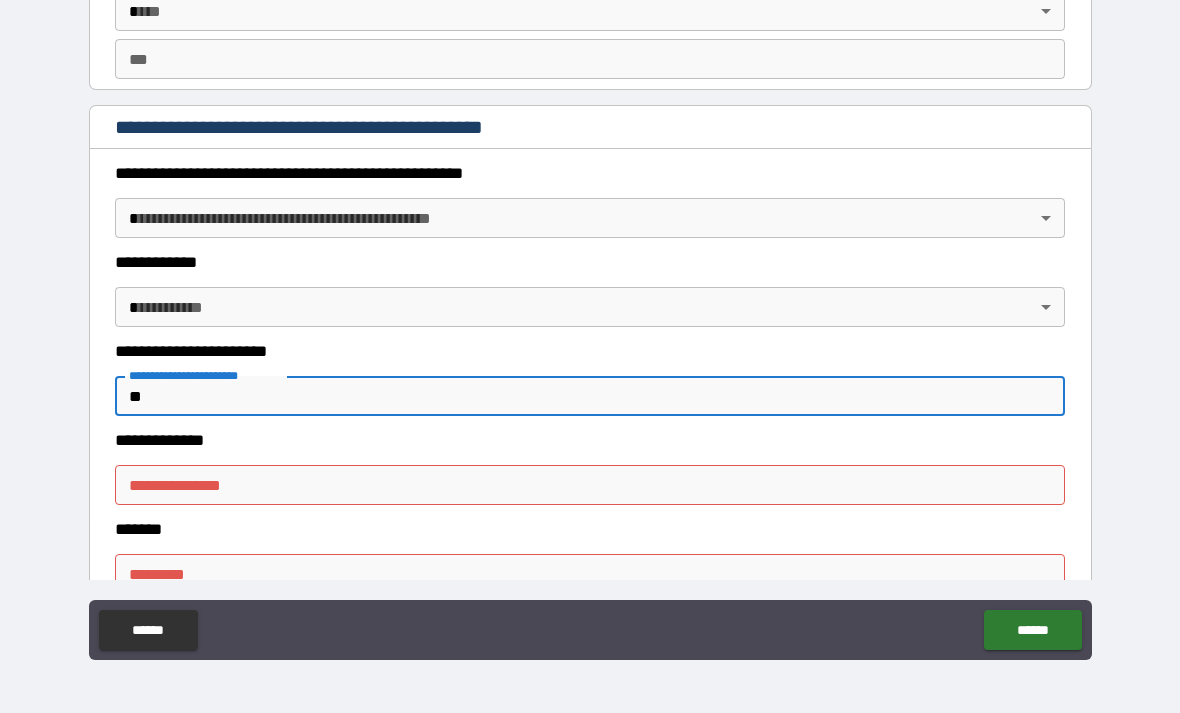 type on "*" 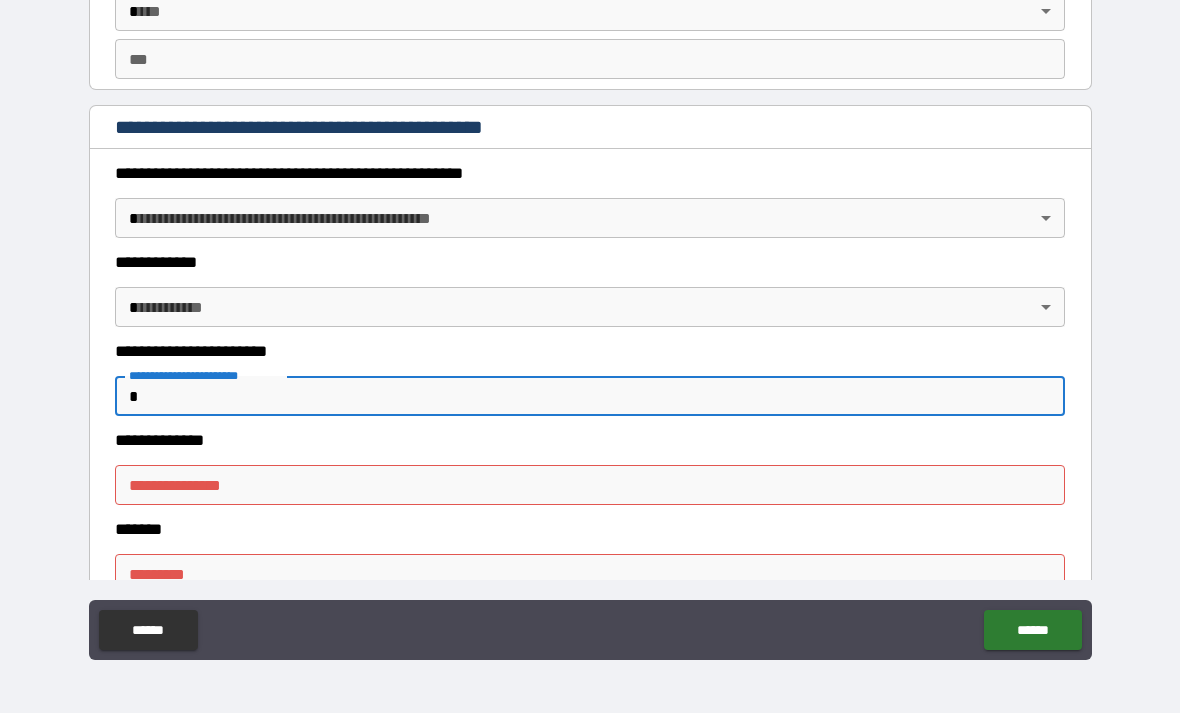 type 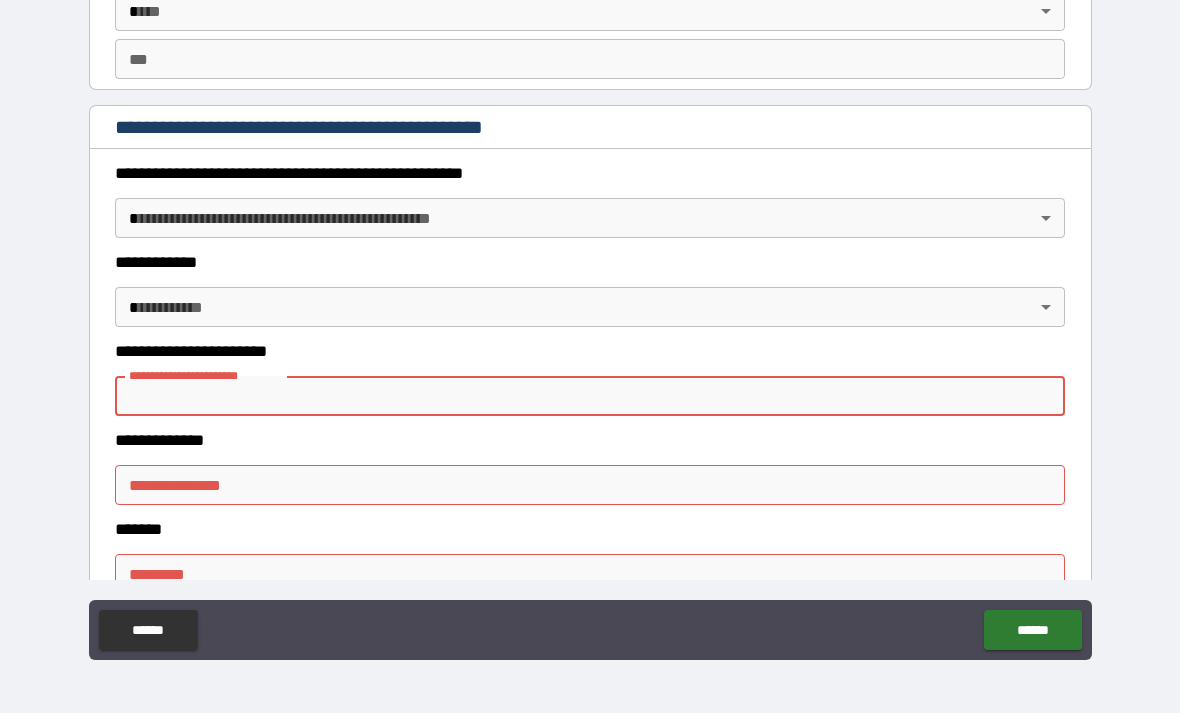 click on "**********" at bounding box center [590, 324] 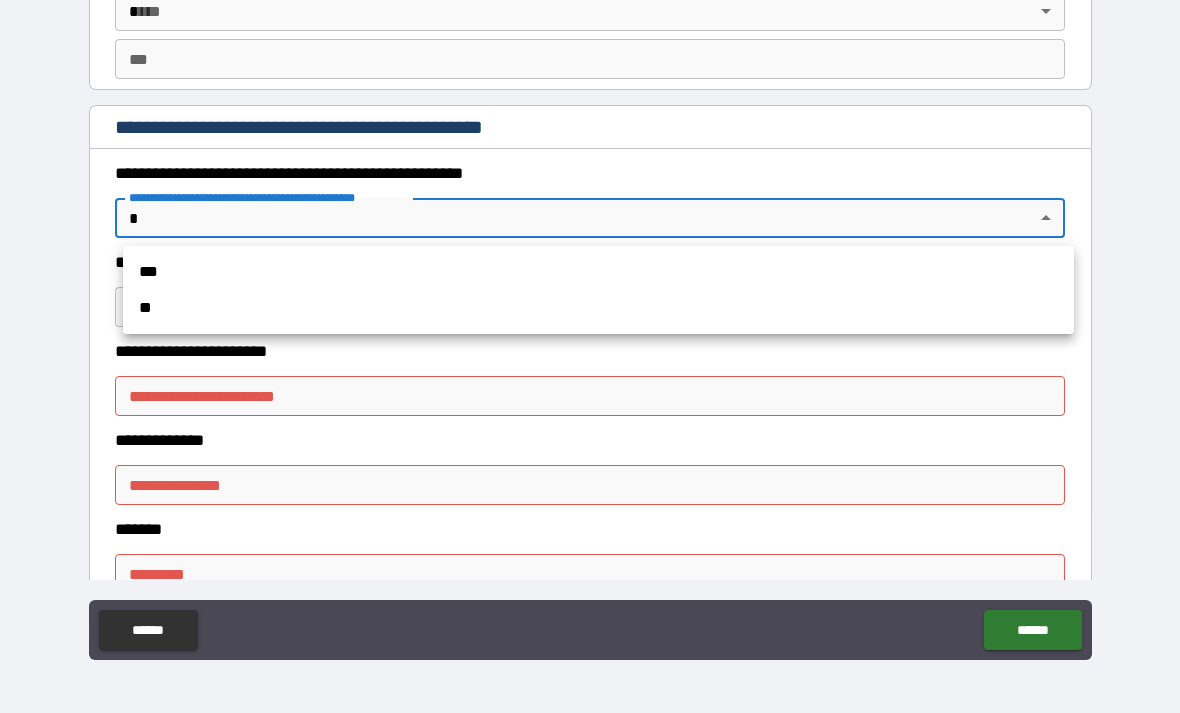 click on "**" at bounding box center [598, 308] 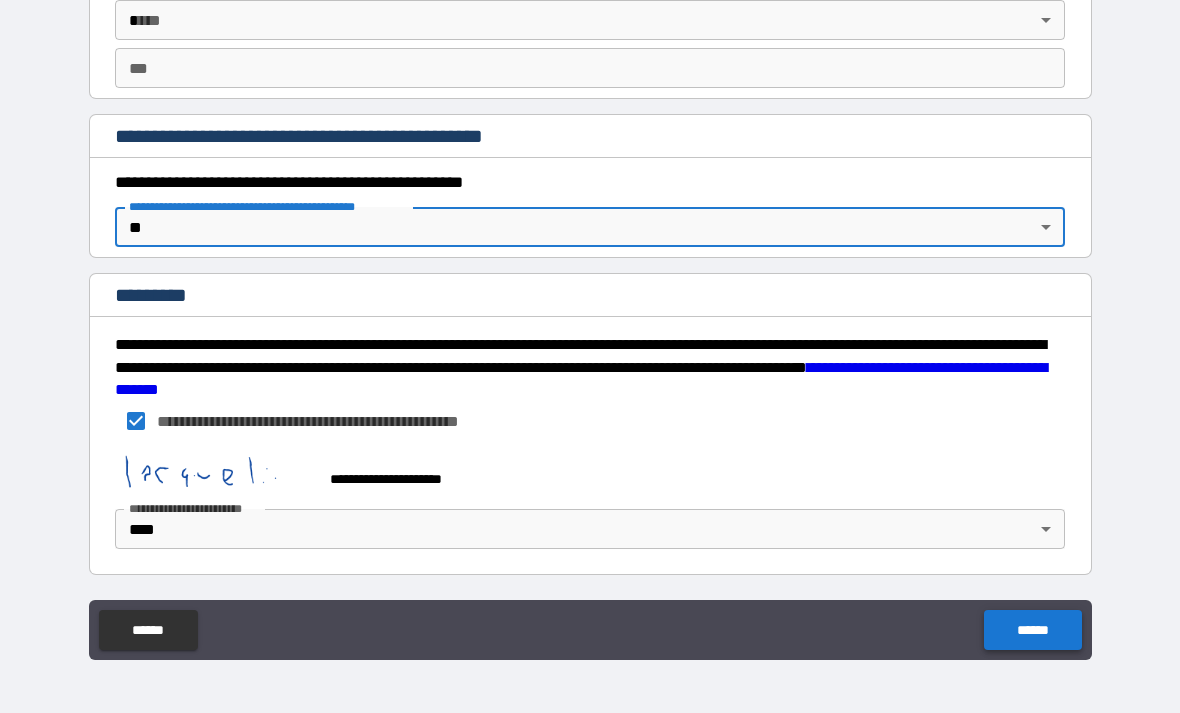 scroll, scrollTop: 1908, scrollLeft: 0, axis: vertical 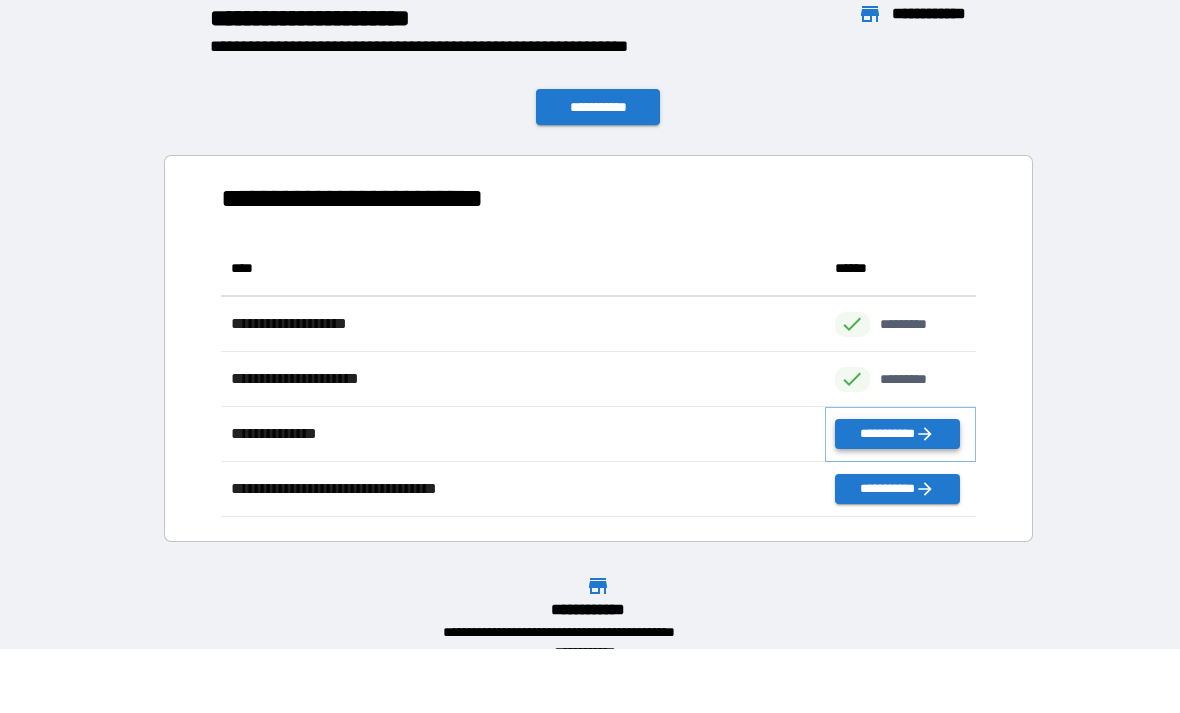 click on "**********" at bounding box center (897, 434) 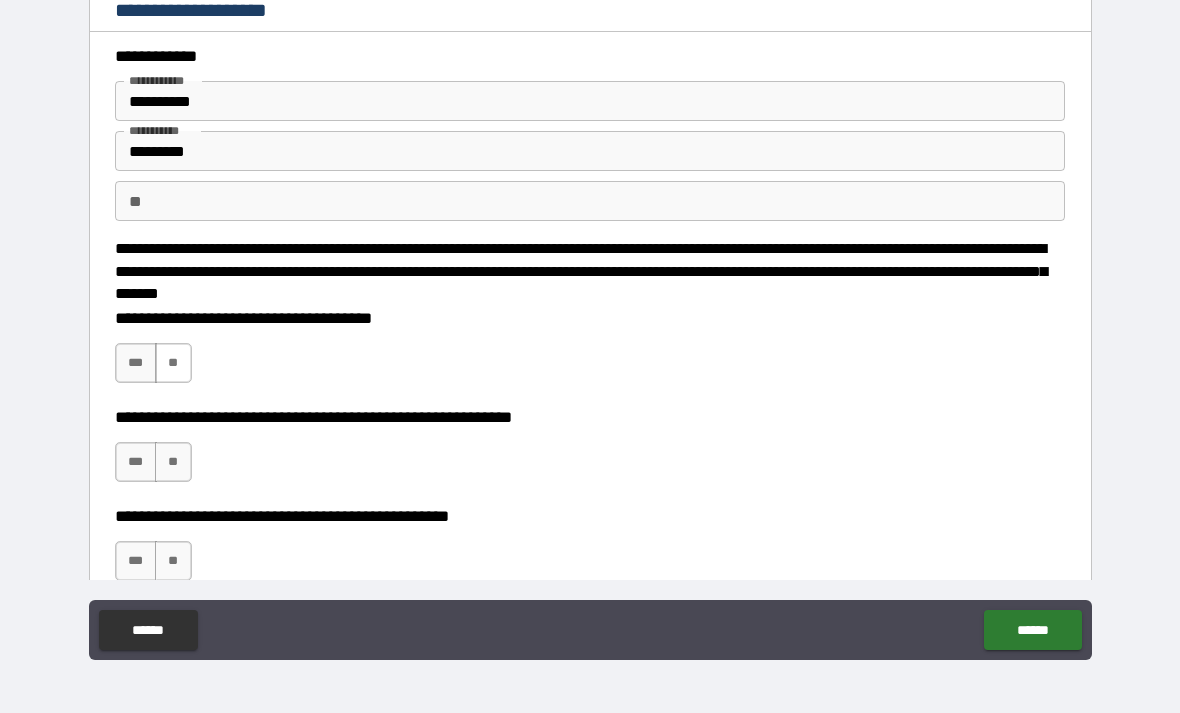 click on "**" at bounding box center [173, 363] 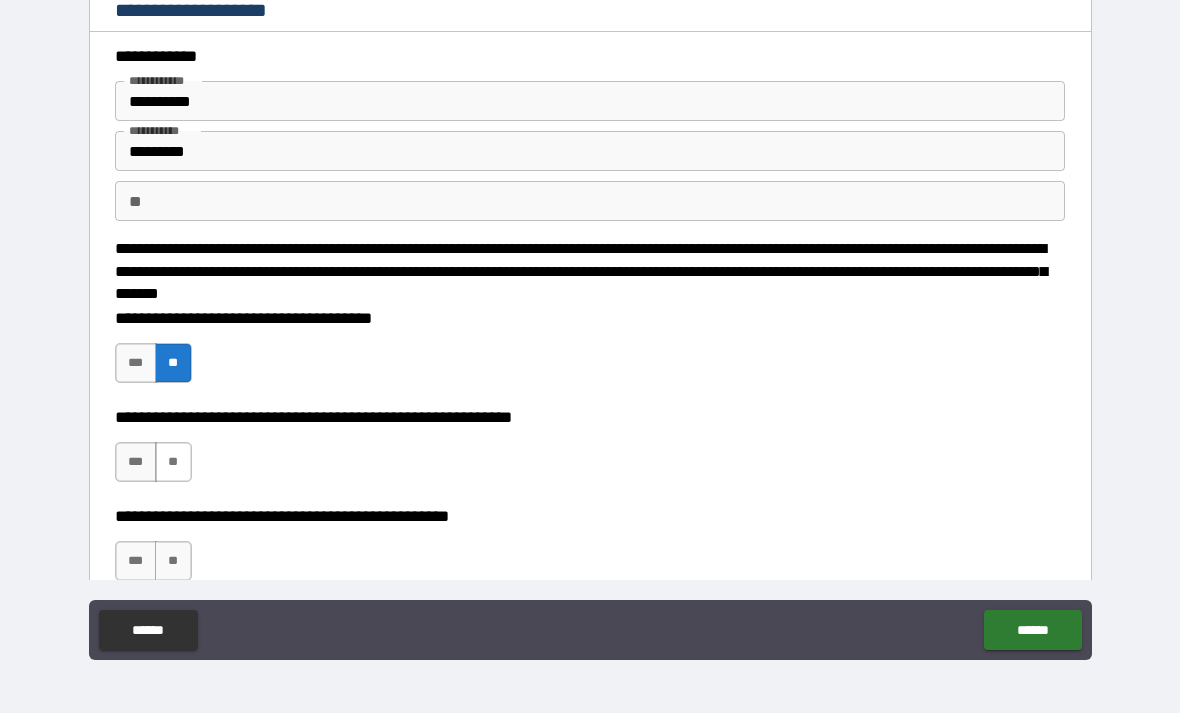 click on "**" at bounding box center [173, 462] 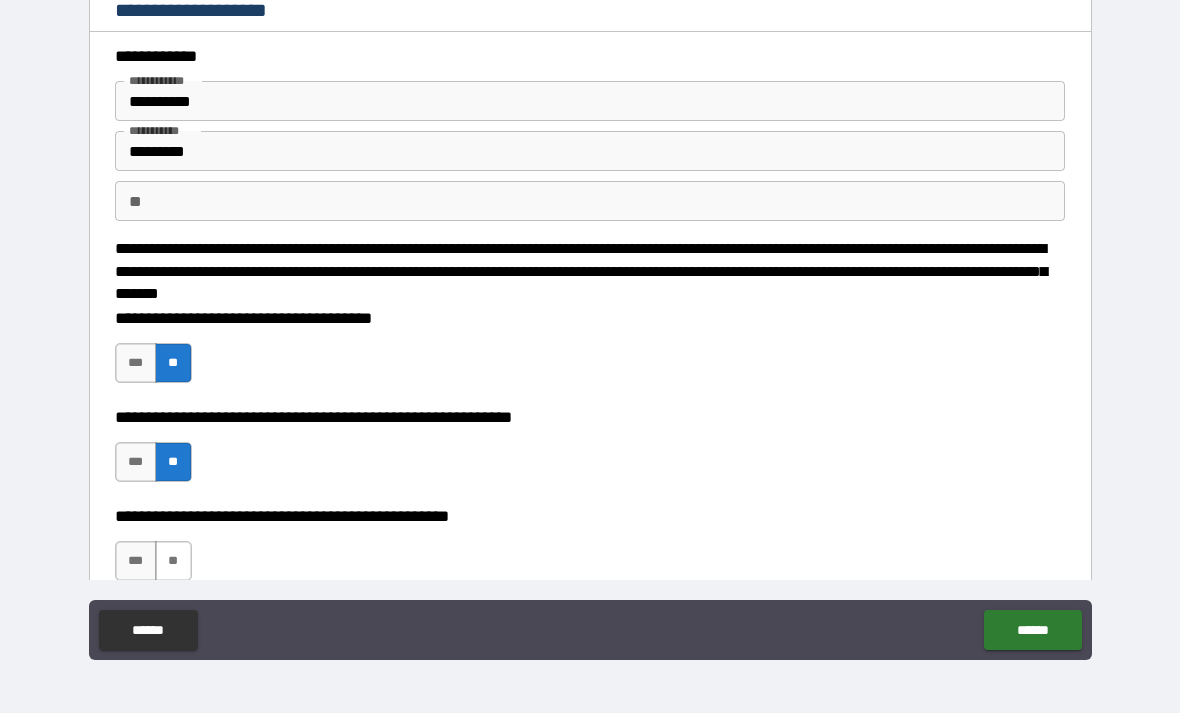 click on "**" at bounding box center (173, 561) 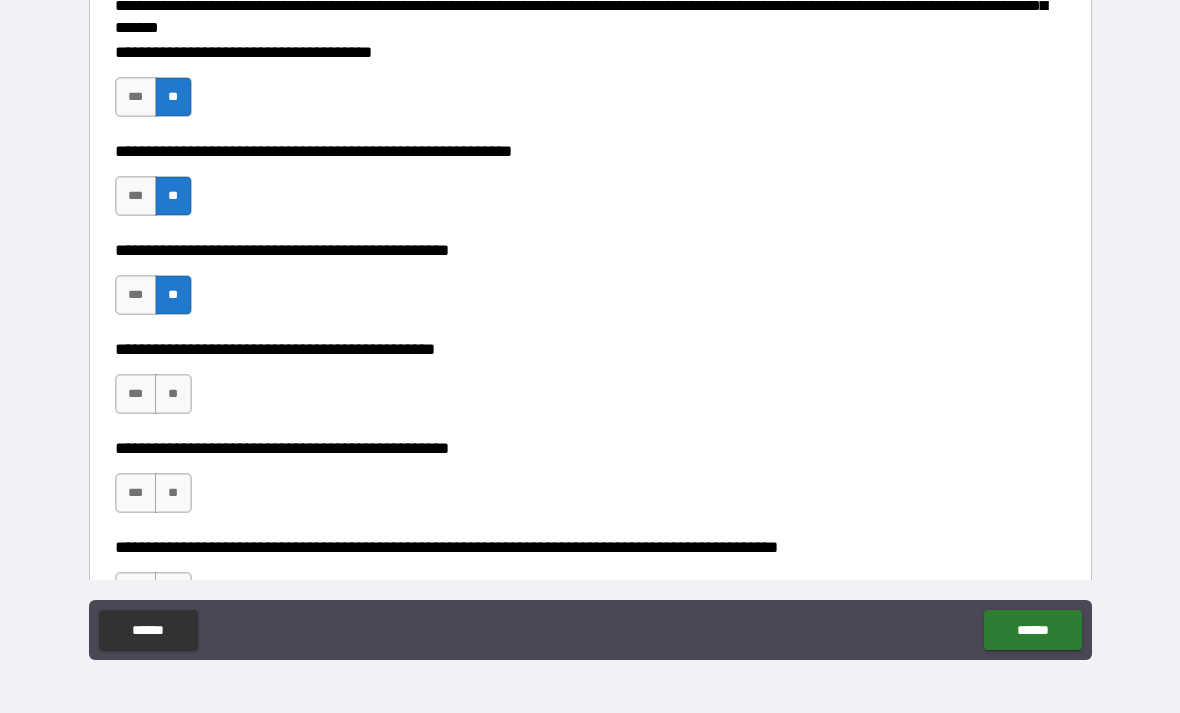 scroll, scrollTop: 267, scrollLeft: 0, axis: vertical 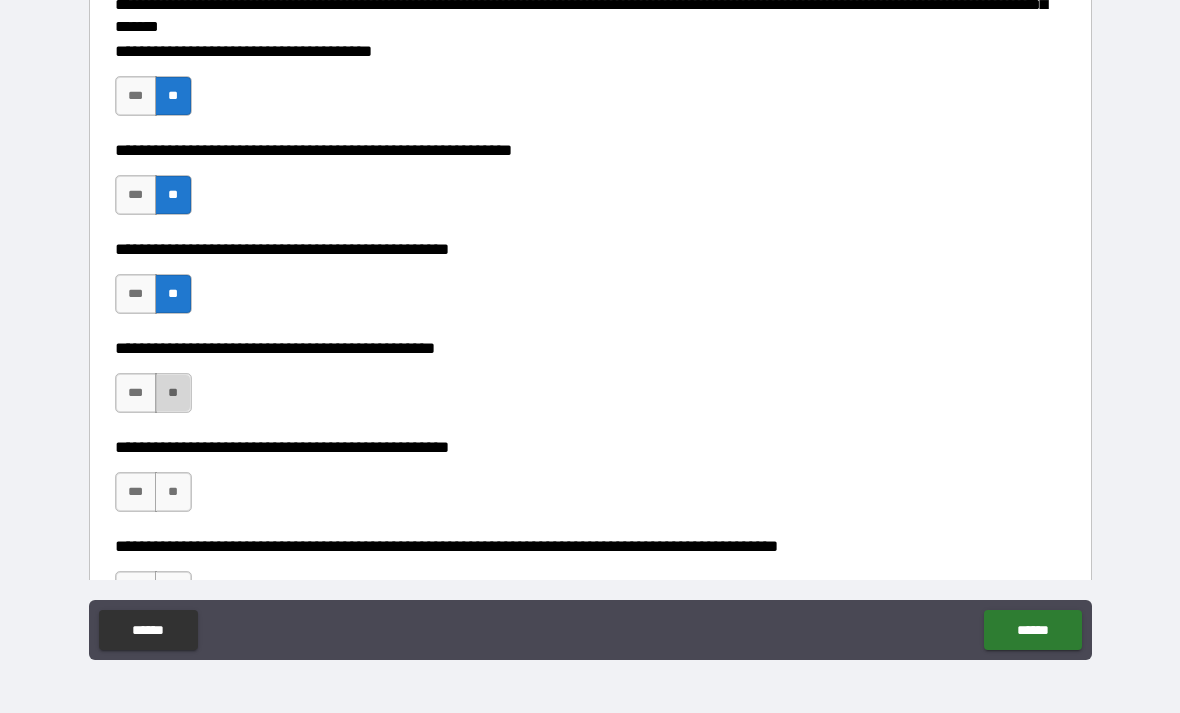 click on "**" at bounding box center (173, 393) 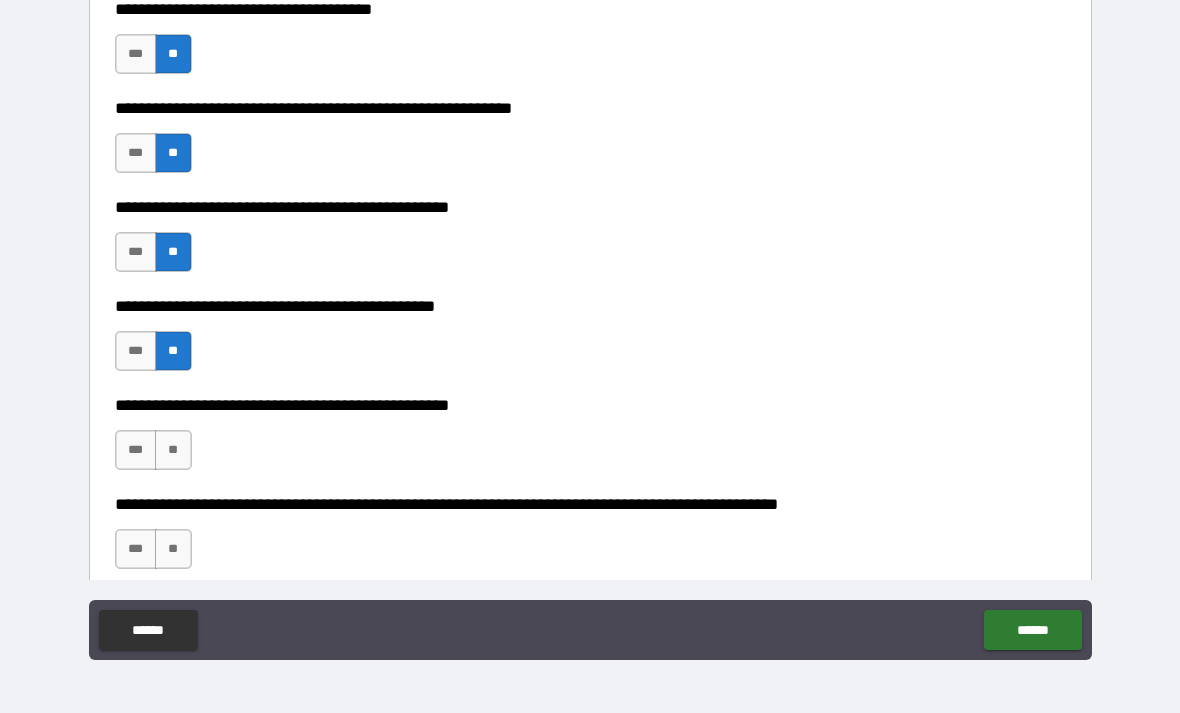 scroll, scrollTop: 310, scrollLeft: 0, axis: vertical 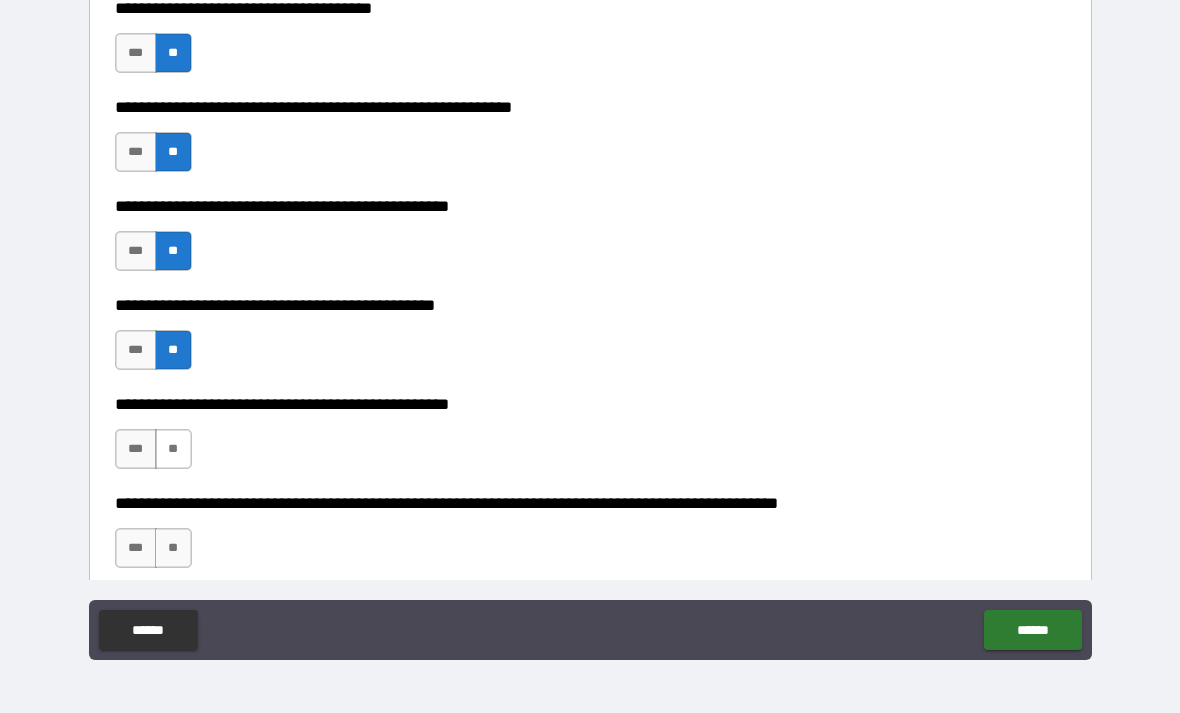 click on "**" at bounding box center (173, 449) 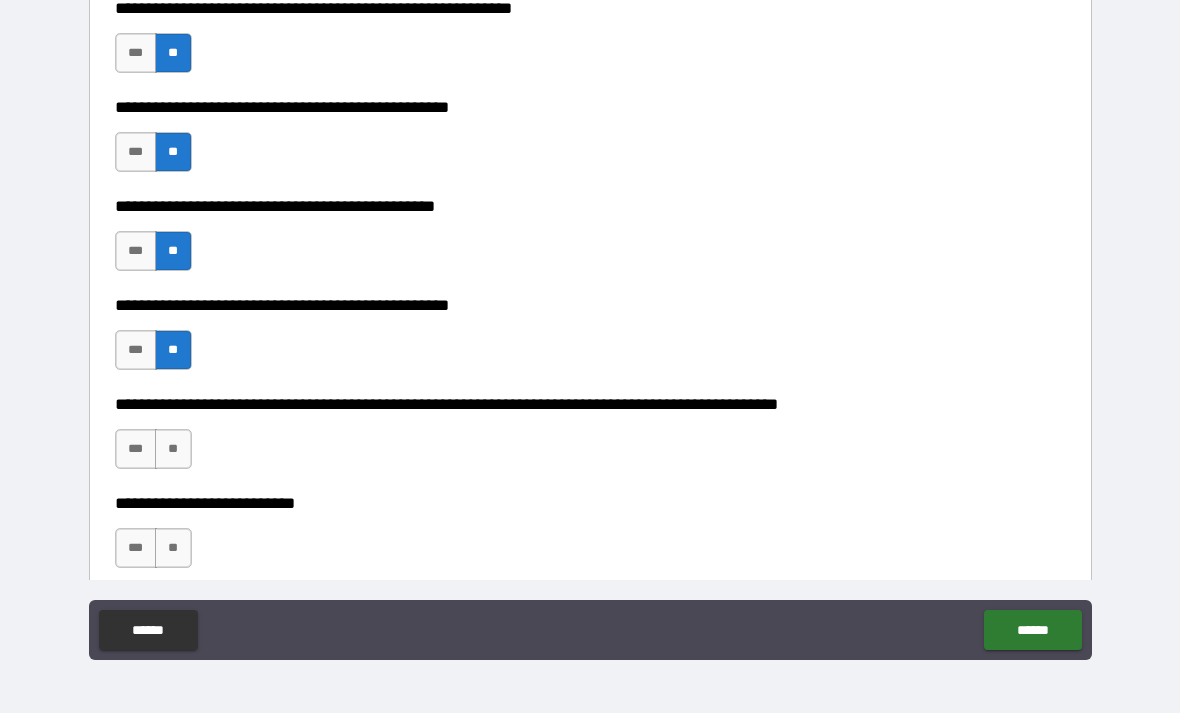 scroll, scrollTop: 410, scrollLeft: 0, axis: vertical 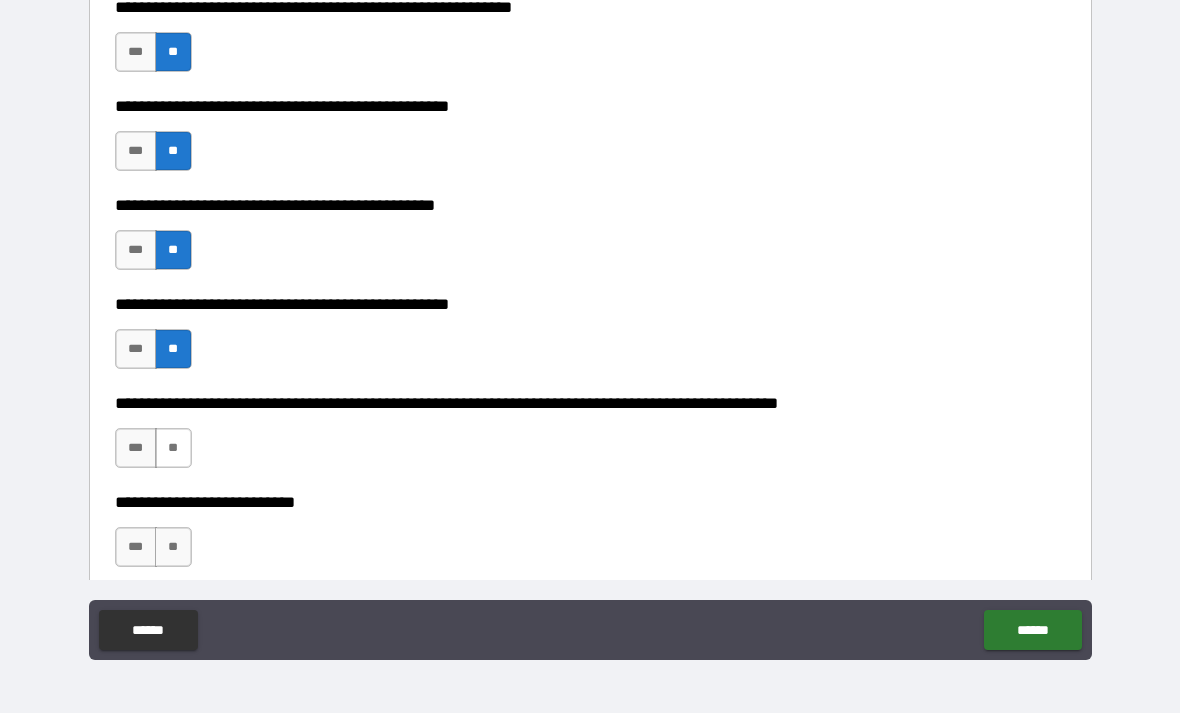 click on "**" at bounding box center (173, 448) 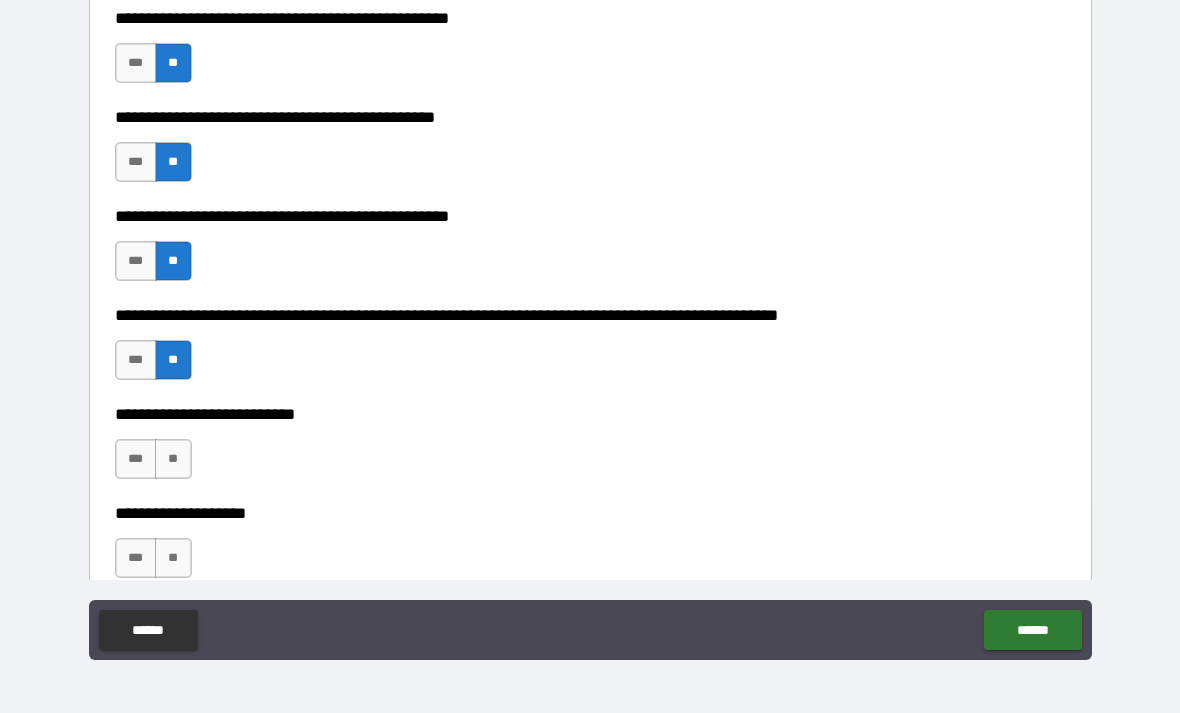 scroll, scrollTop: 499, scrollLeft: 0, axis: vertical 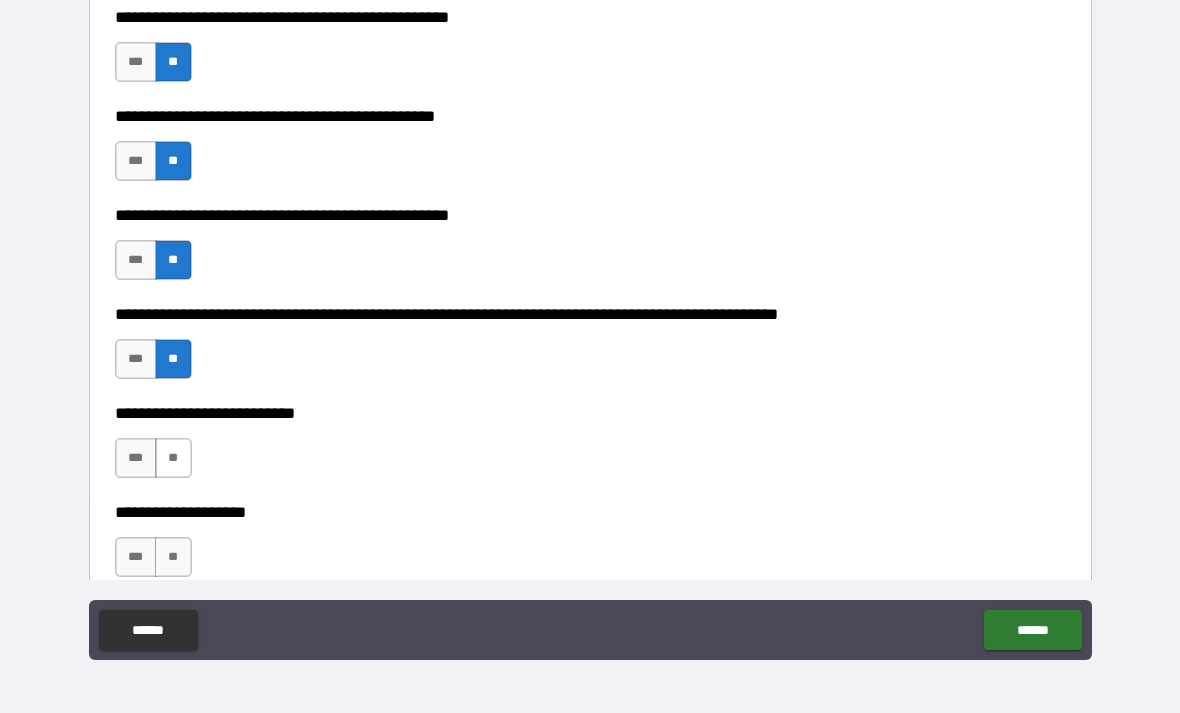 click on "**" at bounding box center [173, 458] 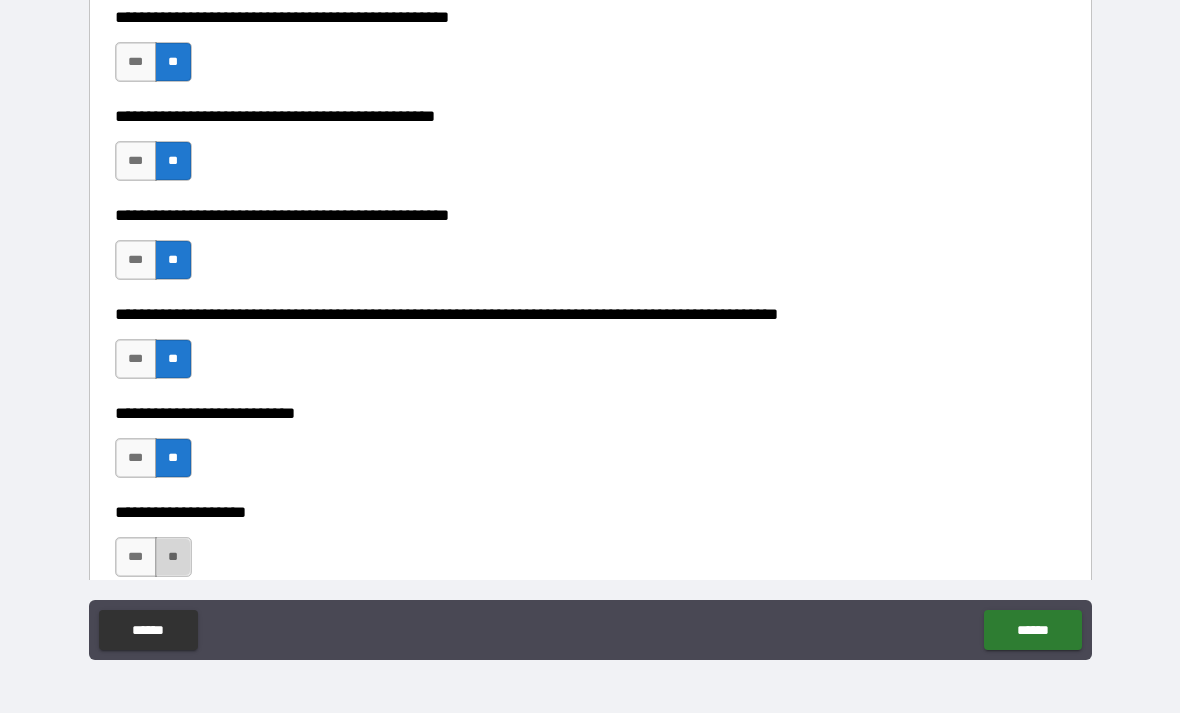 click on "**" at bounding box center [173, 557] 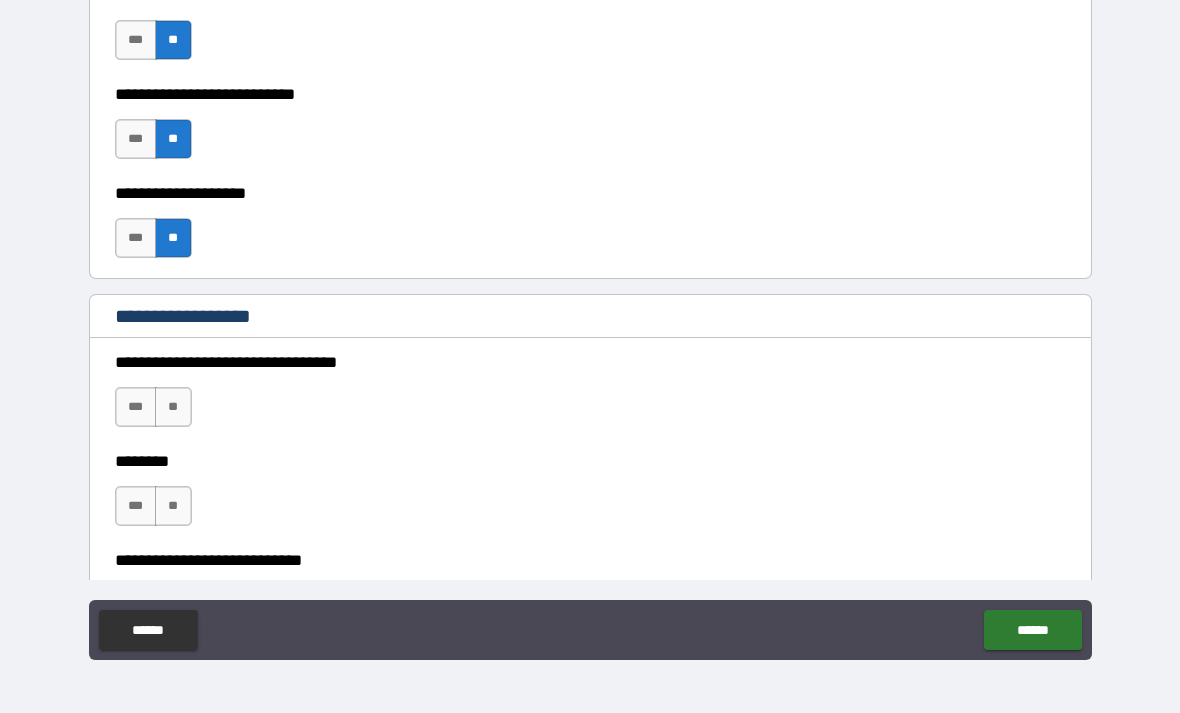 scroll, scrollTop: 827, scrollLeft: 0, axis: vertical 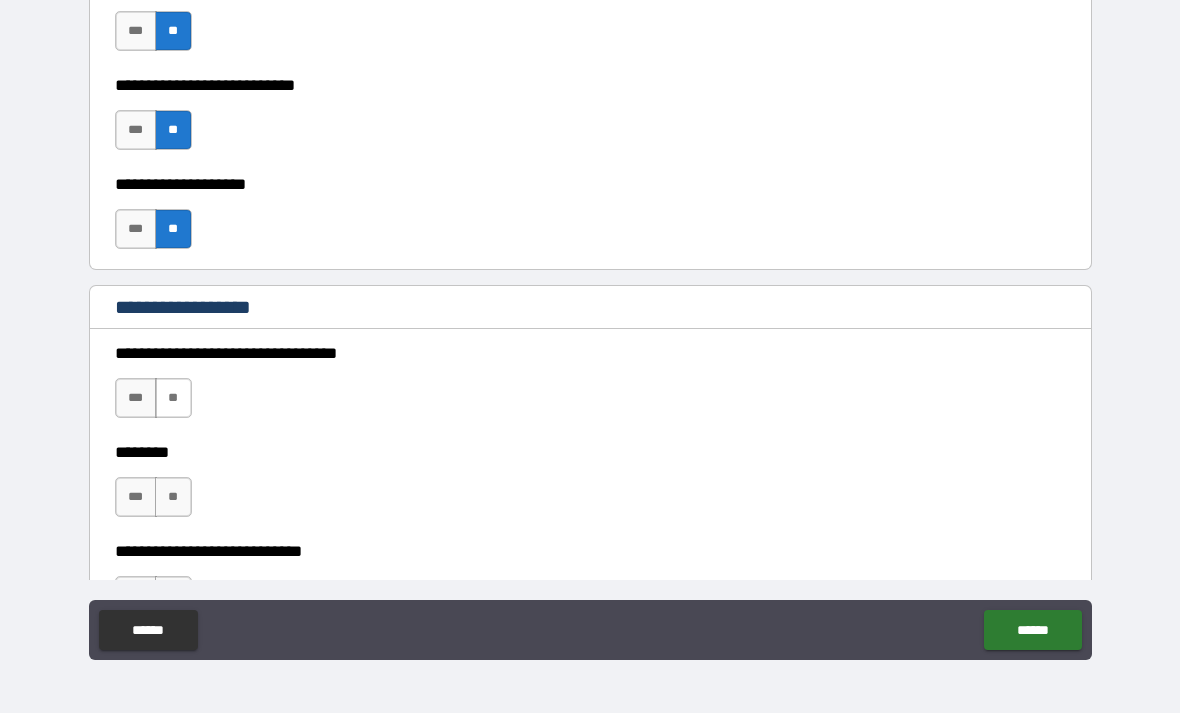 click on "**" at bounding box center (173, 398) 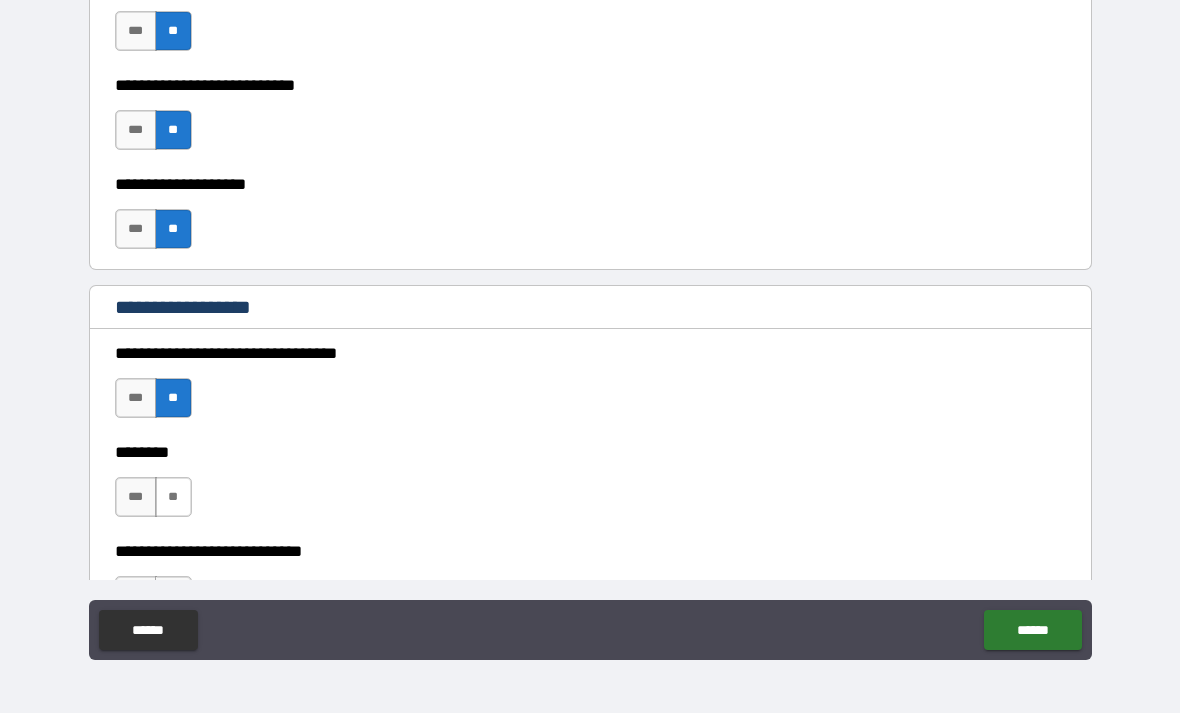 click on "**" at bounding box center [173, 497] 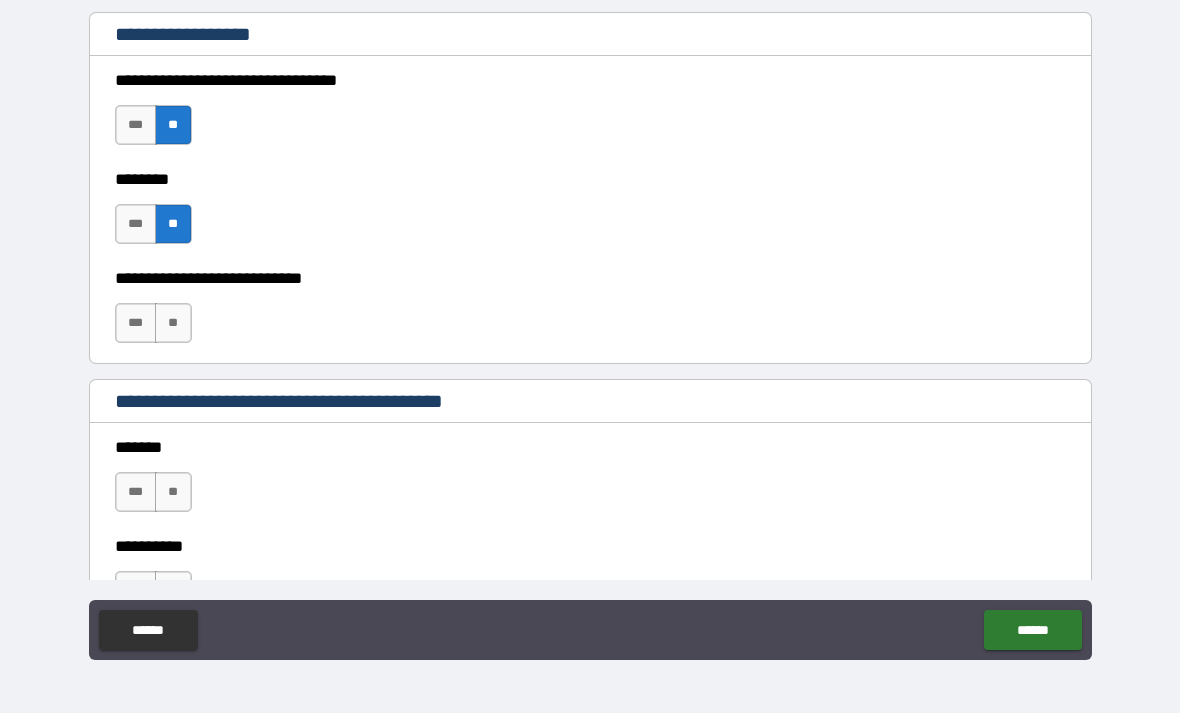 scroll, scrollTop: 1101, scrollLeft: 0, axis: vertical 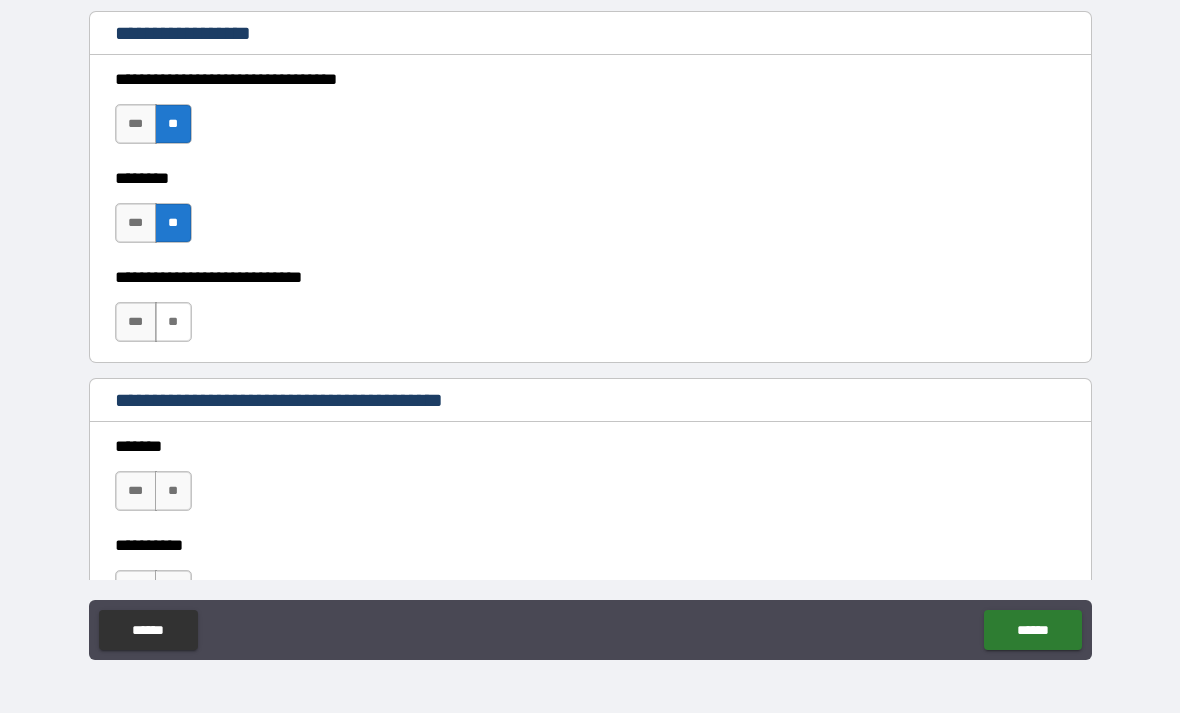 click on "**" at bounding box center (173, 322) 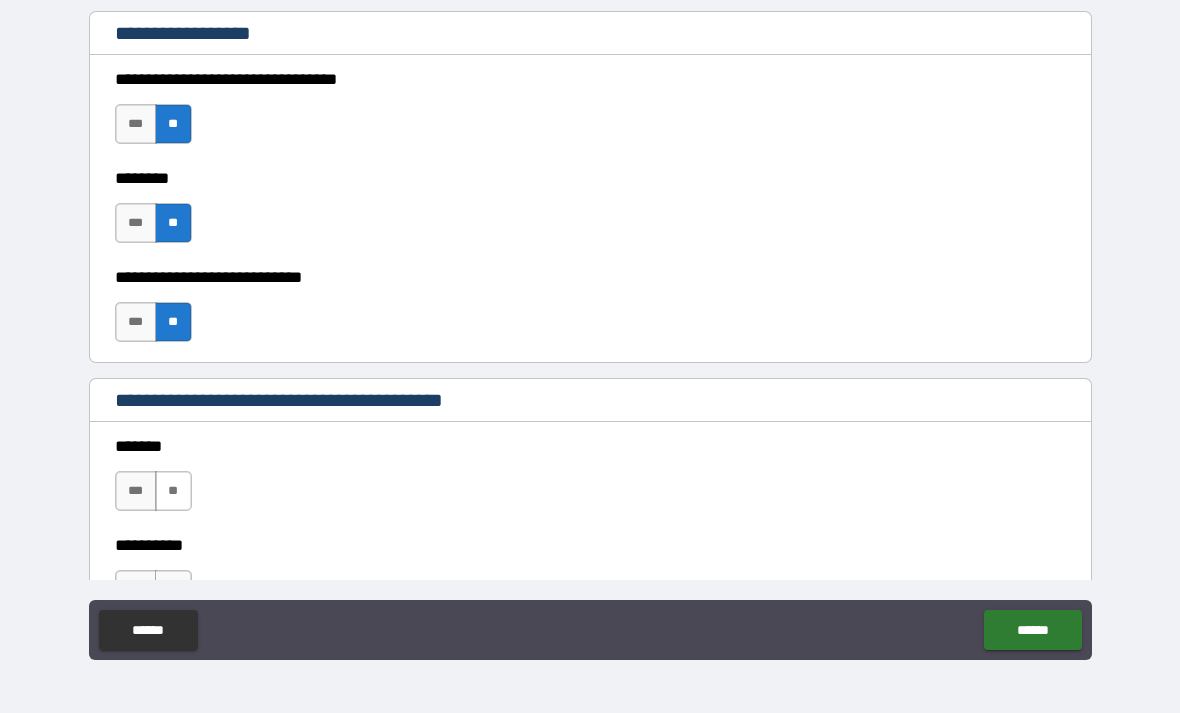 click on "**" at bounding box center (173, 491) 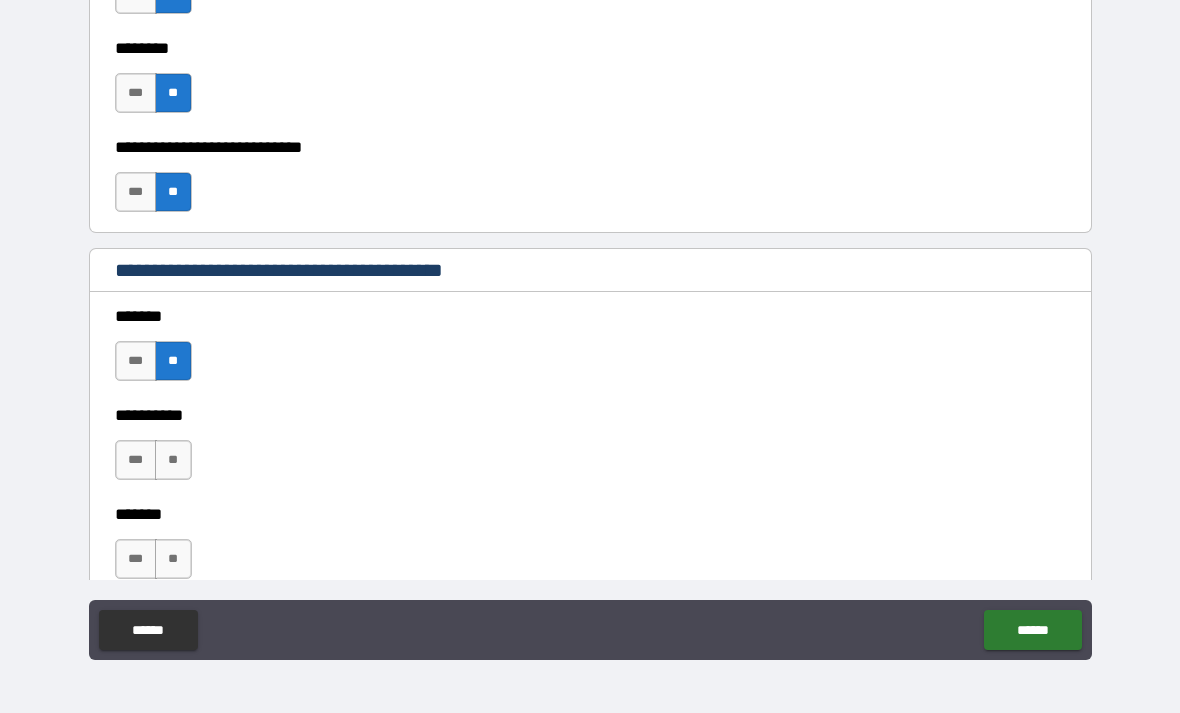 scroll, scrollTop: 1232, scrollLeft: 0, axis: vertical 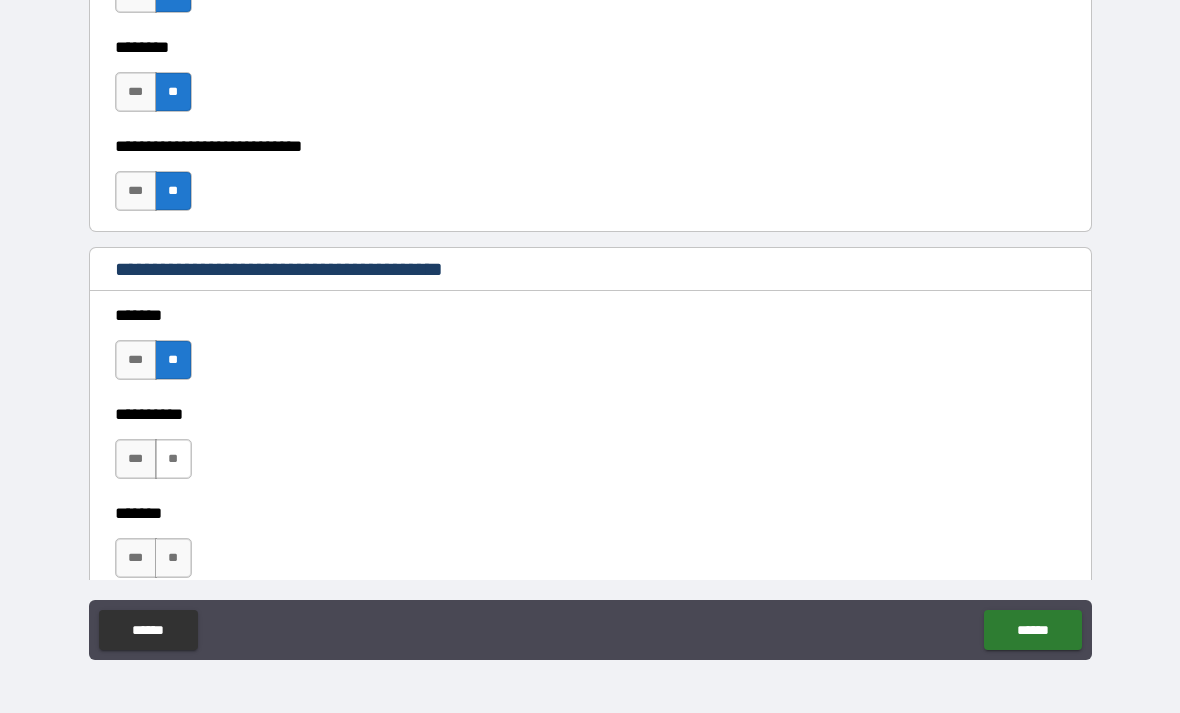 click on "**" at bounding box center (173, 459) 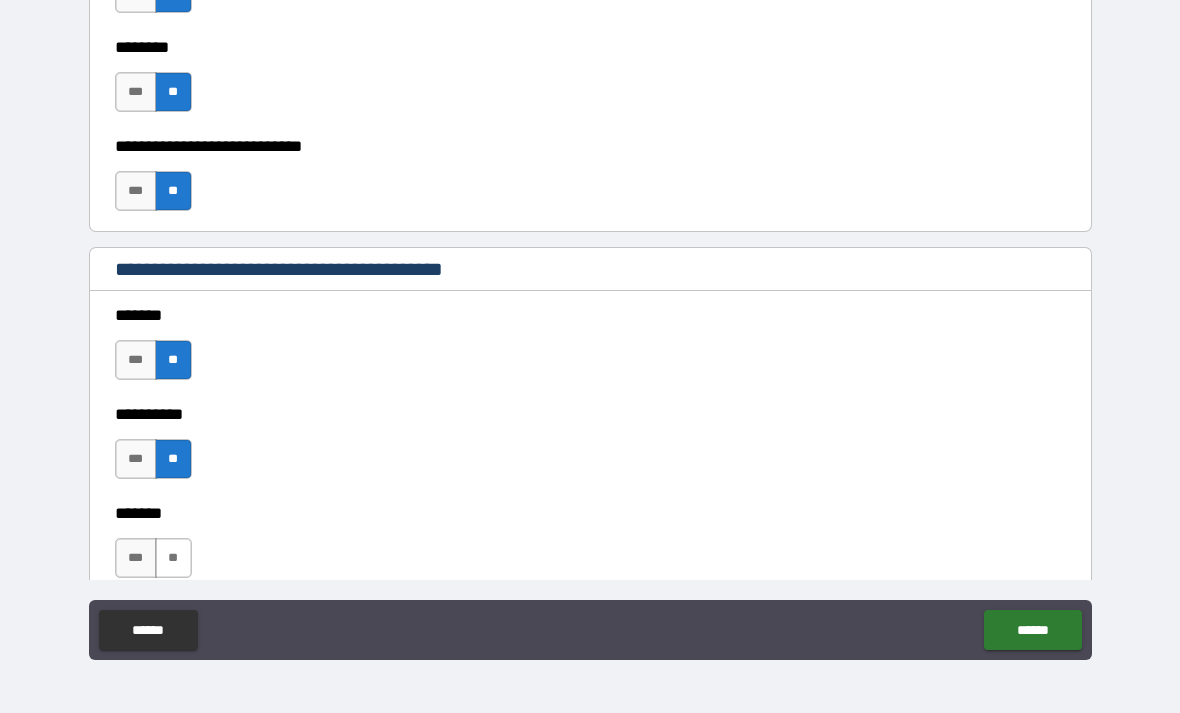 click on "**" at bounding box center [173, 558] 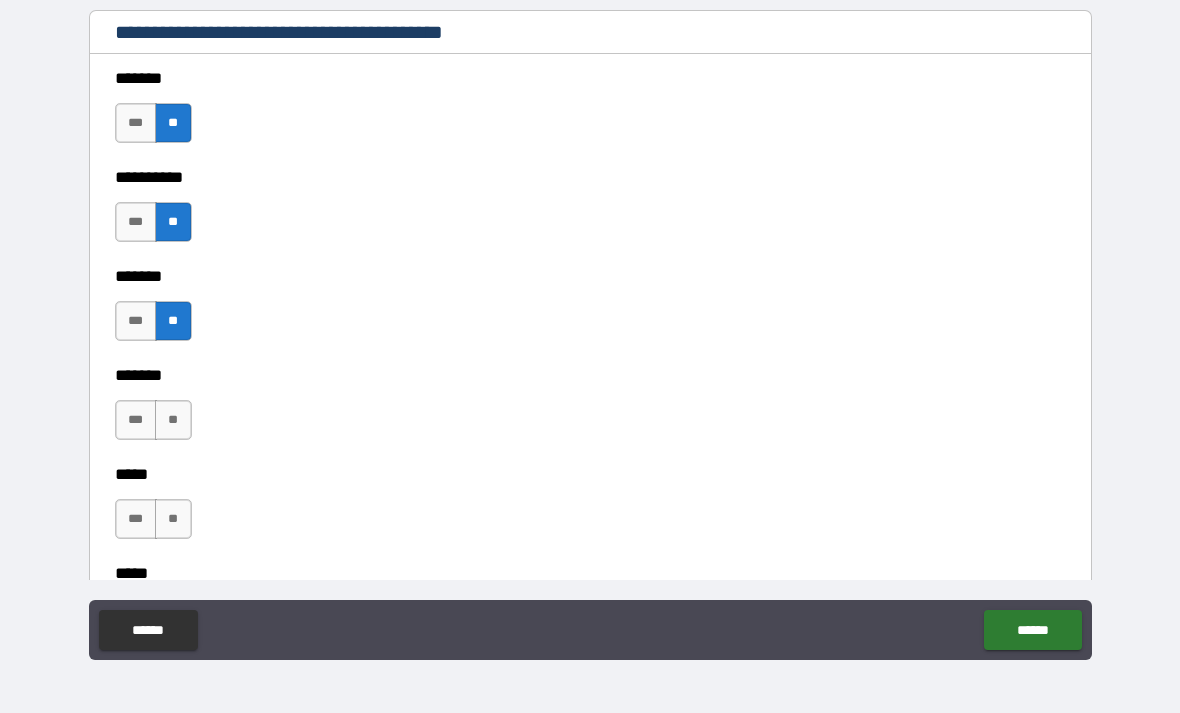 scroll, scrollTop: 1471, scrollLeft: 0, axis: vertical 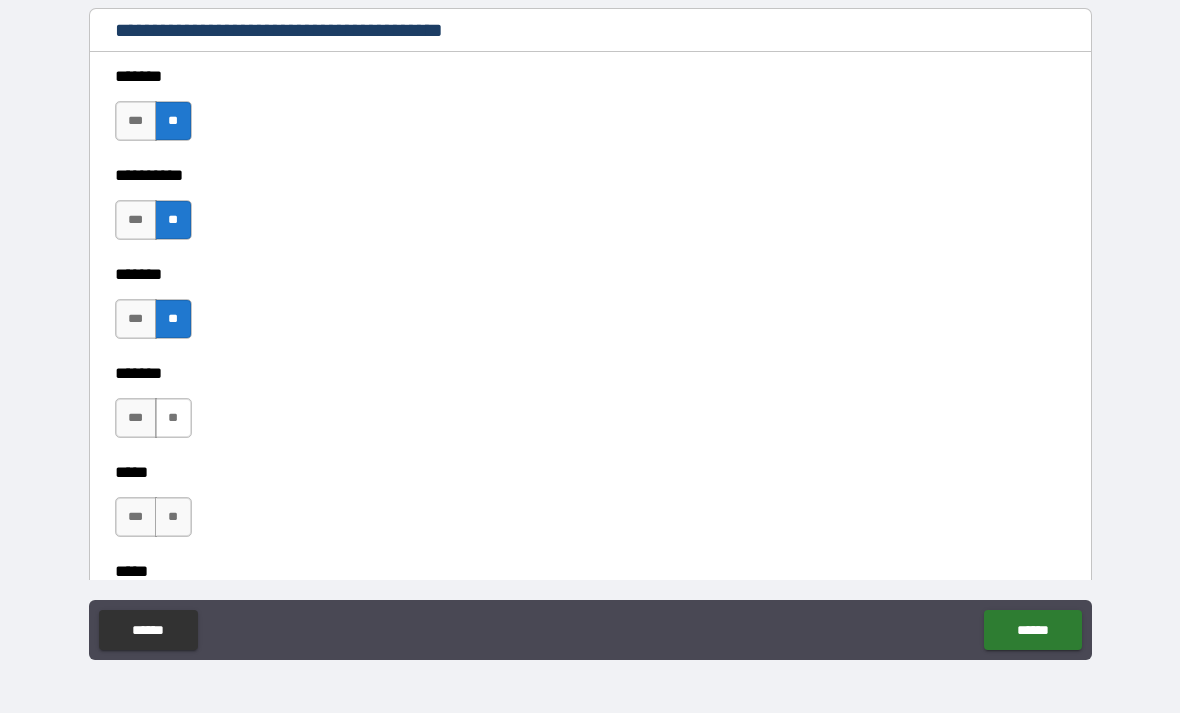 click on "**" at bounding box center [173, 418] 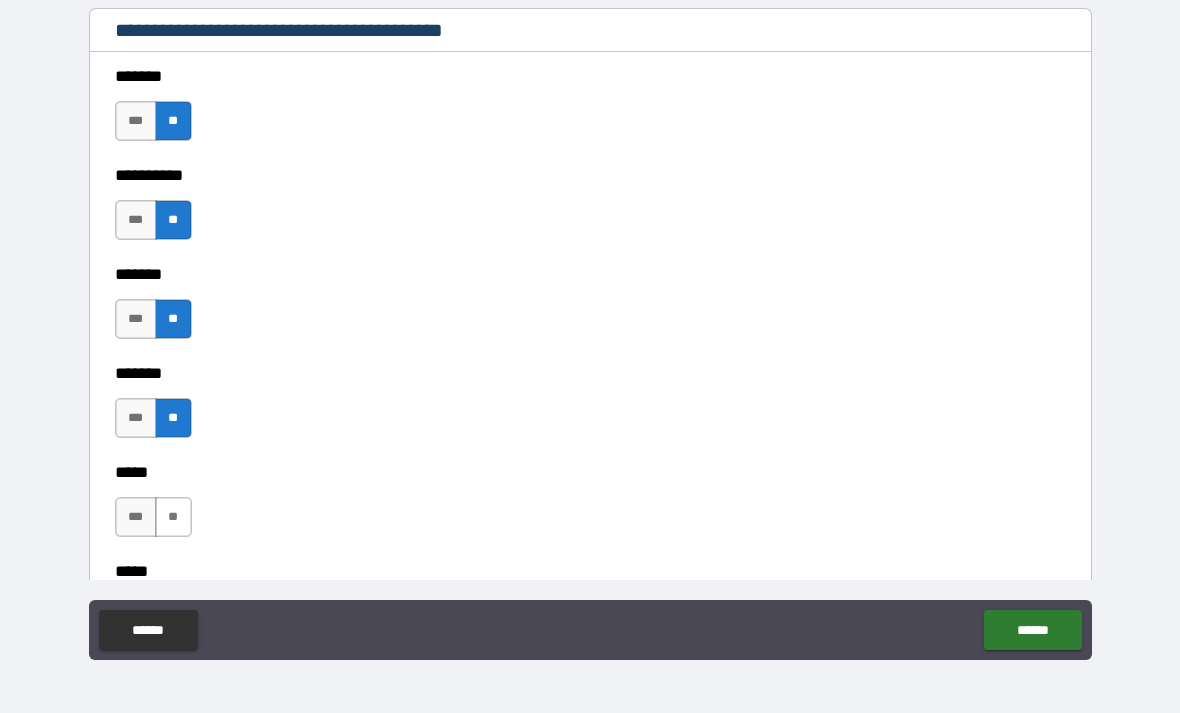 click on "**" at bounding box center [173, 517] 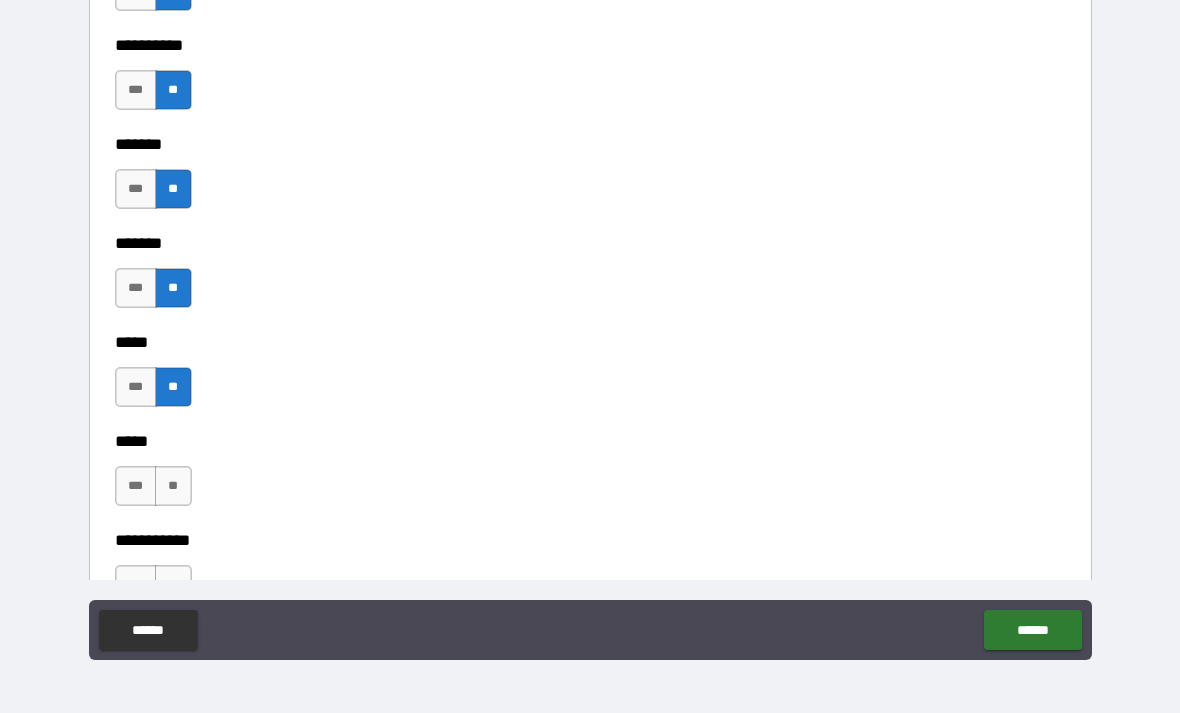 scroll, scrollTop: 1614, scrollLeft: 0, axis: vertical 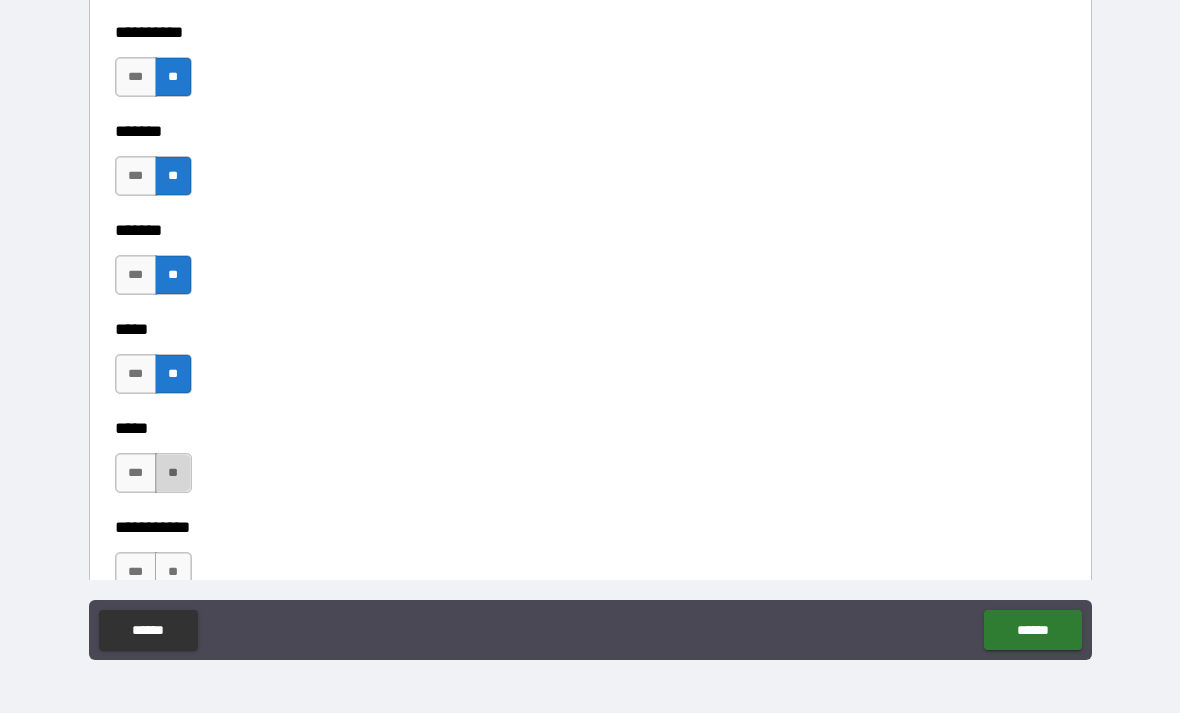 click on "**" at bounding box center (173, 473) 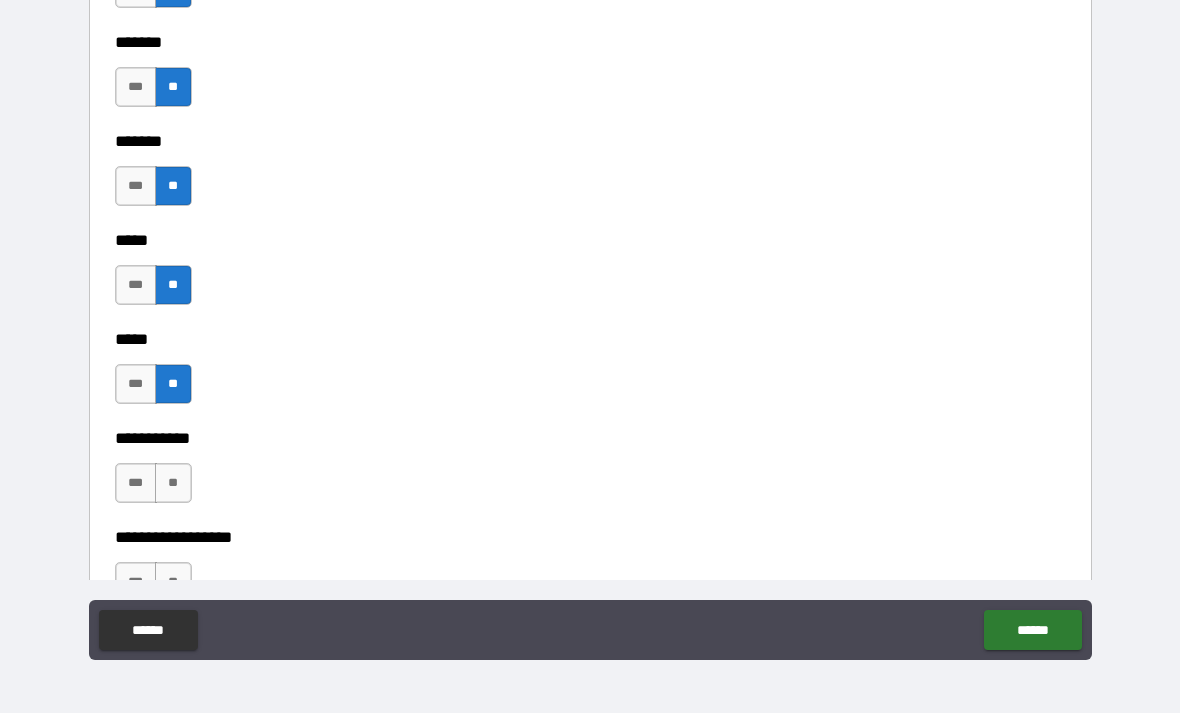 scroll, scrollTop: 1710, scrollLeft: 0, axis: vertical 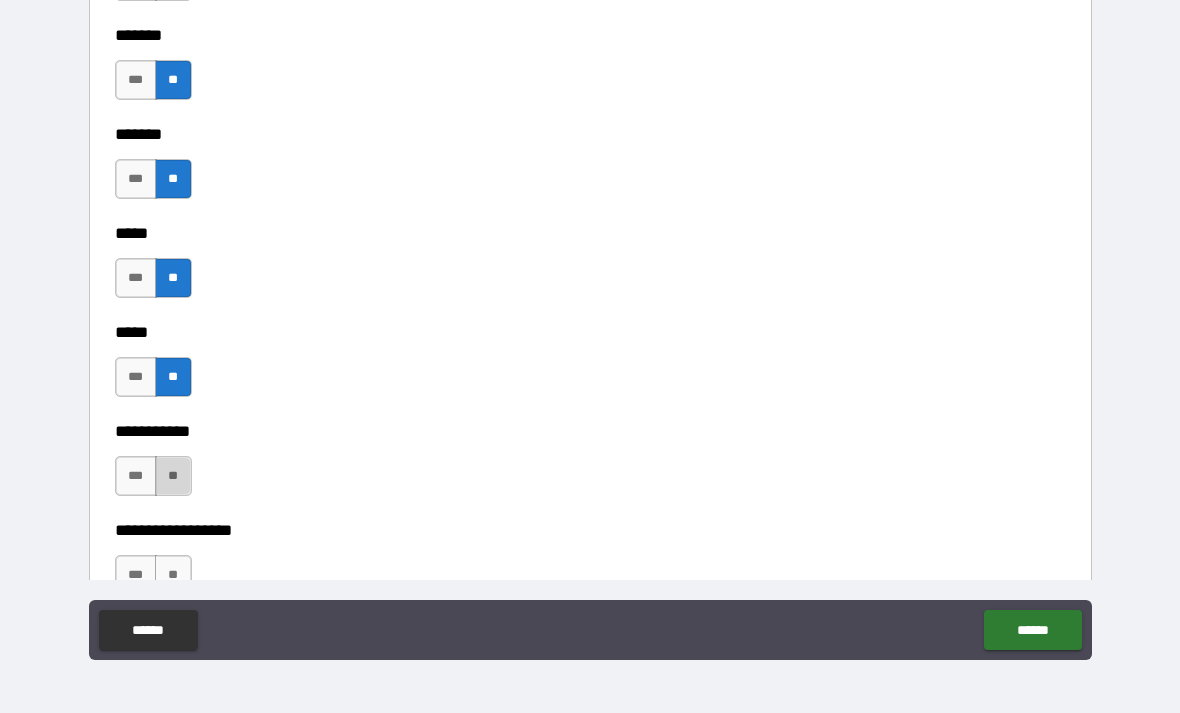 click on "**" at bounding box center (173, 476) 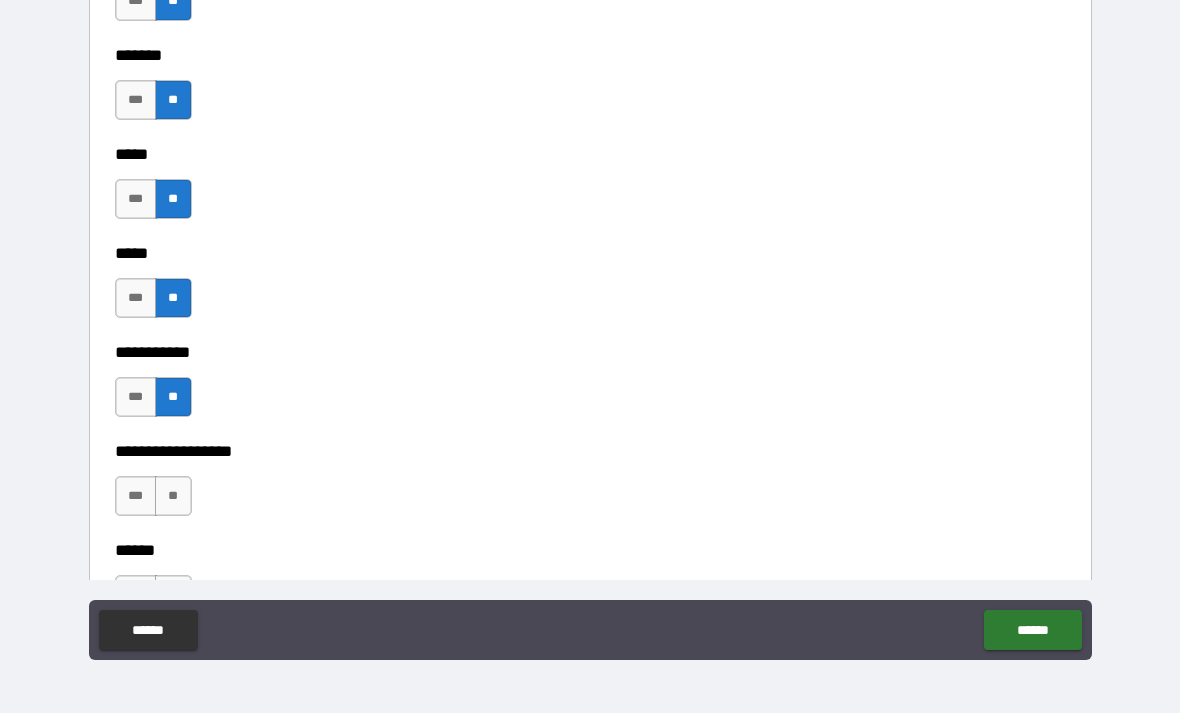 scroll, scrollTop: 1791, scrollLeft: 0, axis: vertical 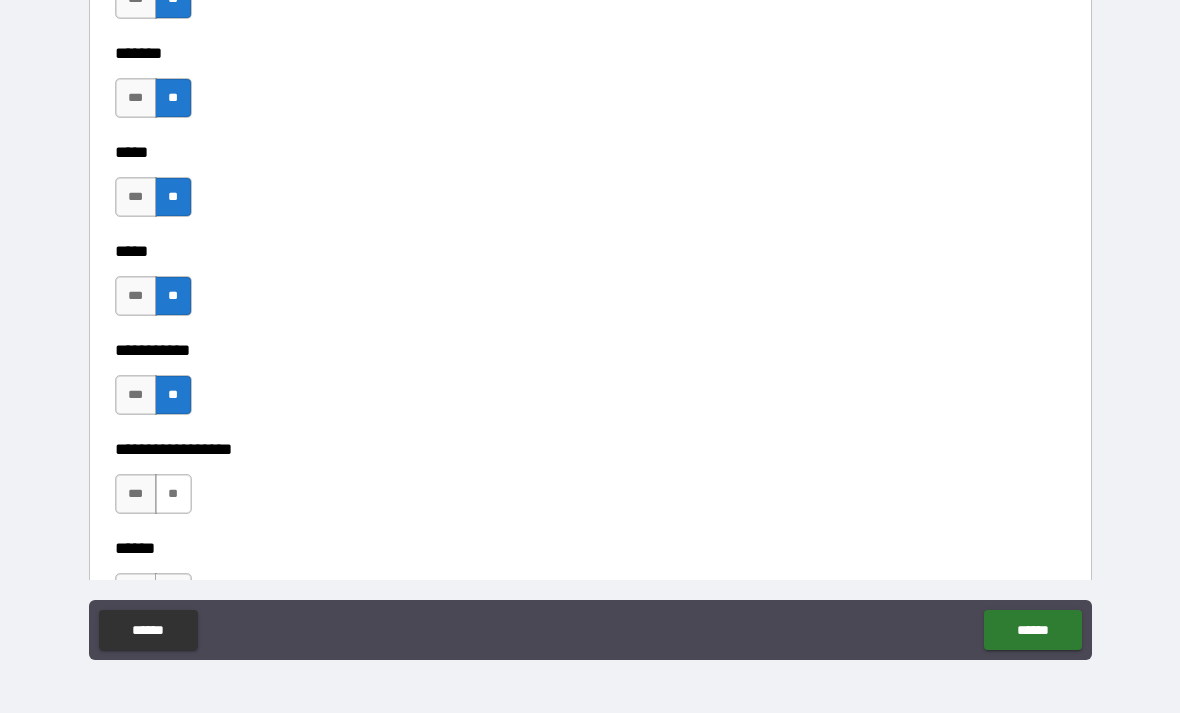 click on "**" at bounding box center [173, 494] 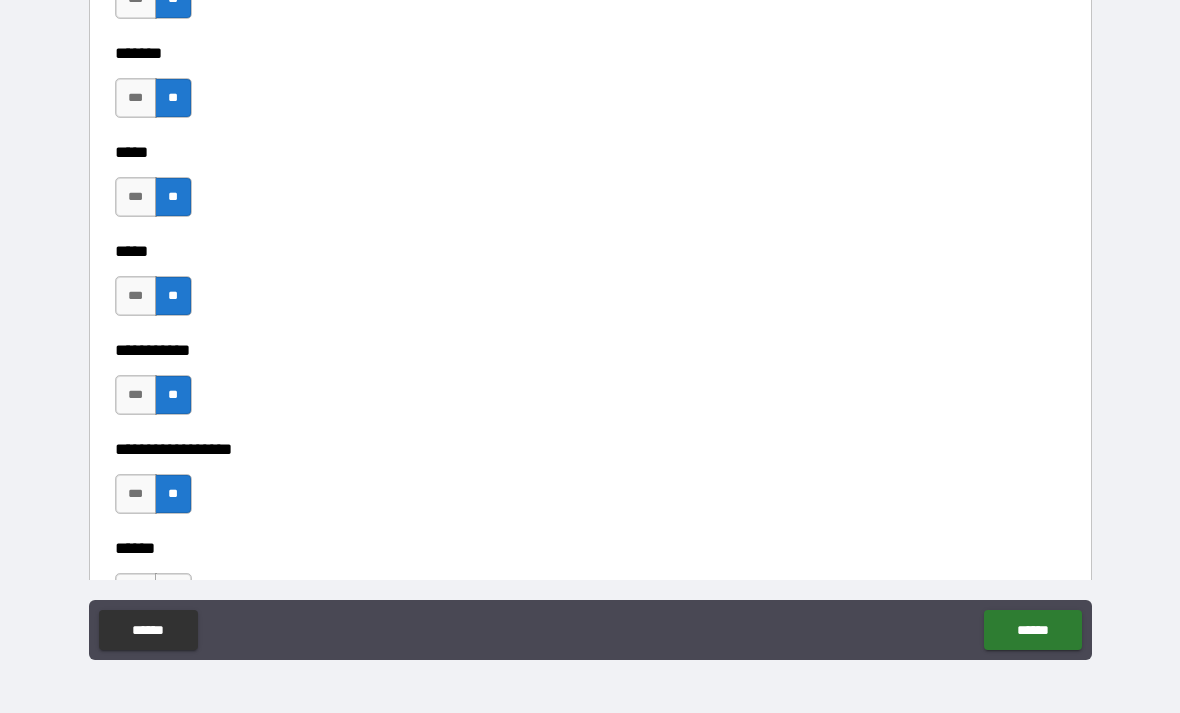 scroll, scrollTop: 1919, scrollLeft: 0, axis: vertical 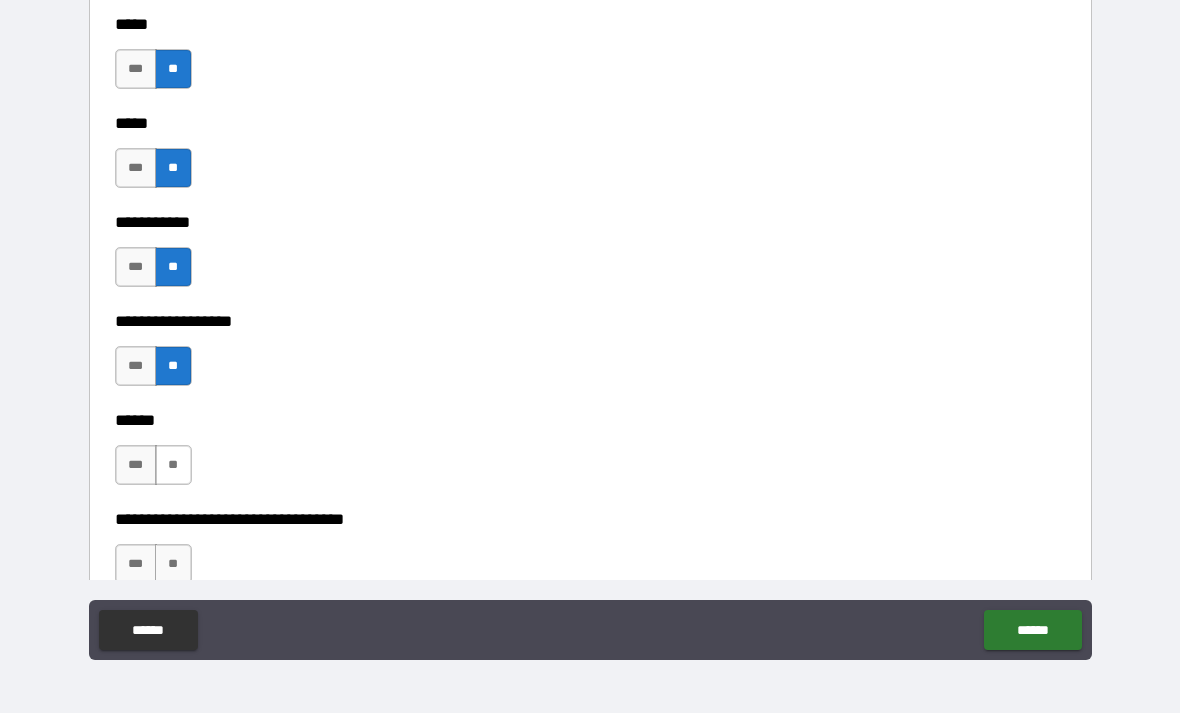 click on "**" at bounding box center (173, 465) 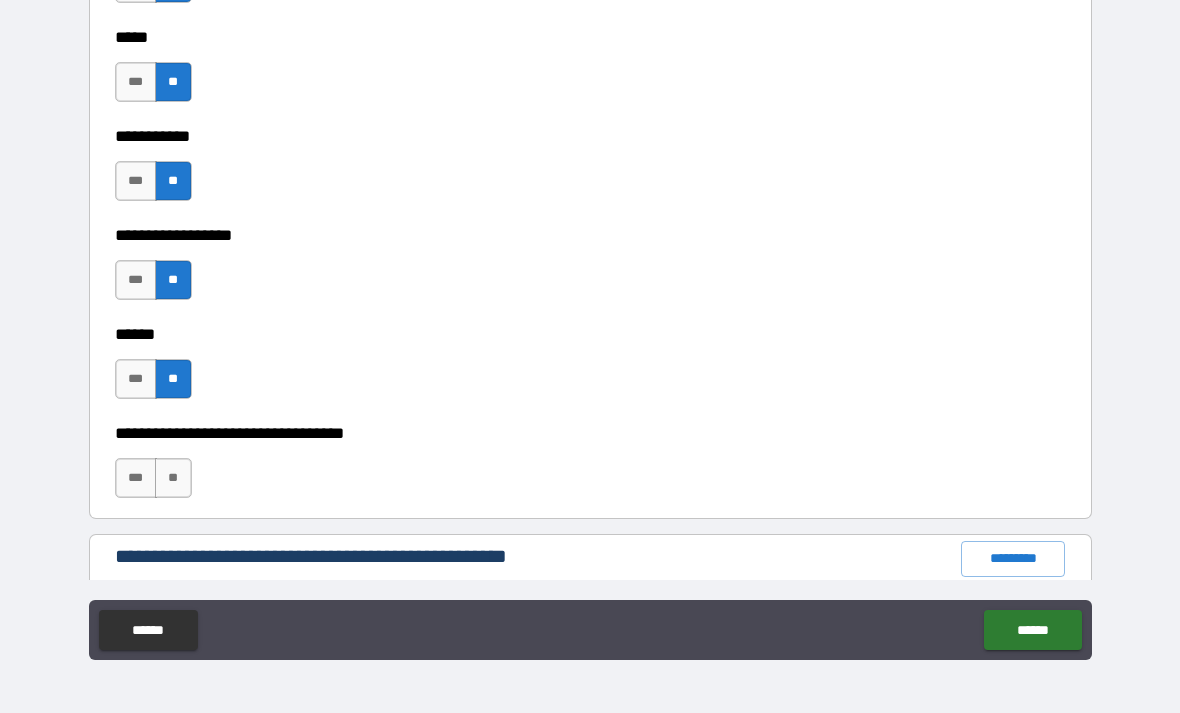 scroll, scrollTop: 2014, scrollLeft: 0, axis: vertical 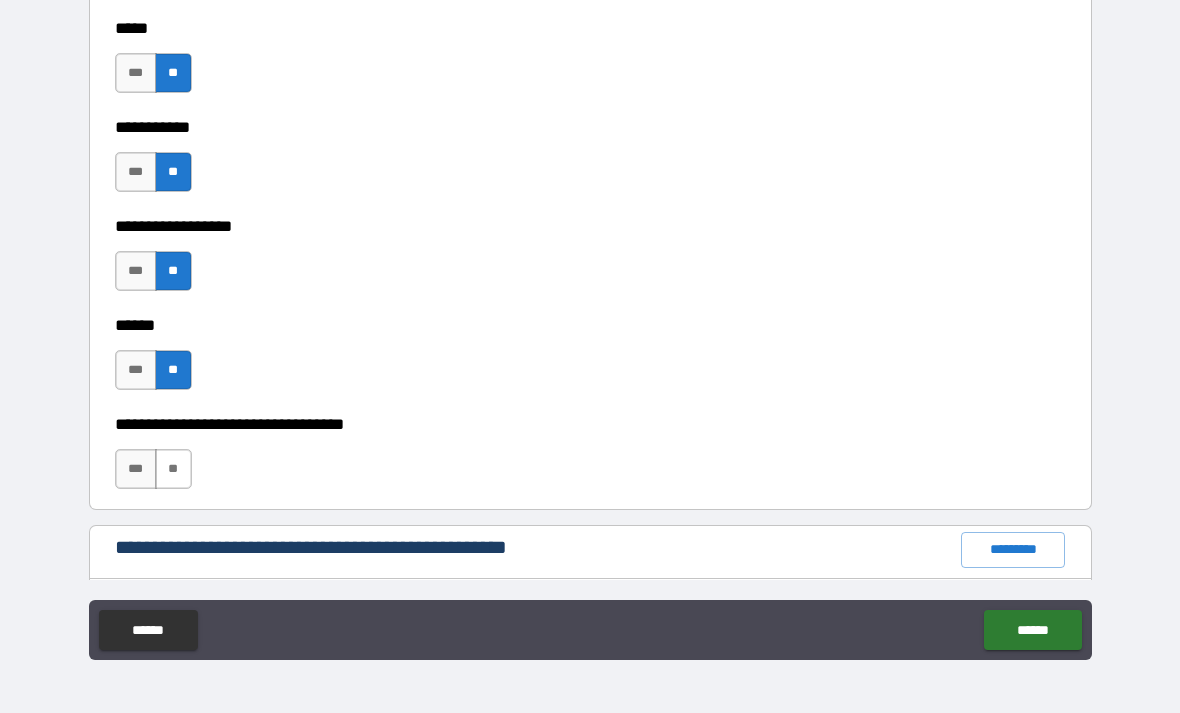 click on "**" at bounding box center [173, 469] 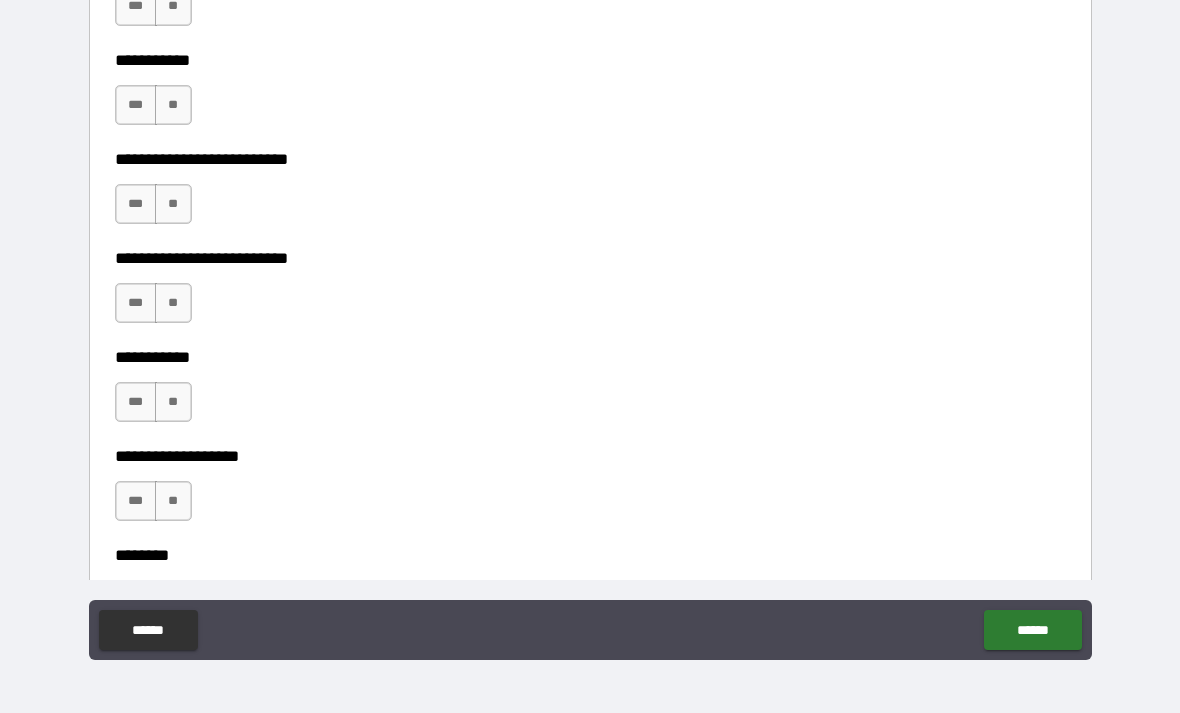 scroll, scrollTop: 4042, scrollLeft: 0, axis: vertical 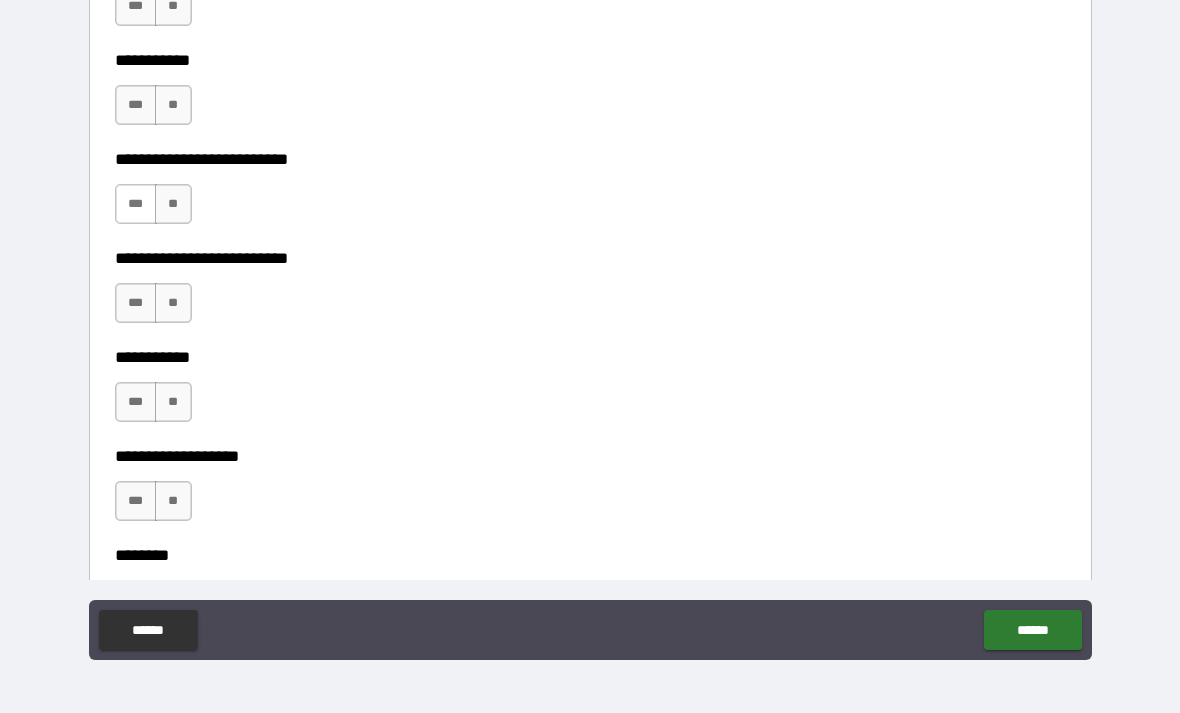 click on "***" at bounding box center (136, 204) 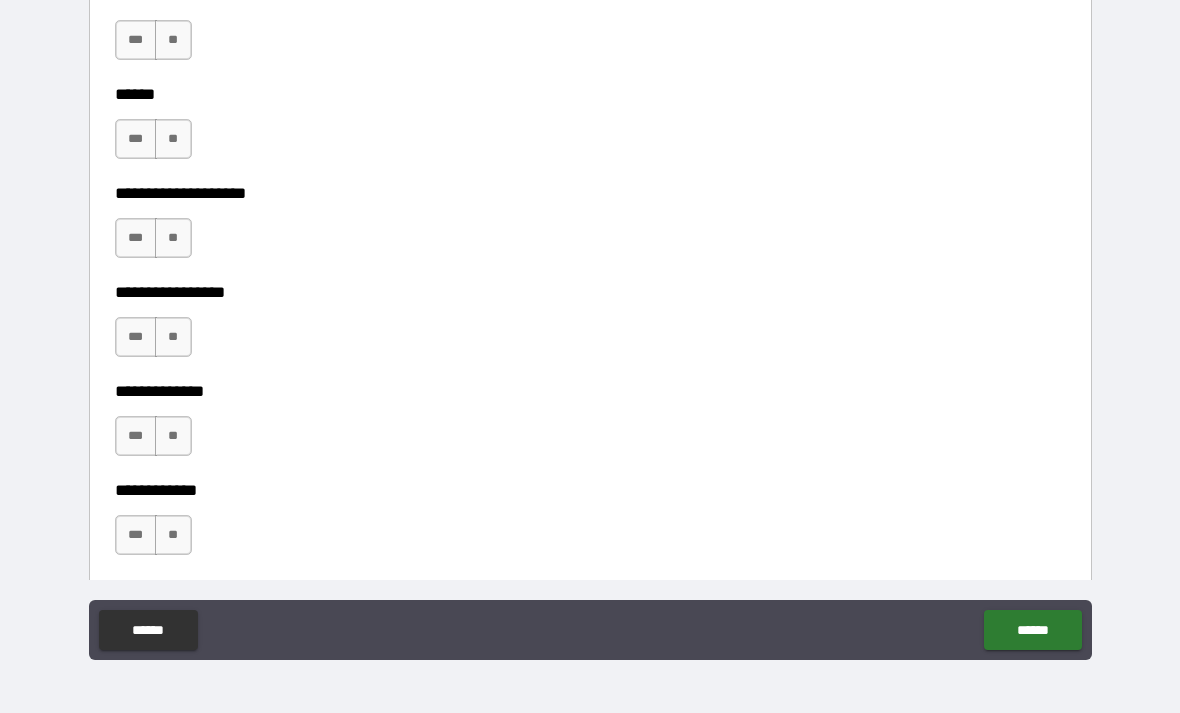 scroll, scrollTop: 6589, scrollLeft: 0, axis: vertical 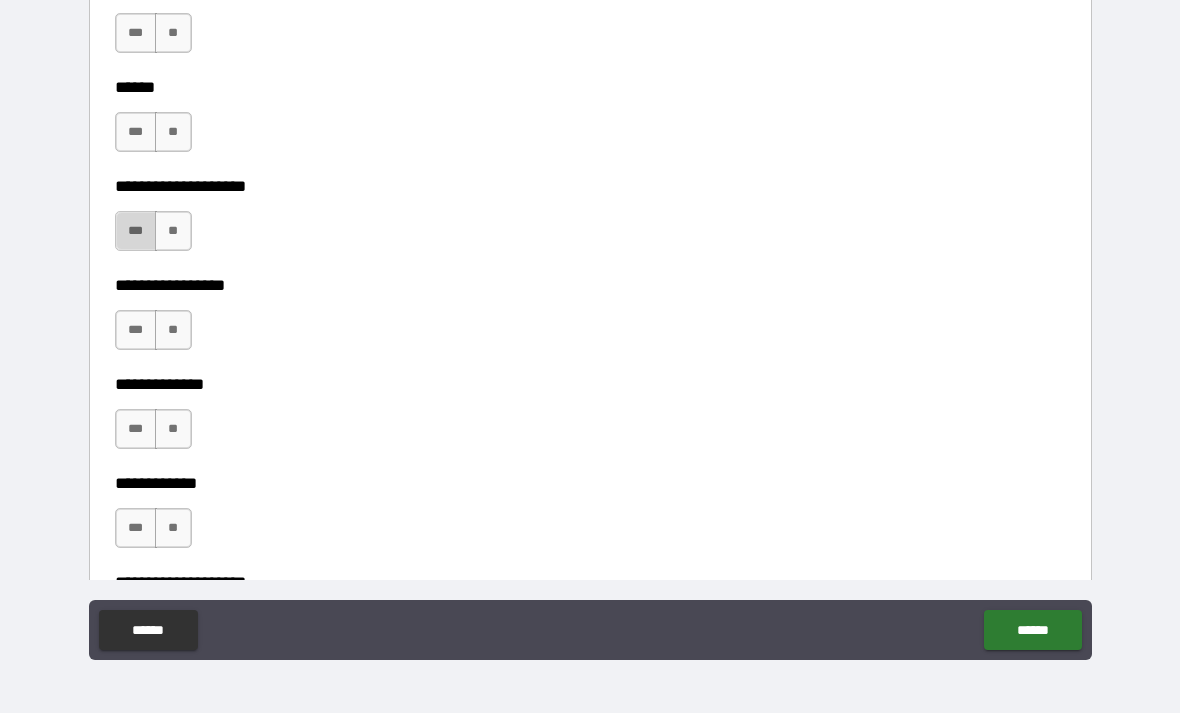click on "***" at bounding box center (136, 231) 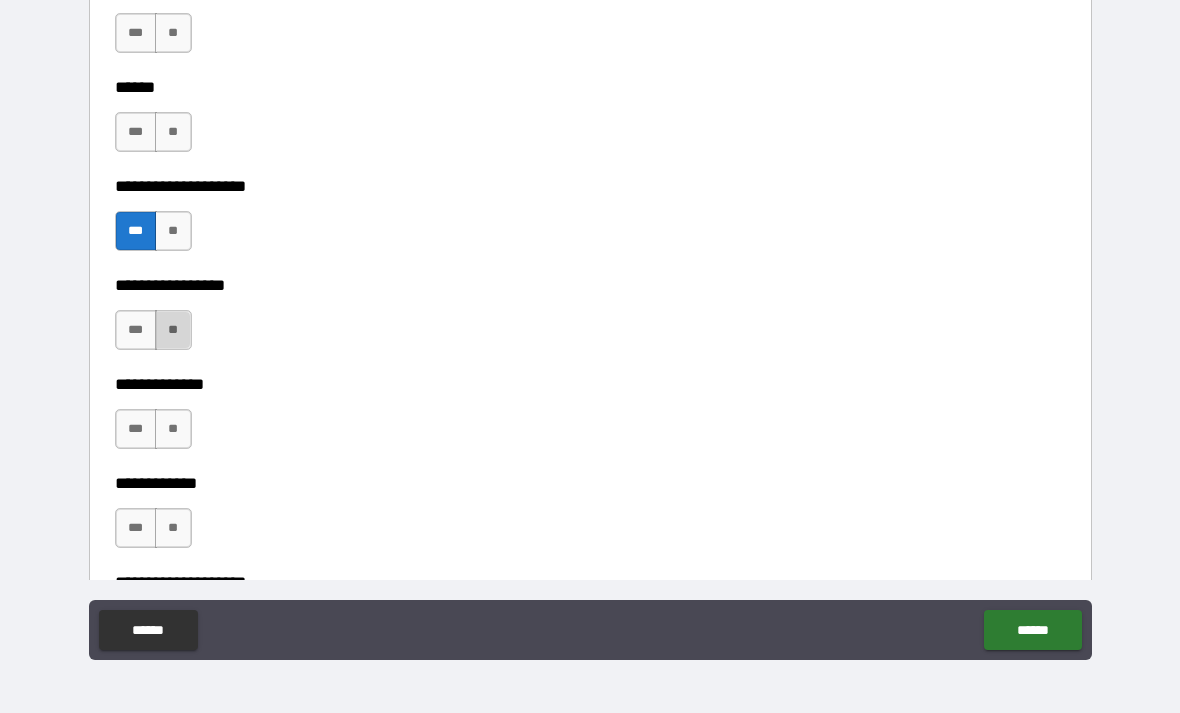 click on "**" at bounding box center [173, 330] 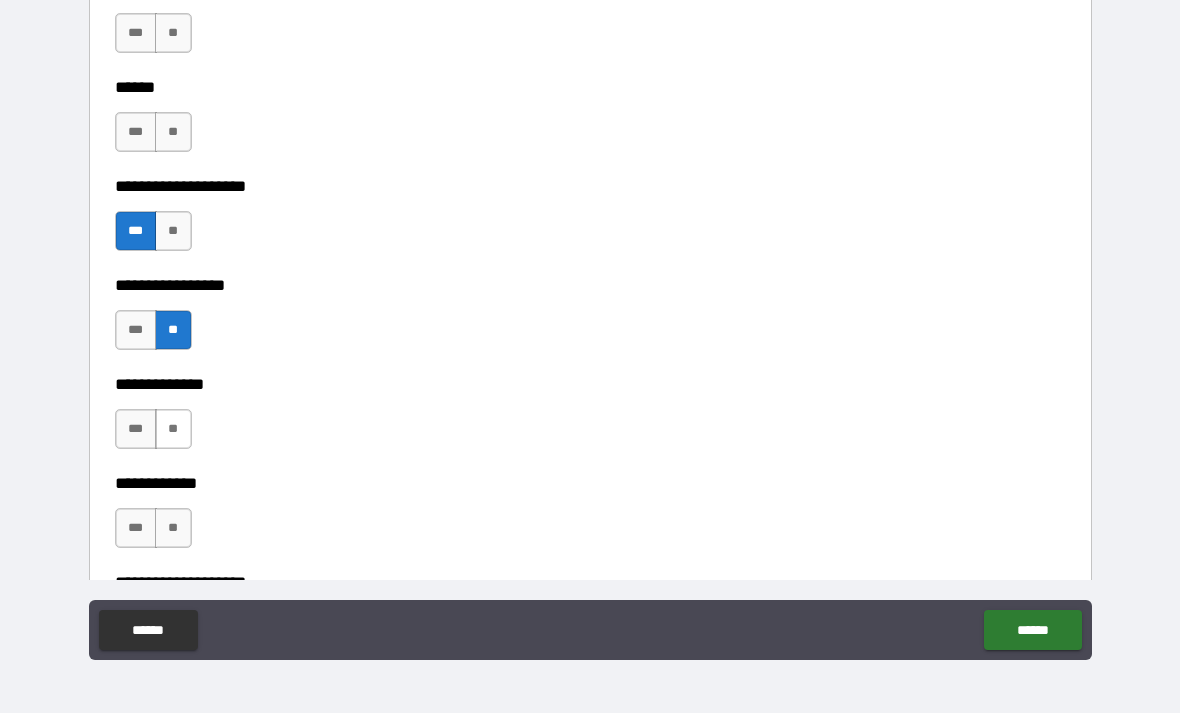 click on "**" at bounding box center (173, 429) 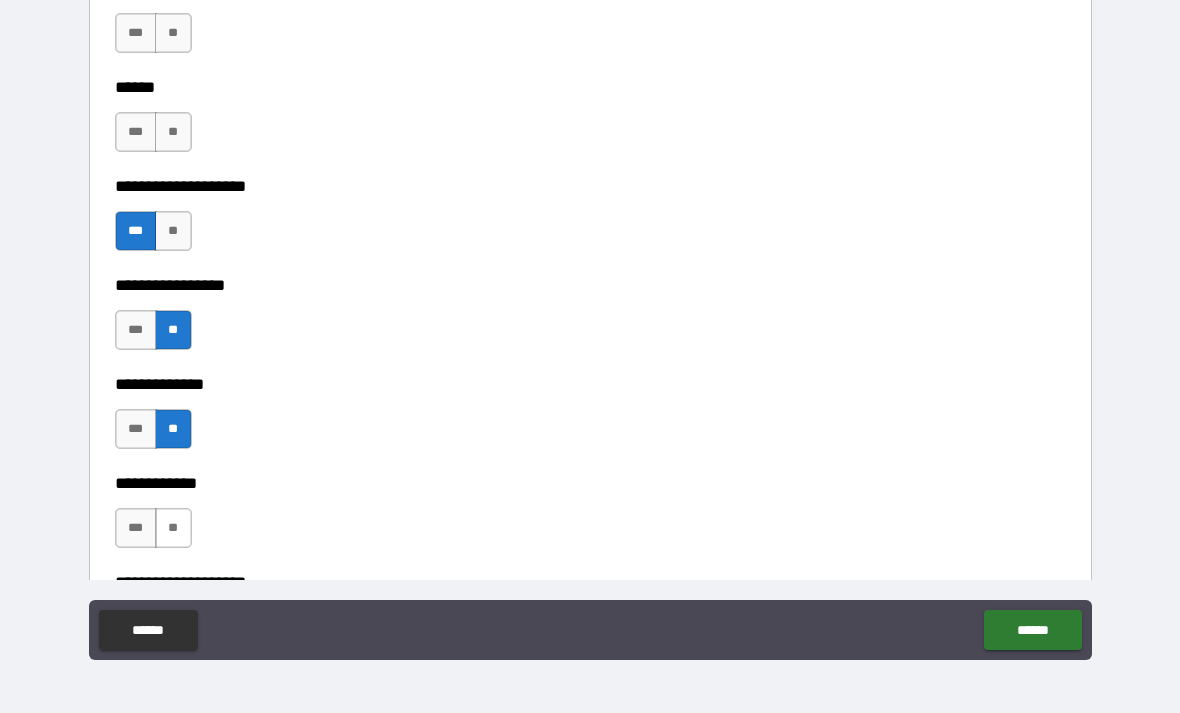 click on "**" at bounding box center (173, 528) 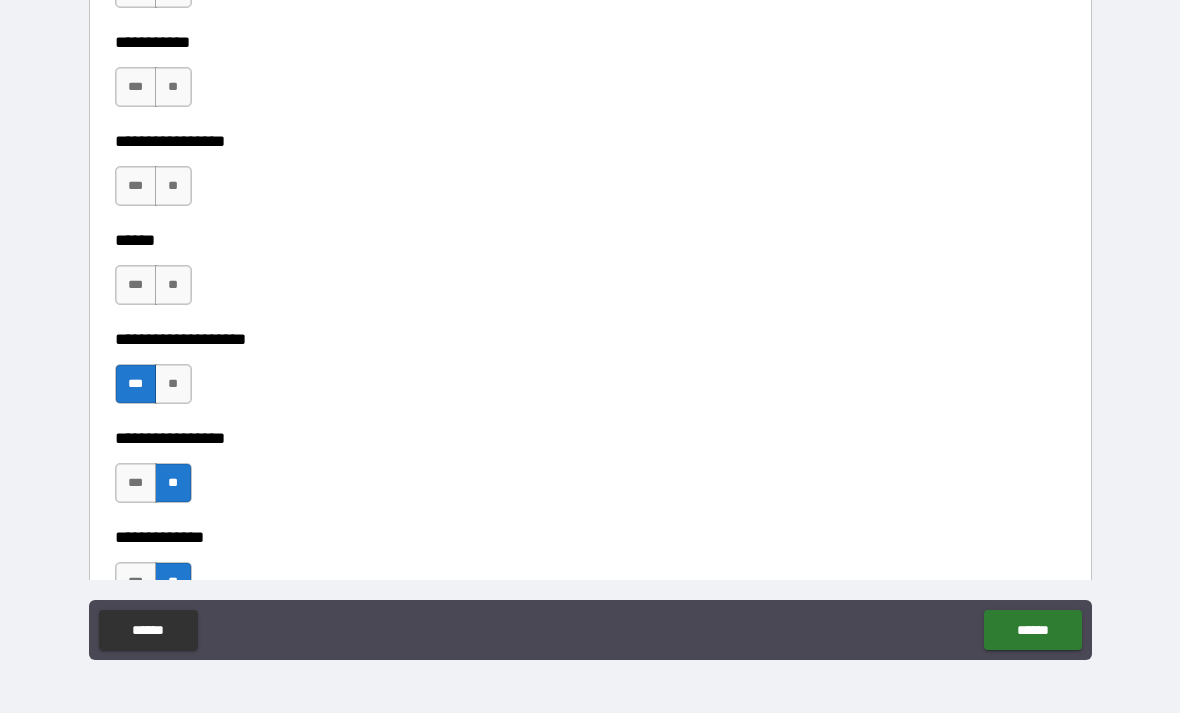 scroll, scrollTop: 6466, scrollLeft: 0, axis: vertical 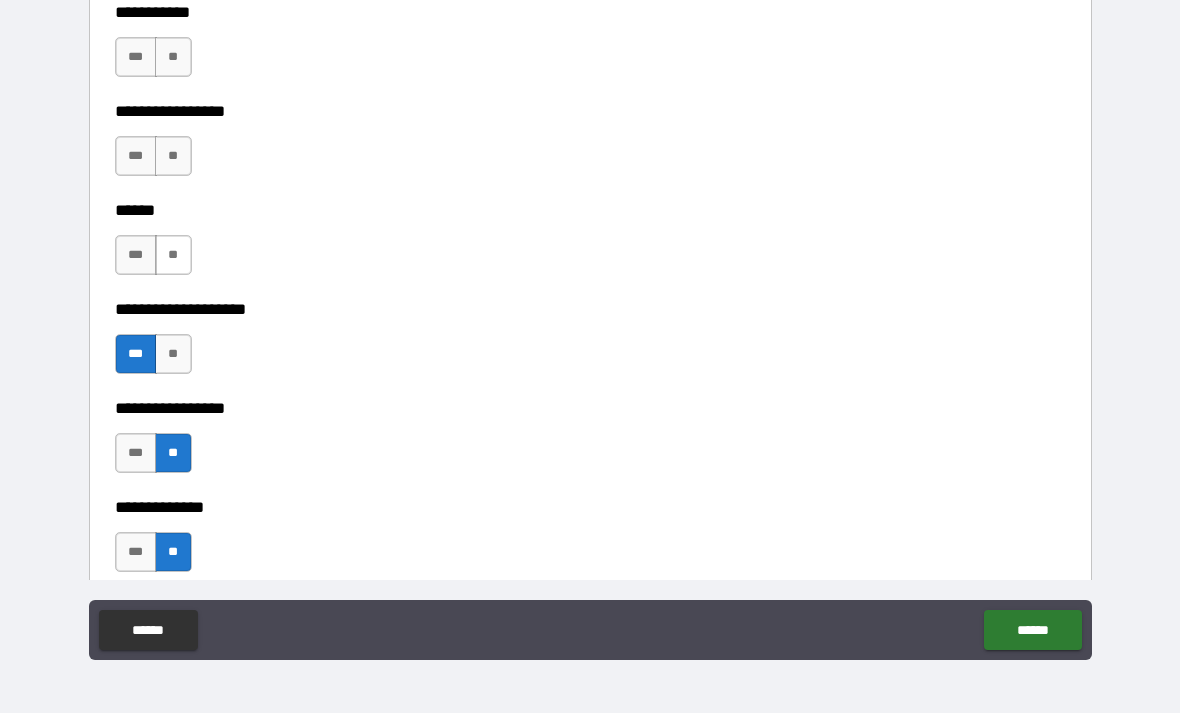 click on "**" at bounding box center (173, 255) 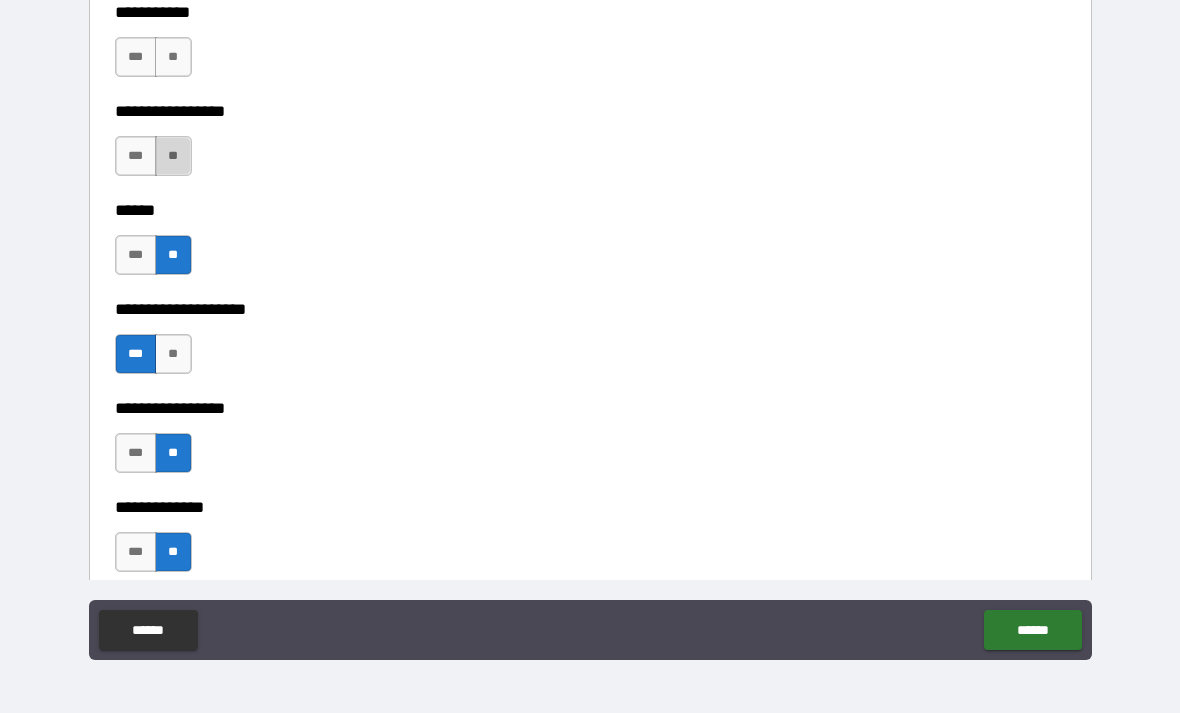 click on "**" at bounding box center (173, 156) 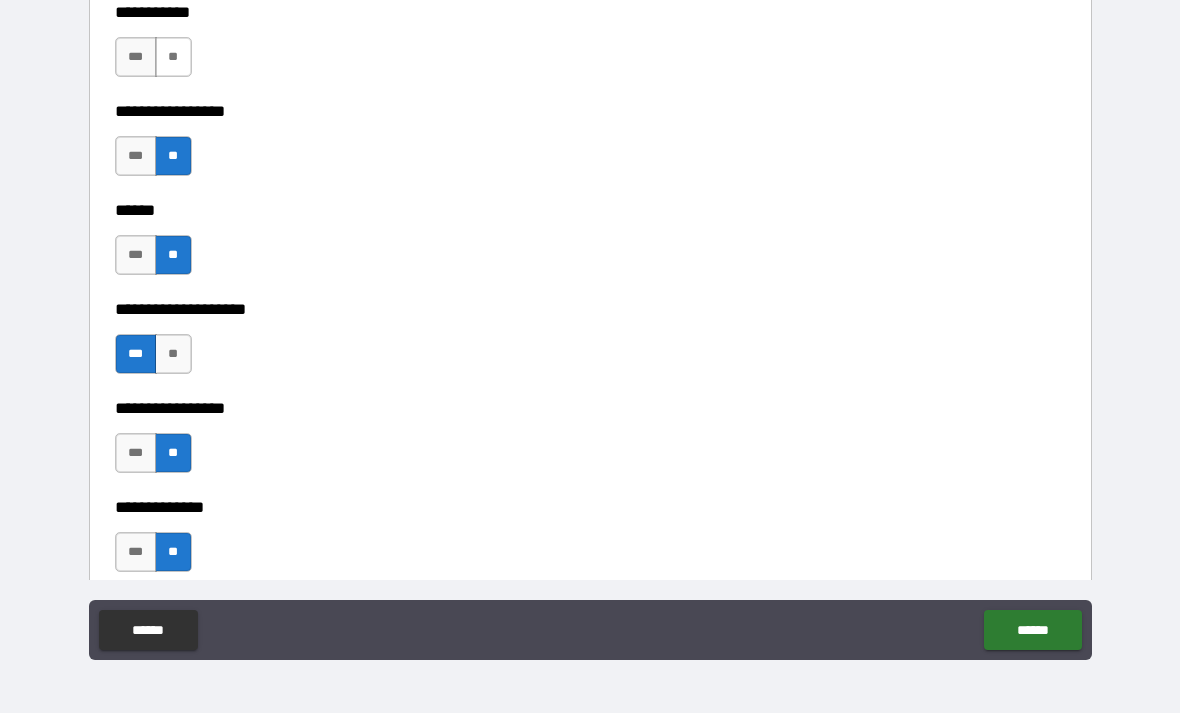 click on "**" at bounding box center (173, 57) 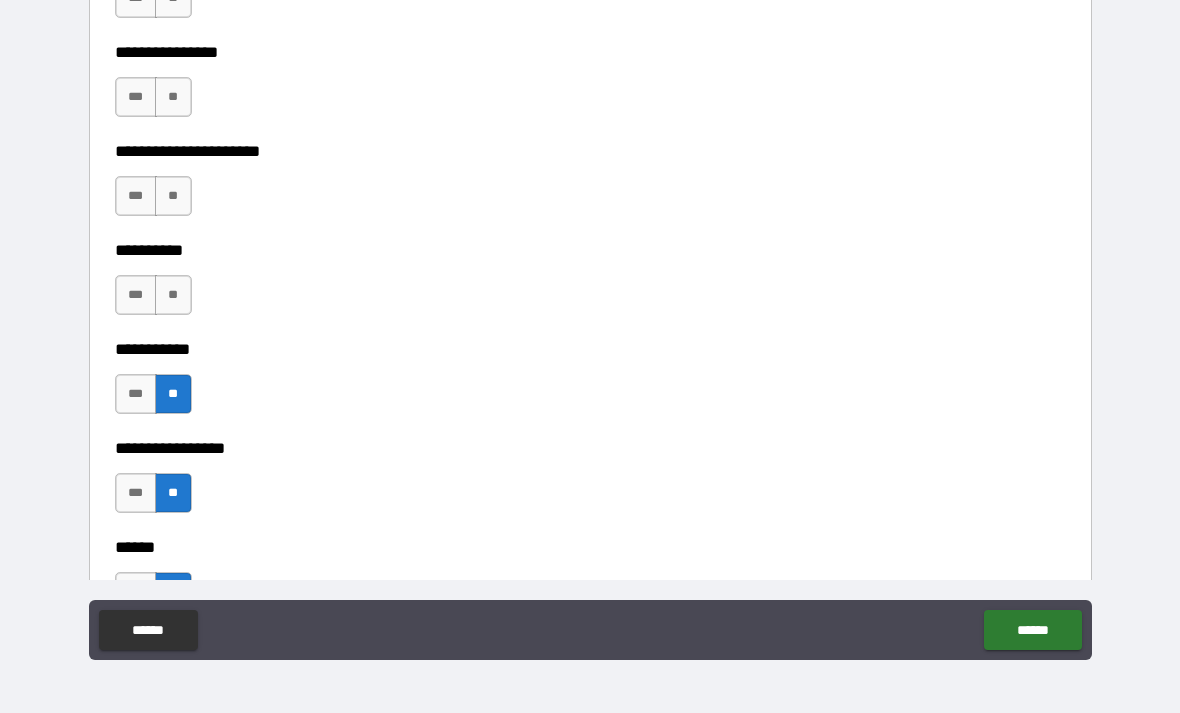 scroll, scrollTop: 6054, scrollLeft: 0, axis: vertical 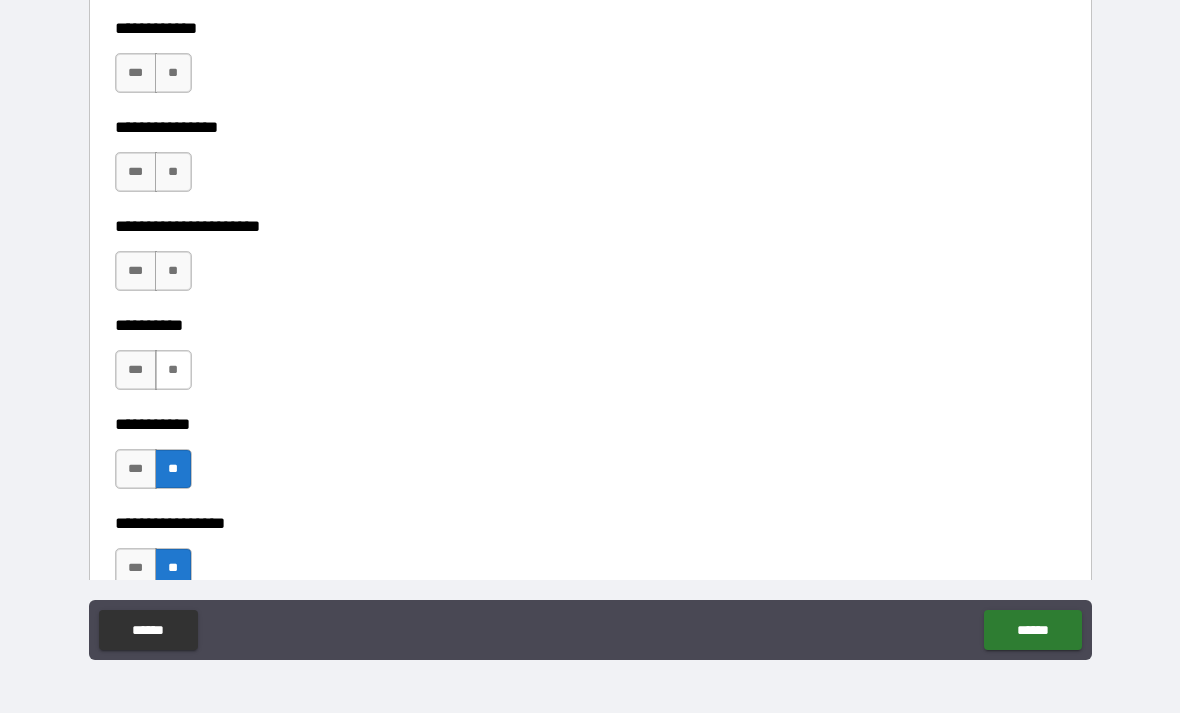 click on "**" at bounding box center [173, 370] 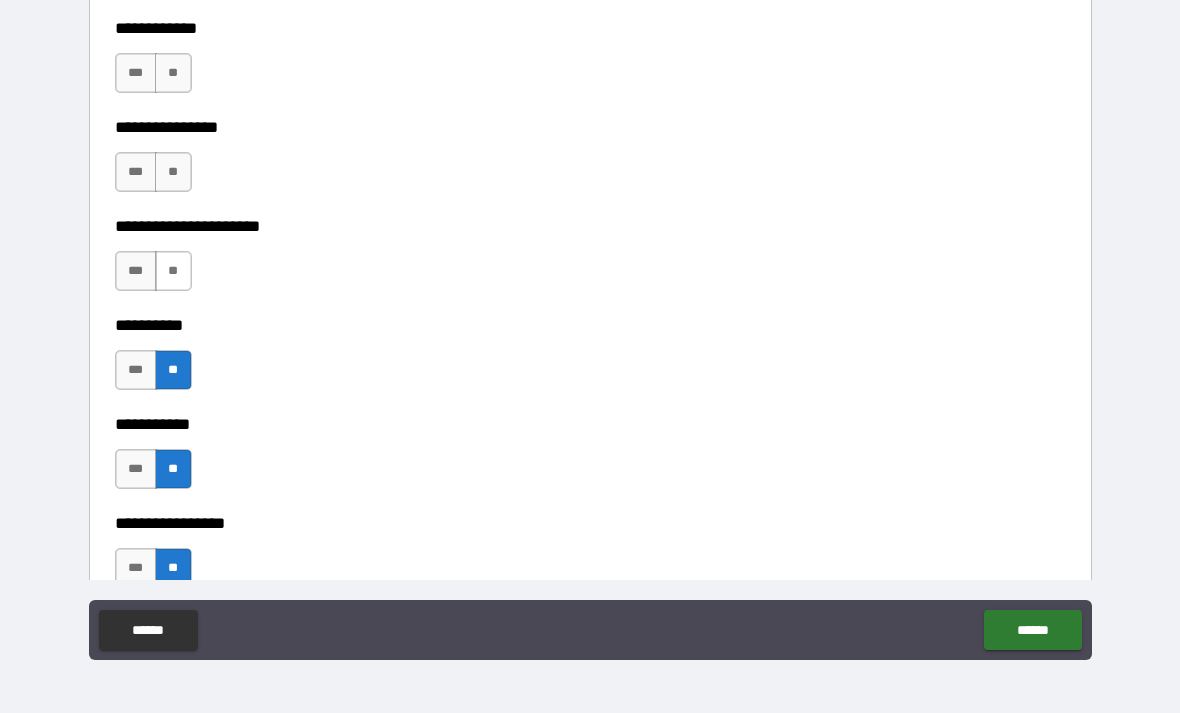 click on "**" at bounding box center [173, 271] 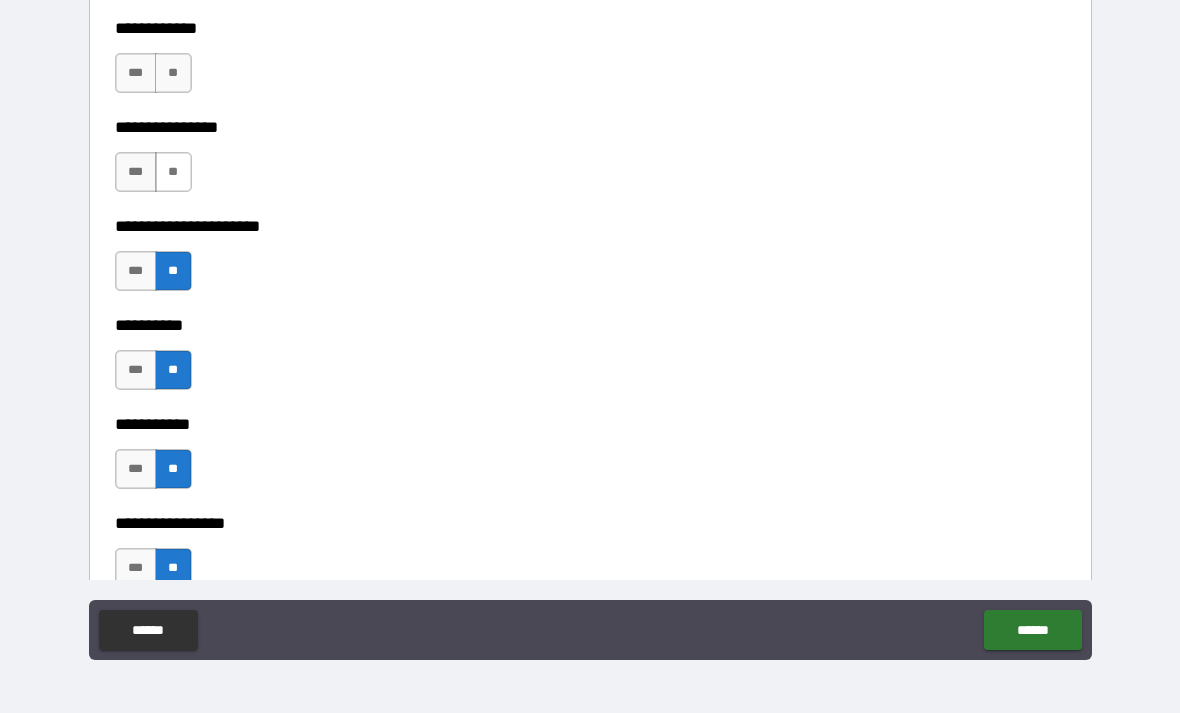 click on "**" at bounding box center [173, 172] 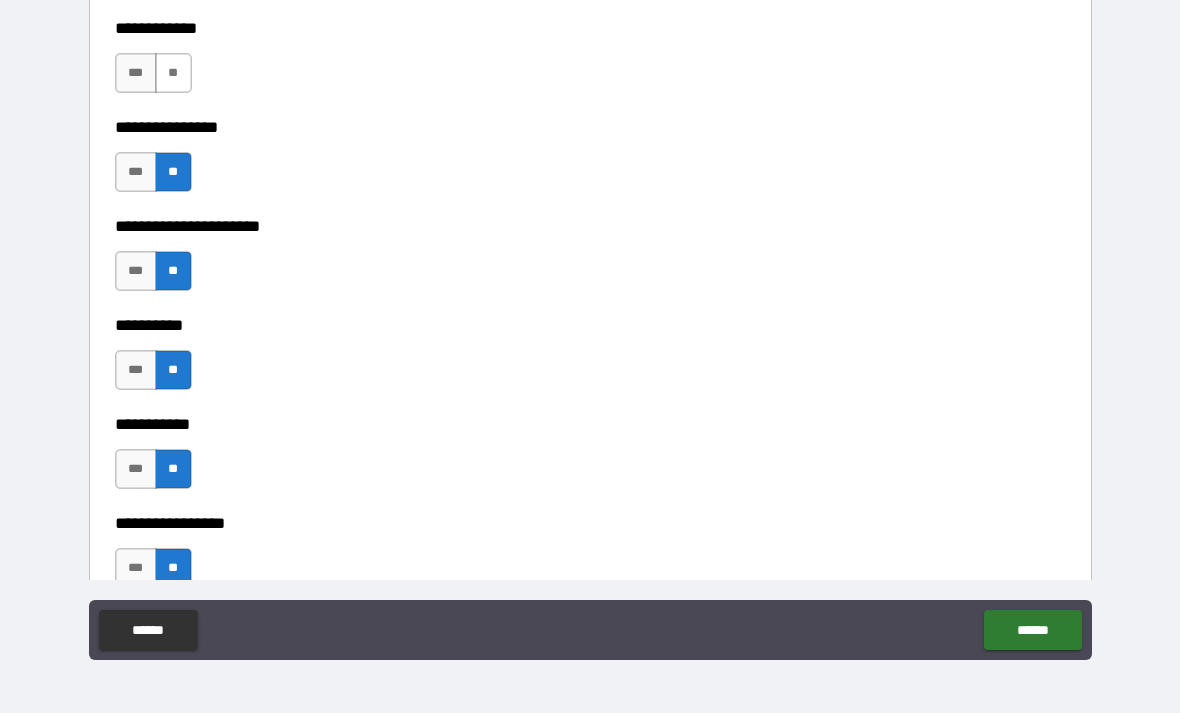 click on "**" at bounding box center [173, 73] 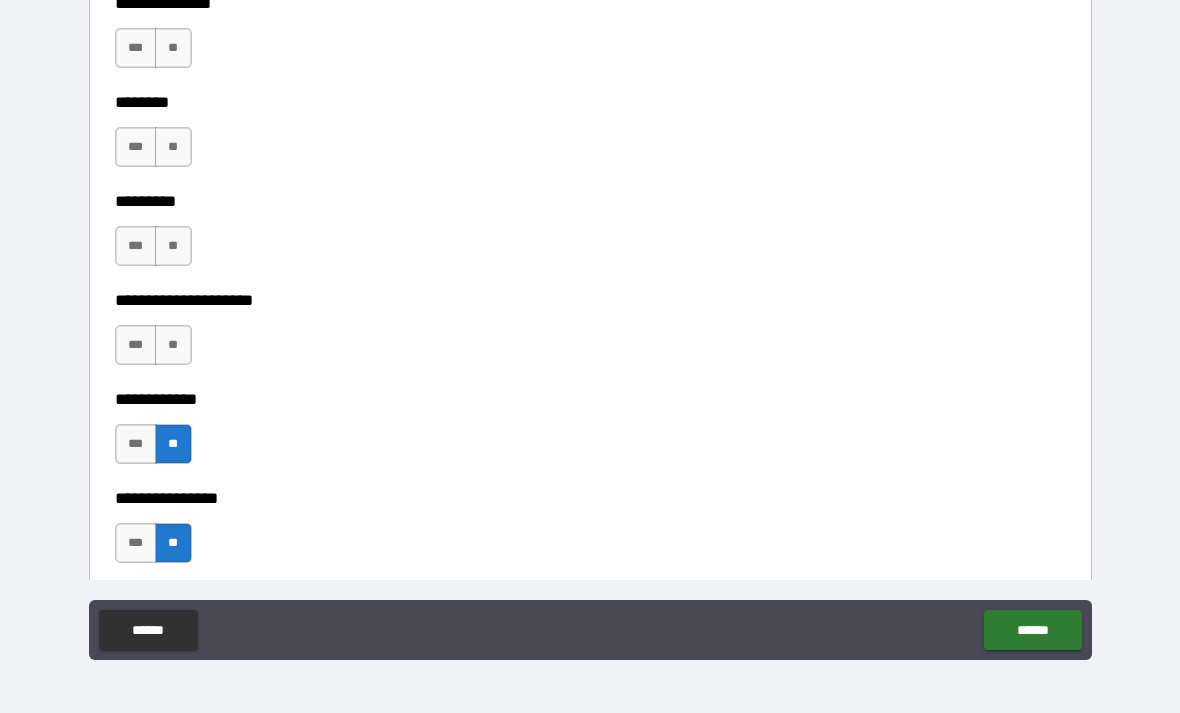 scroll, scrollTop: 5660, scrollLeft: 0, axis: vertical 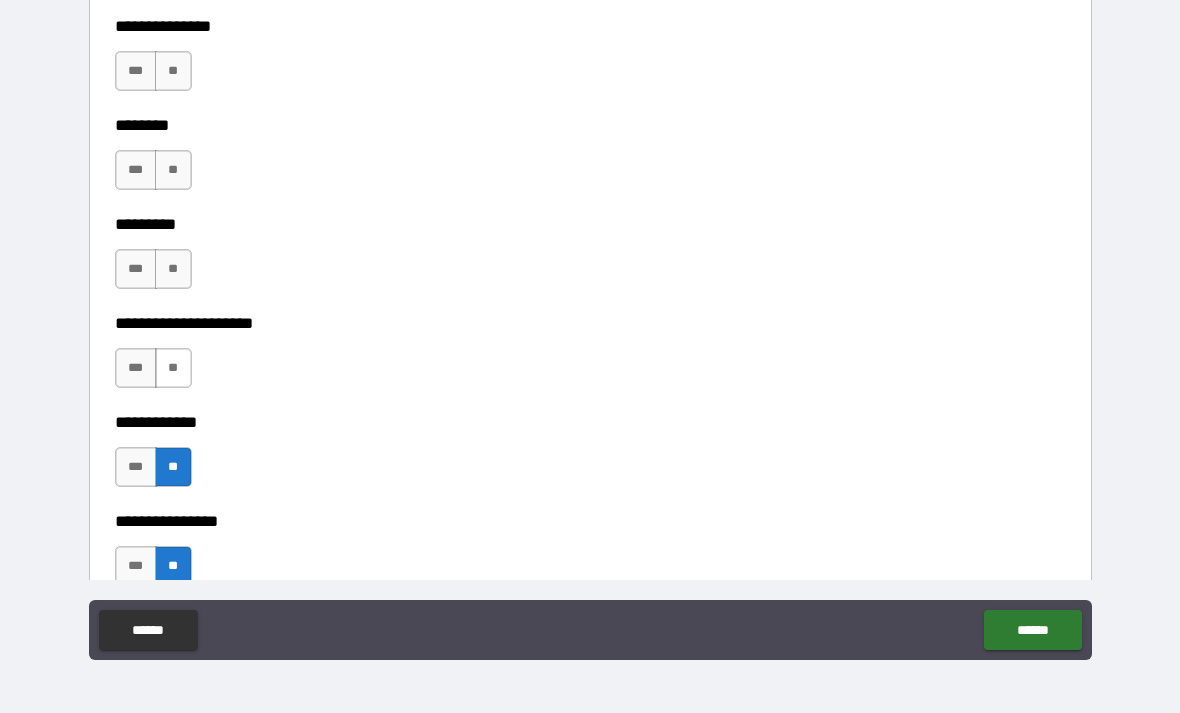 click on "**" at bounding box center (173, 368) 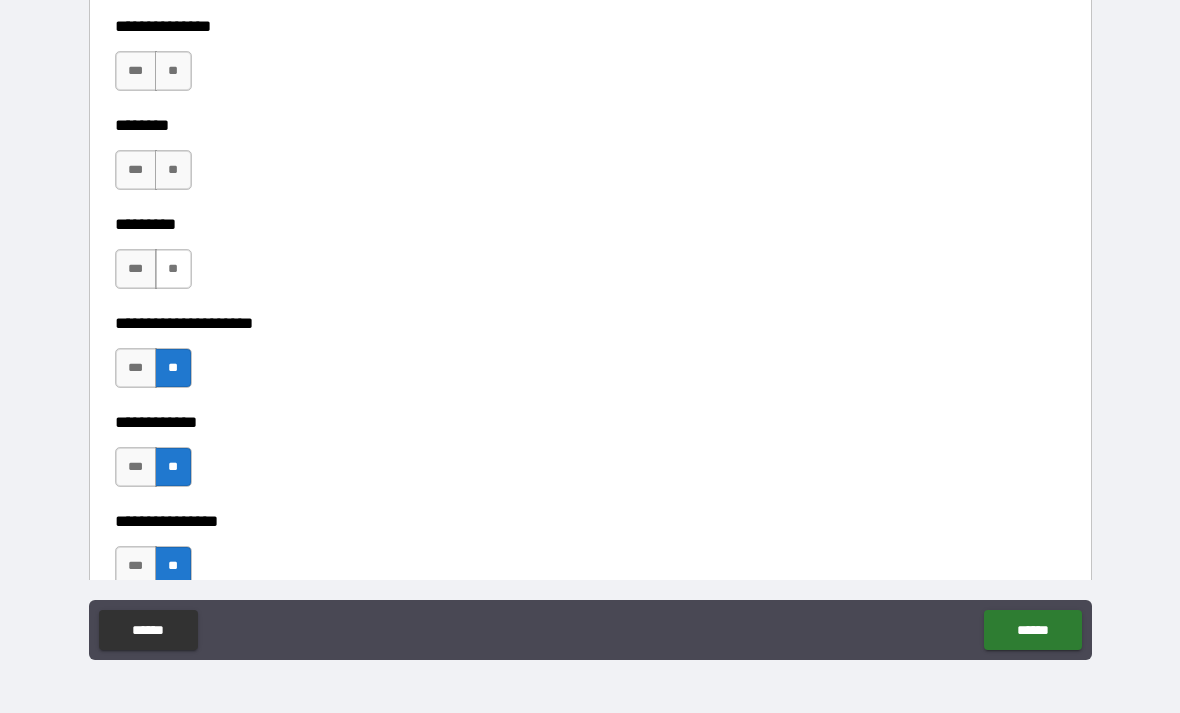 click on "**" at bounding box center (173, 269) 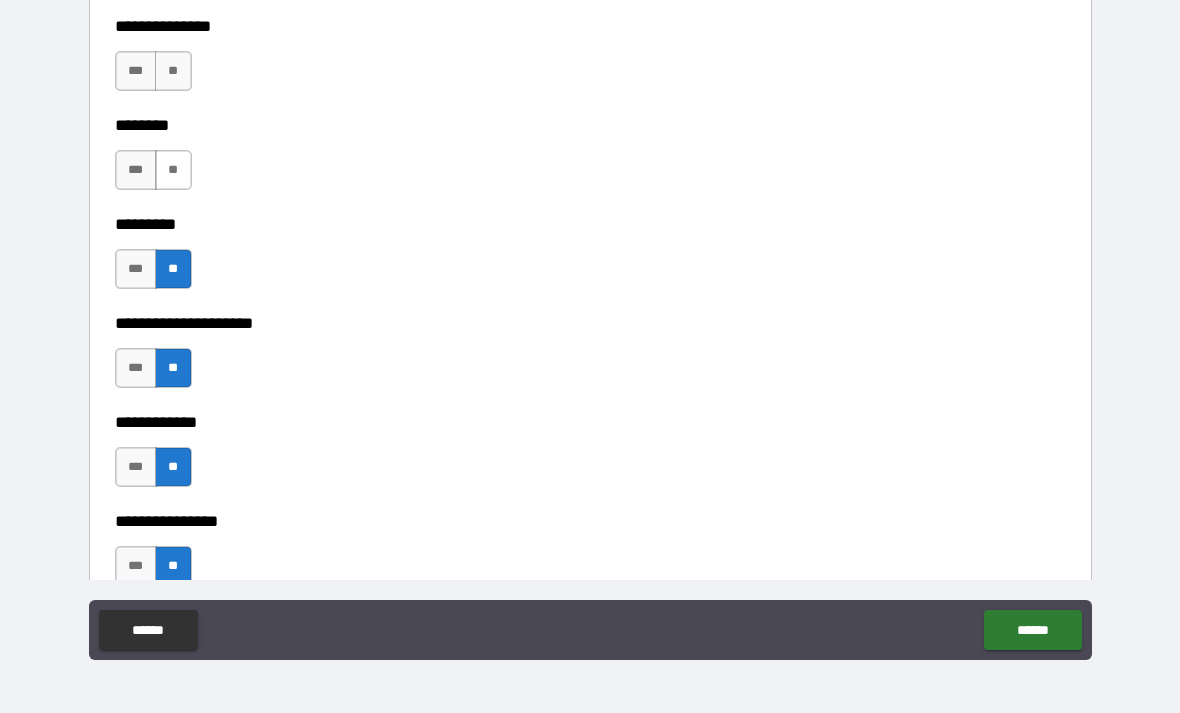 click on "**" at bounding box center (173, 170) 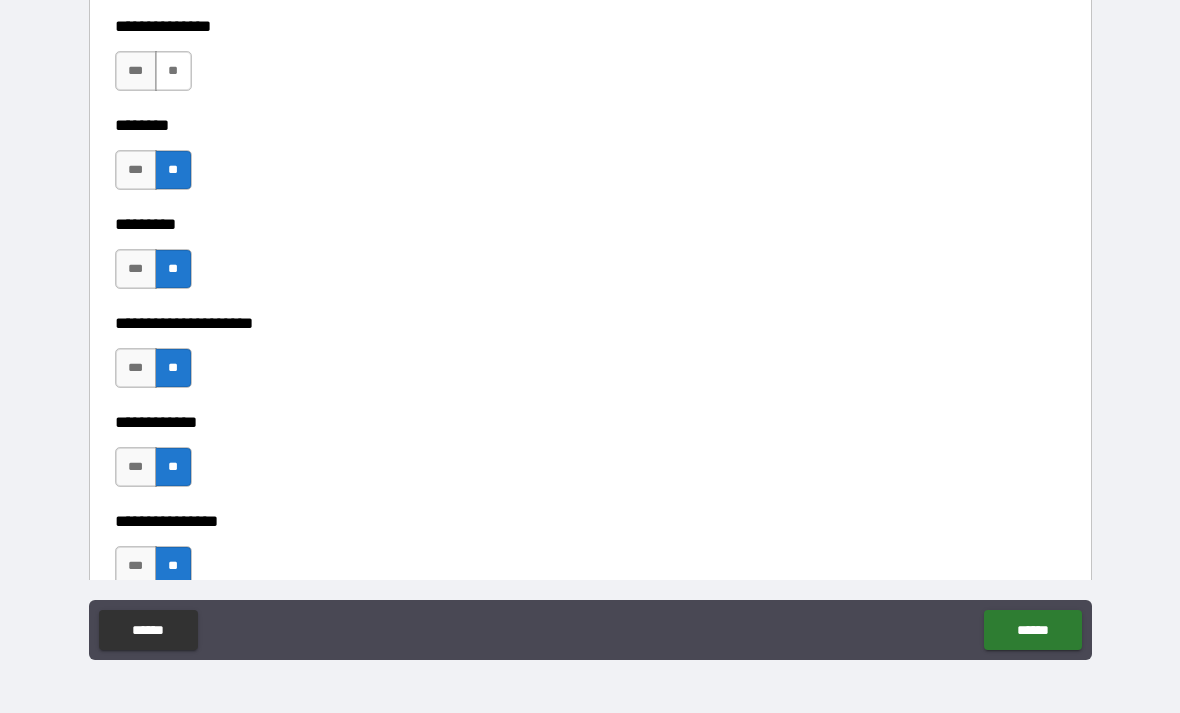 click on "**" at bounding box center (173, 71) 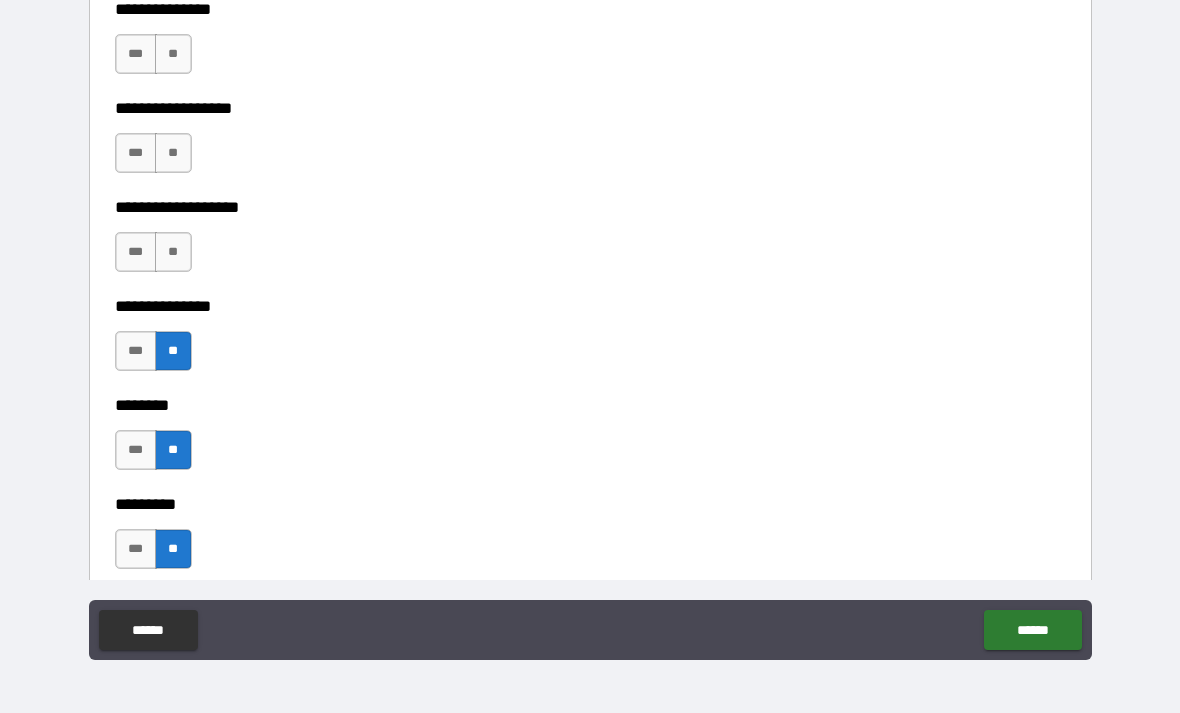 scroll, scrollTop: 5321, scrollLeft: 0, axis: vertical 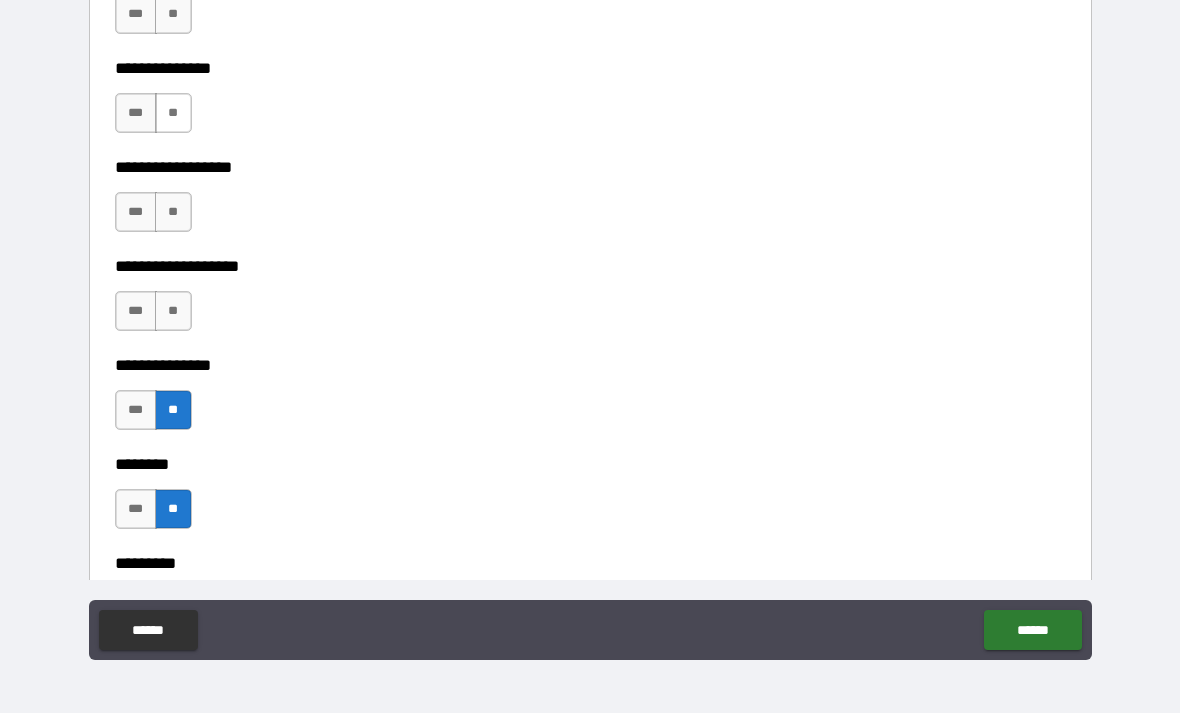 click on "**" at bounding box center (173, 113) 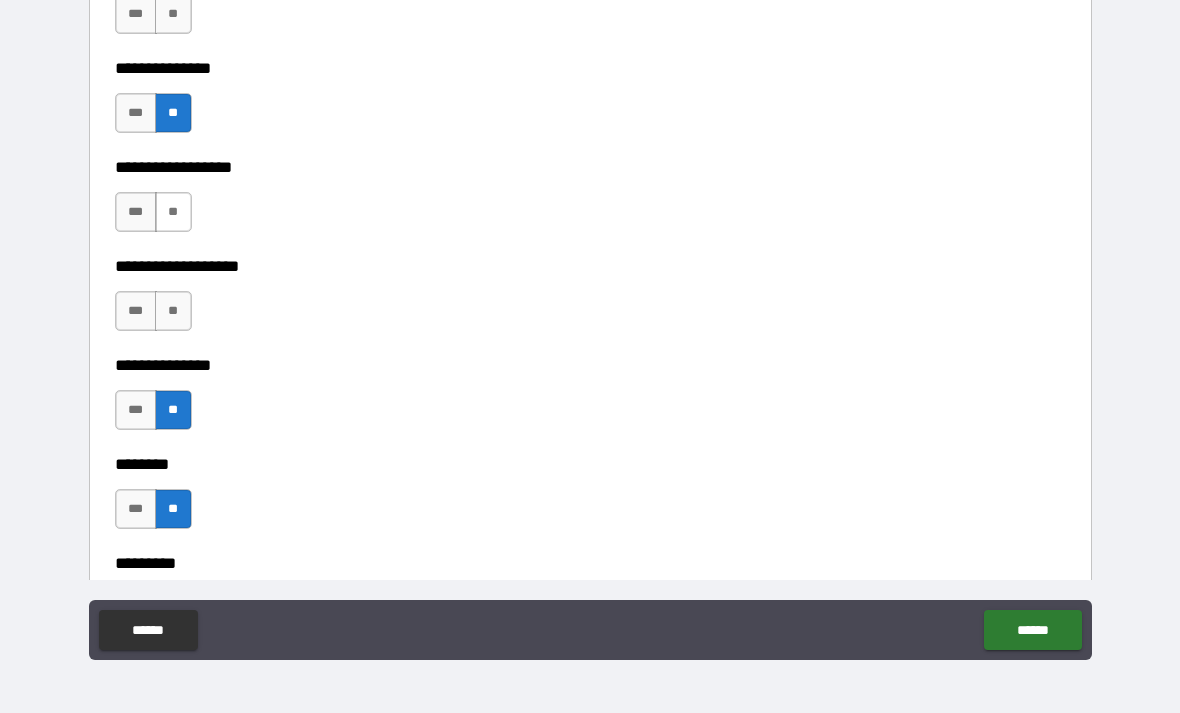 click on "**" at bounding box center [173, 212] 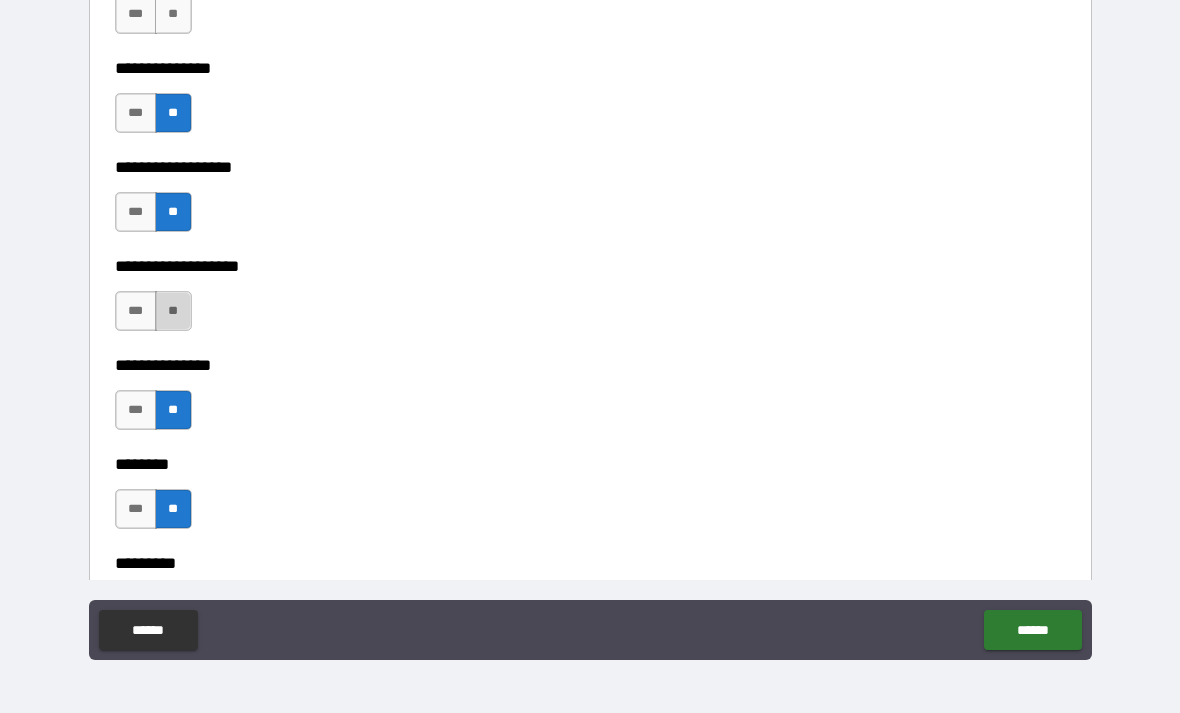 click on "**" at bounding box center (173, 311) 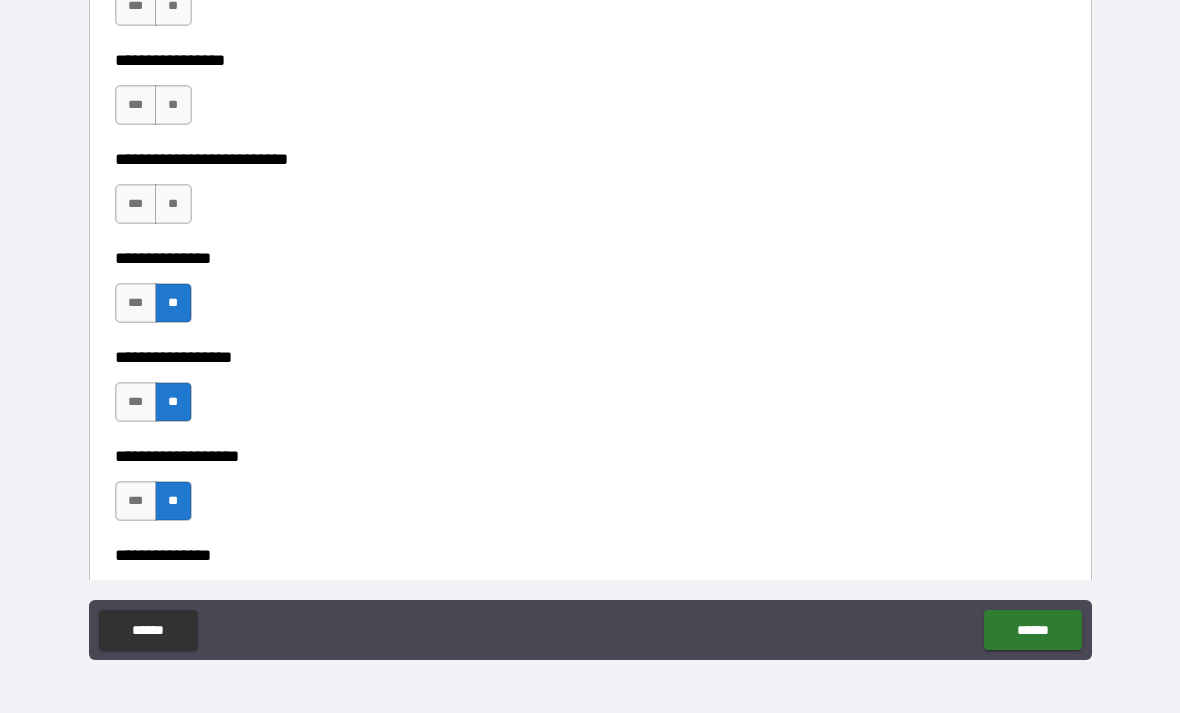 scroll, scrollTop: 5044, scrollLeft: 0, axis: vertical 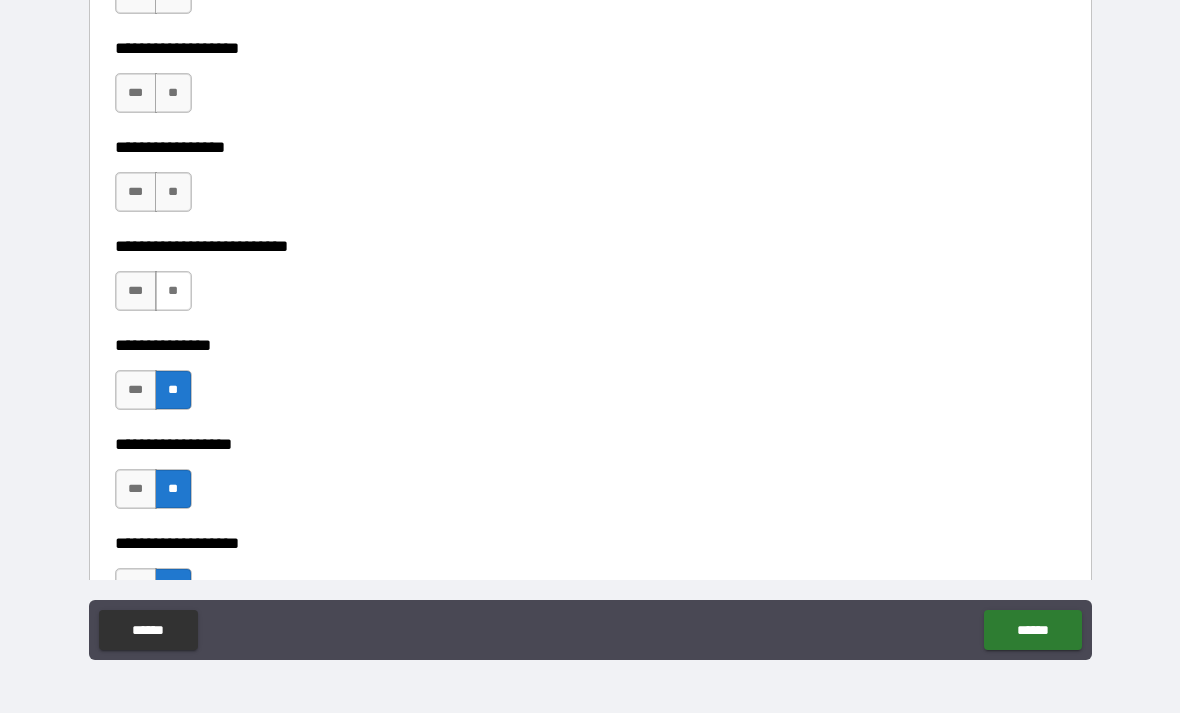 click on "**" at bounding box center [173, 291] 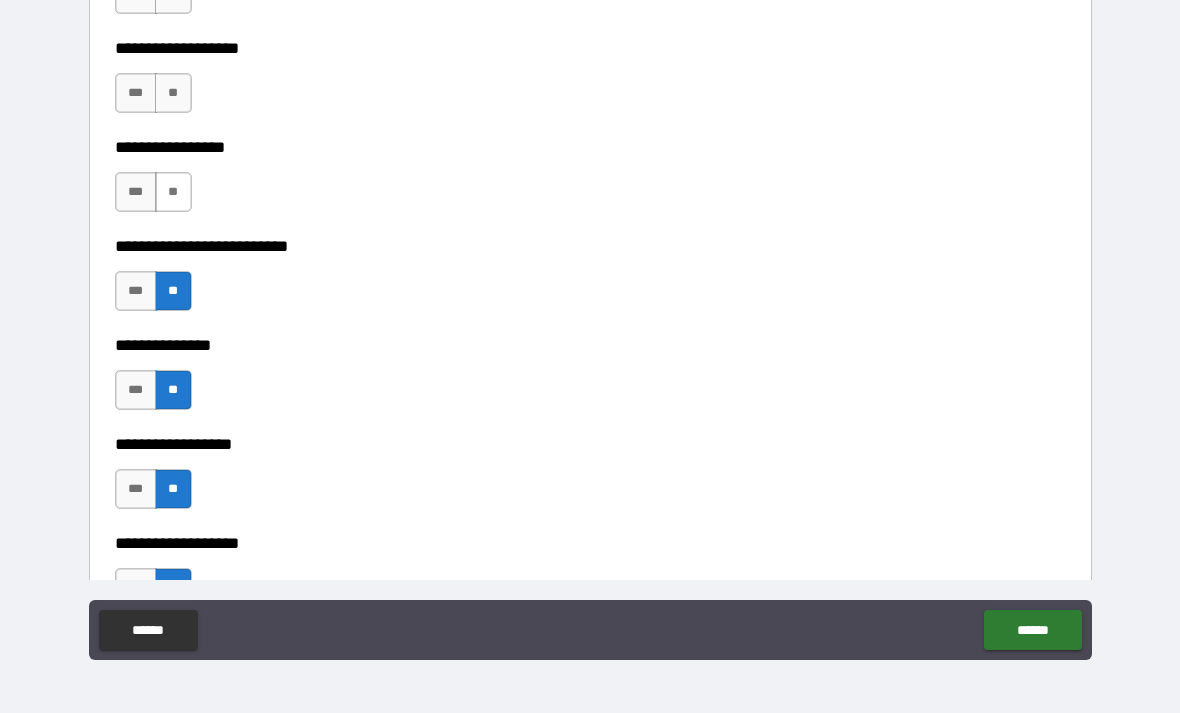 click on "**" at bounding box center [173, 192] 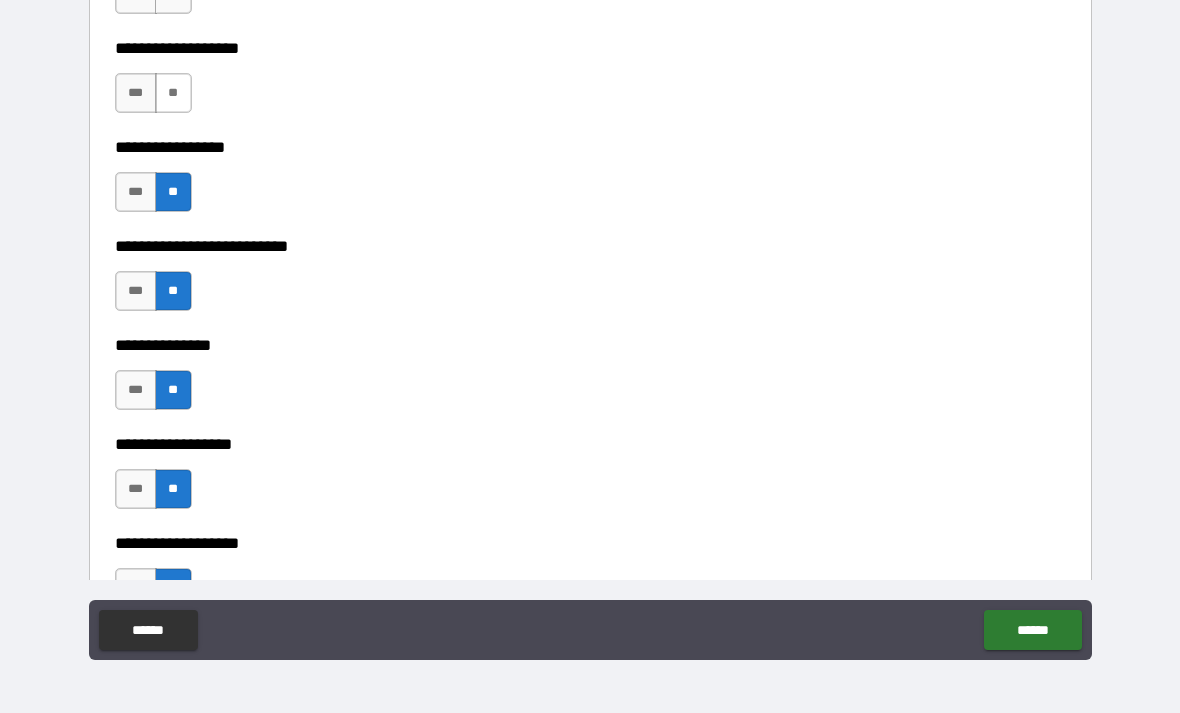 click on "**" at bounding box center [173, 93] 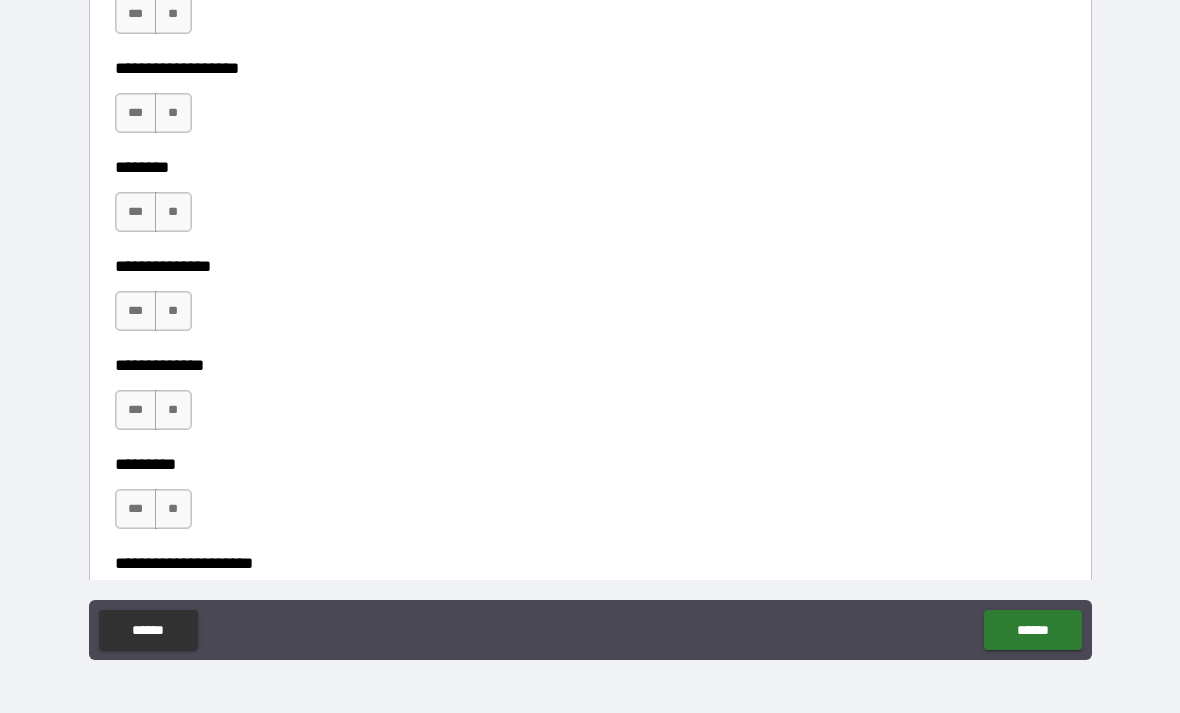 scroll, scrollTop: 4350, scrollLeft: 0, axis: vertical 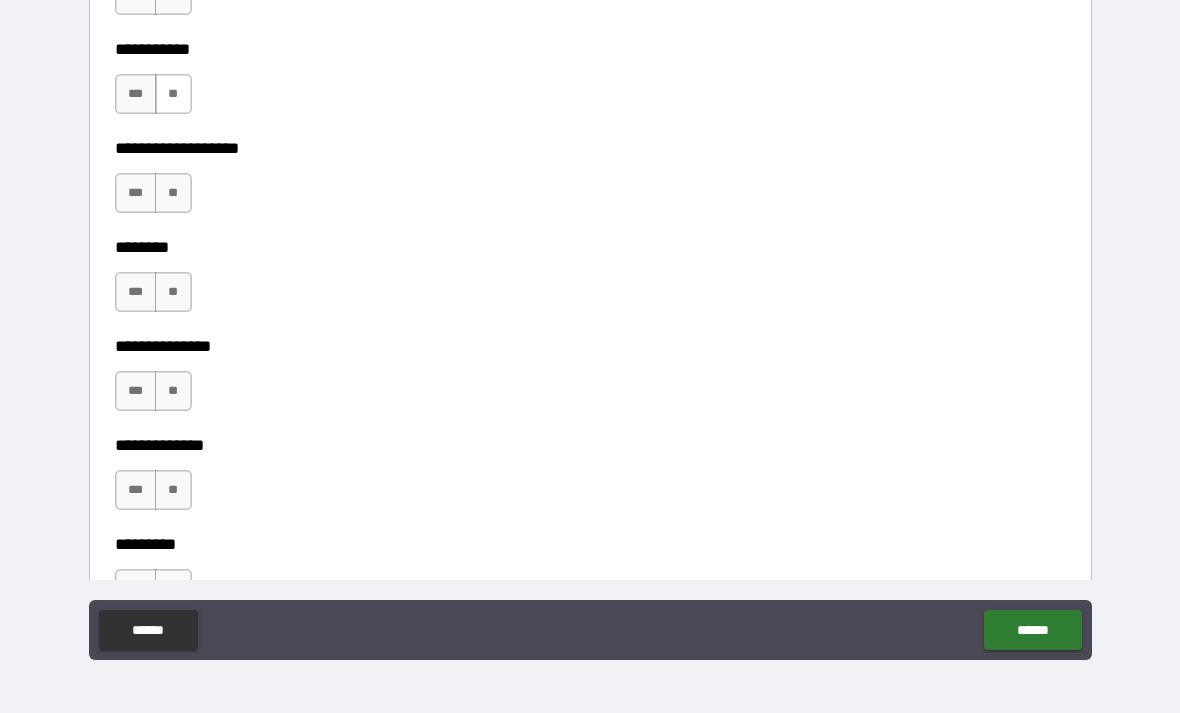 click on "**" at bounding box center [173, 94] 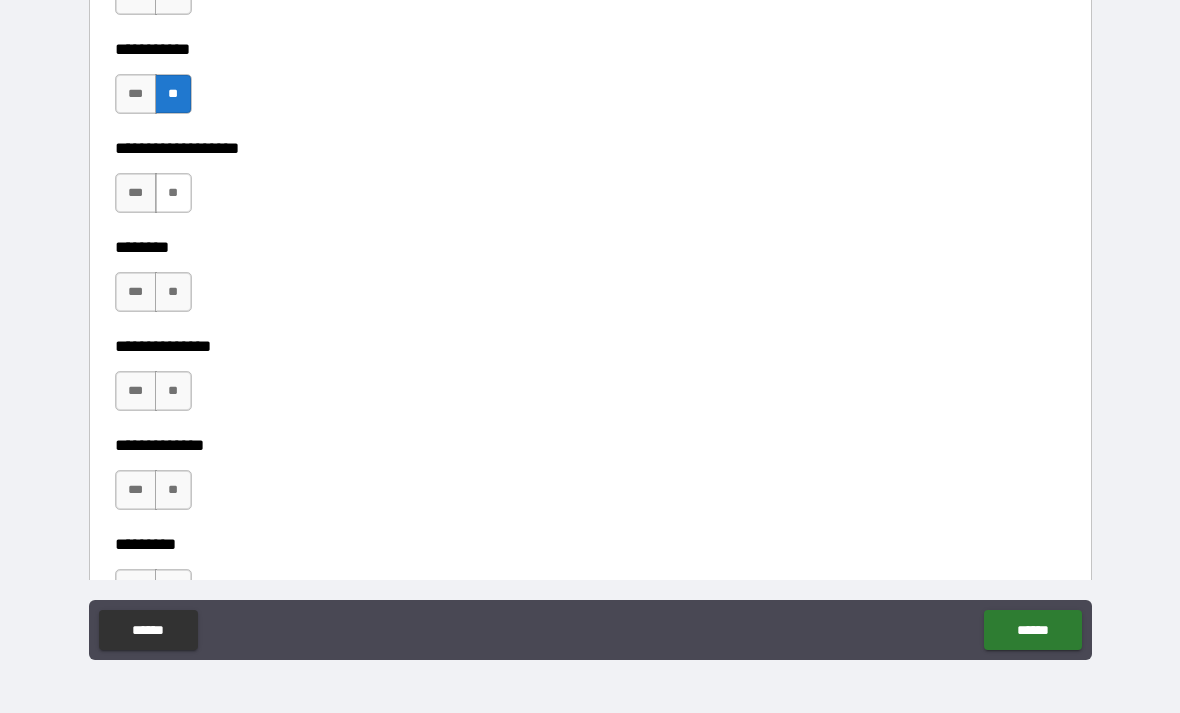 click on "**" at bounding box center [173, 193] 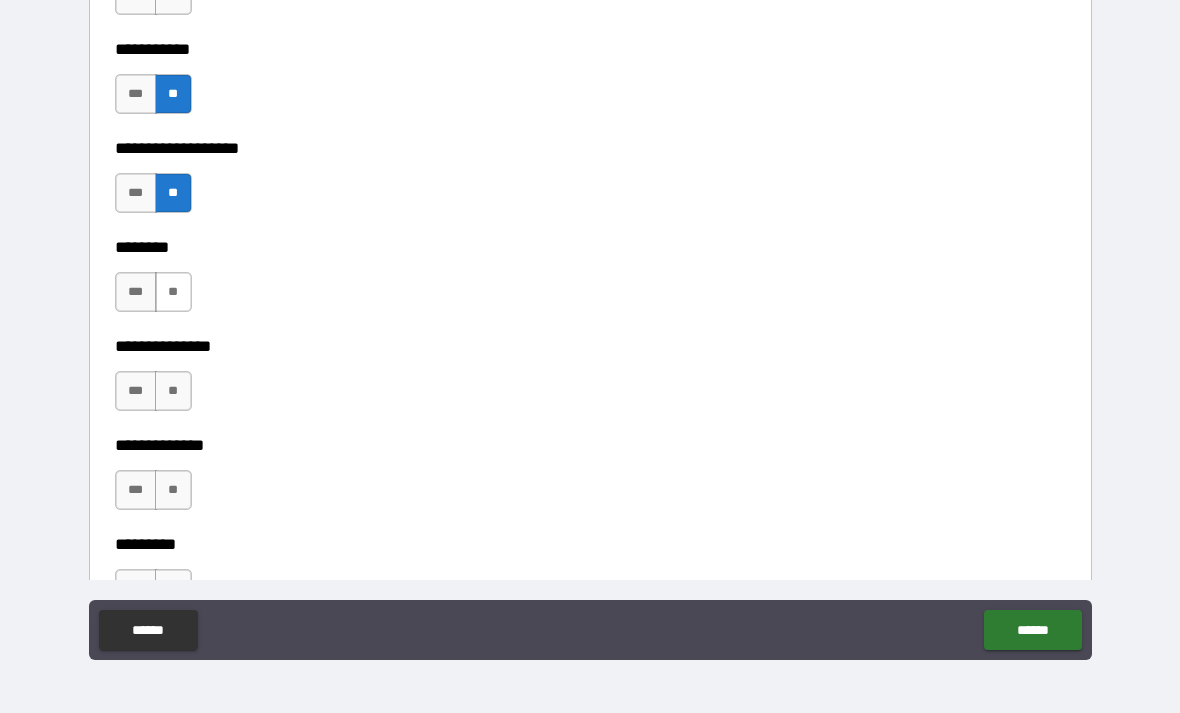 click on "**" at bounding box center [173, 292] 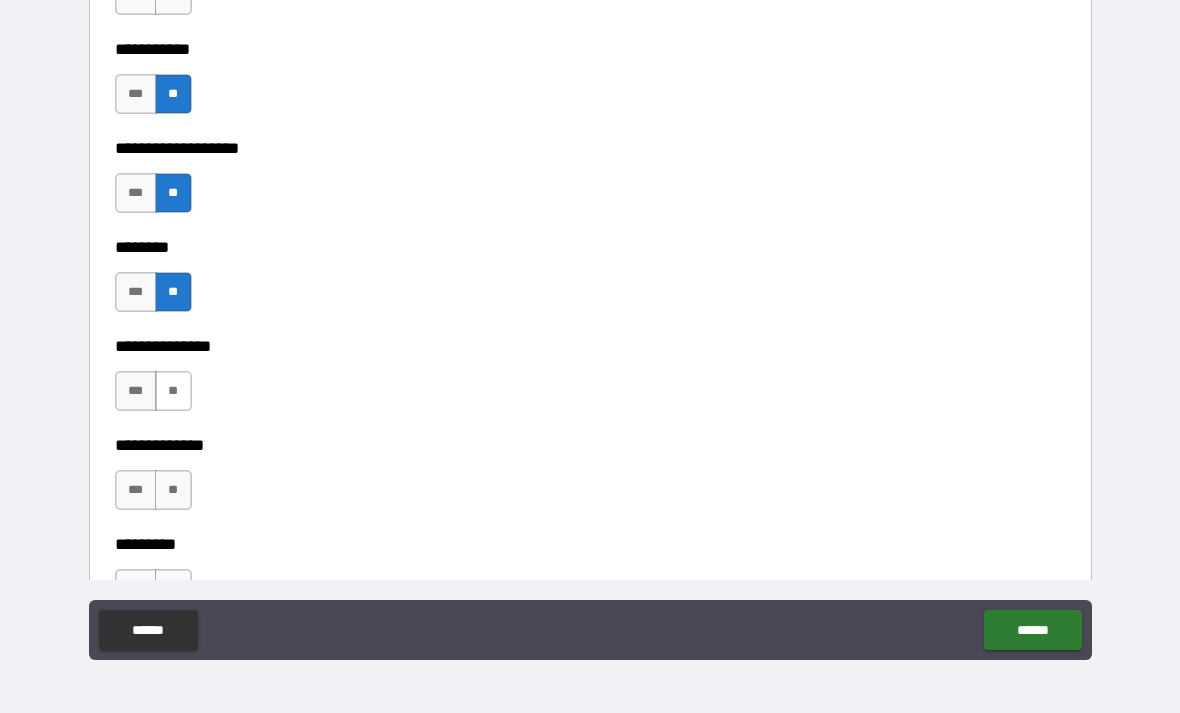 click on "**" at bounding box center [173, 391] 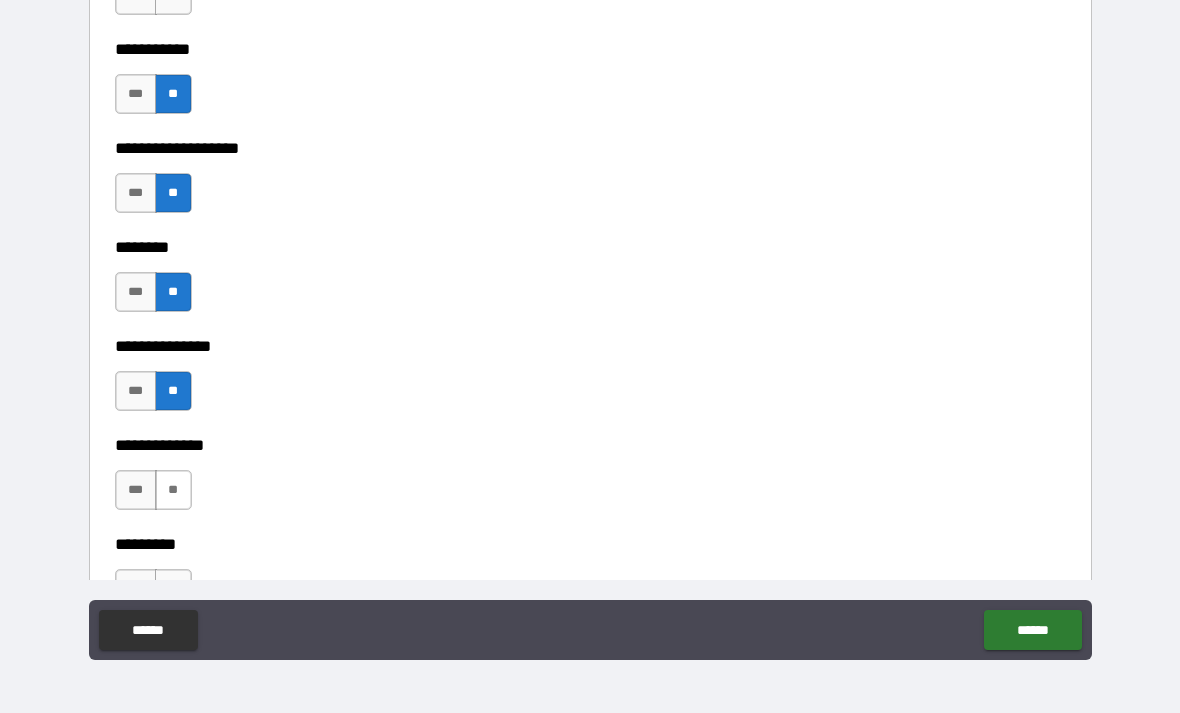 click on "**" at bounding box center [173, 490] 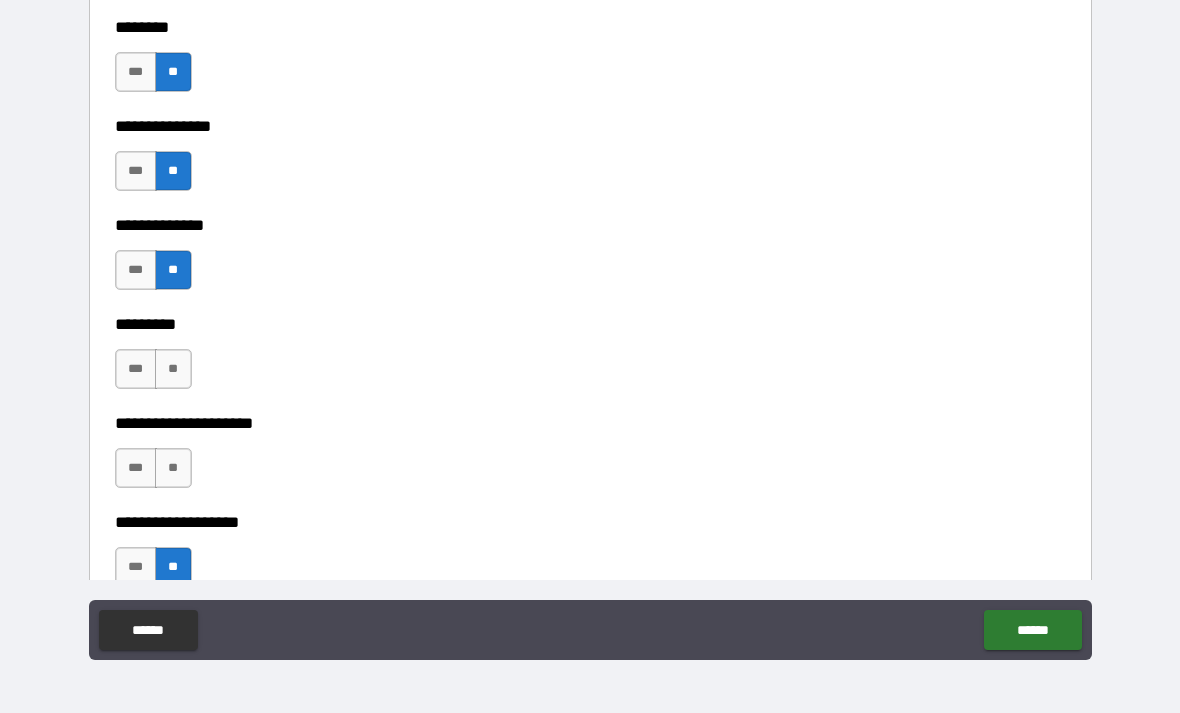 scroll, scrollTop: 4587, scrollLeft: 0, axis: vertical 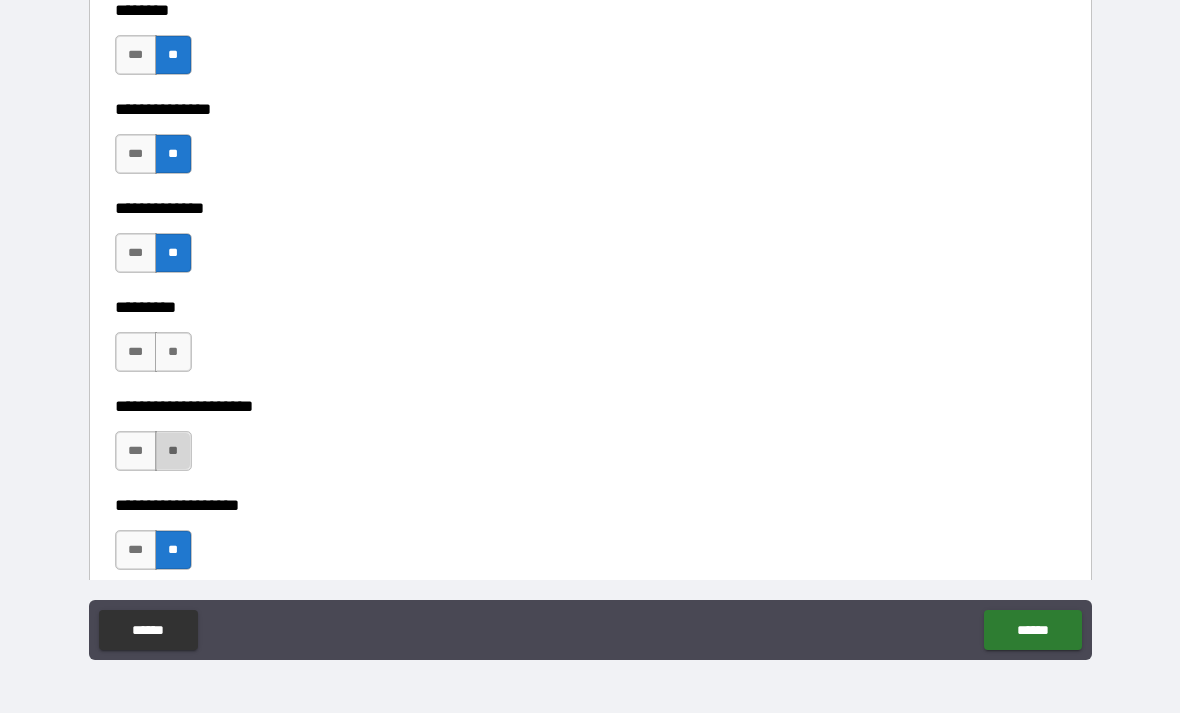 click on "**" at bounding box center (173, 451) 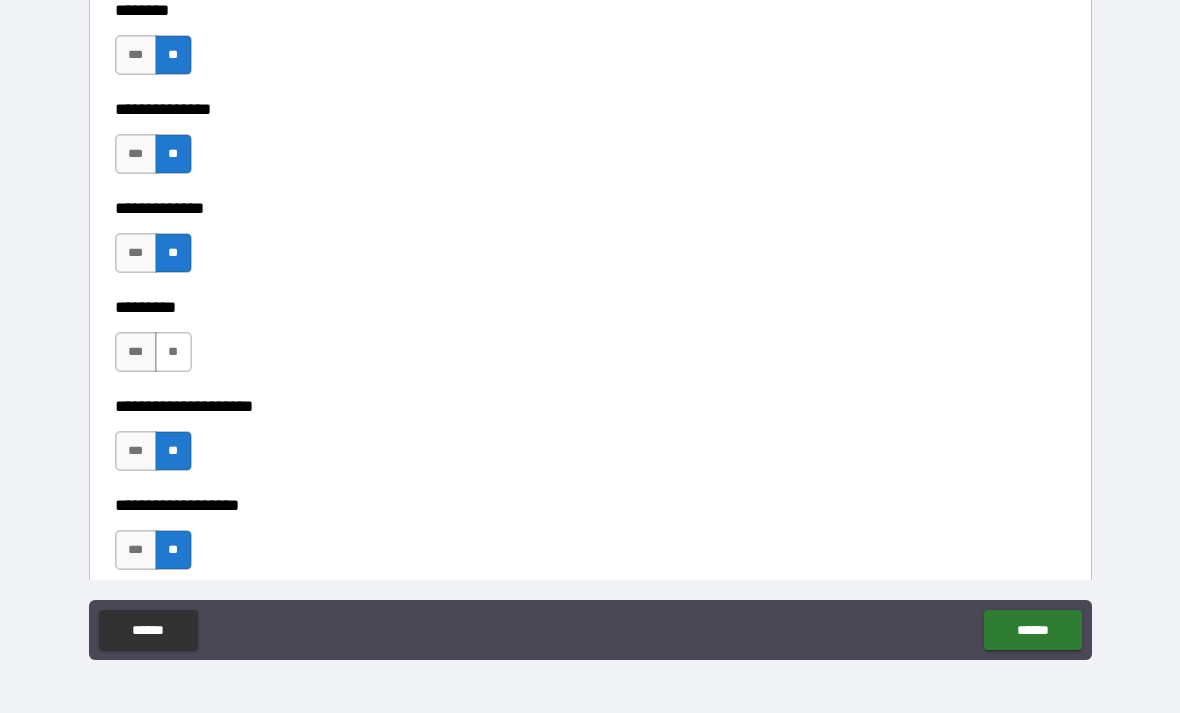 click on "**" at bounding box center (173, 352) 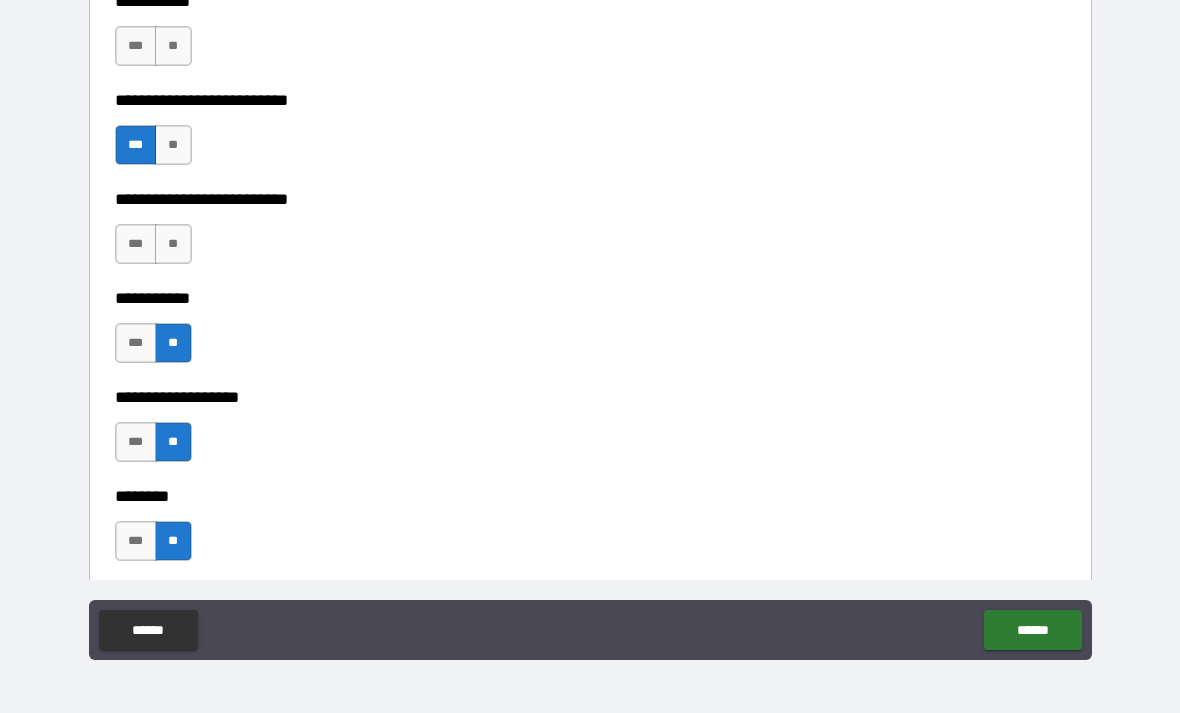 scroll, scrollTop: 4099, scrollLeft: 0, axis: vertical 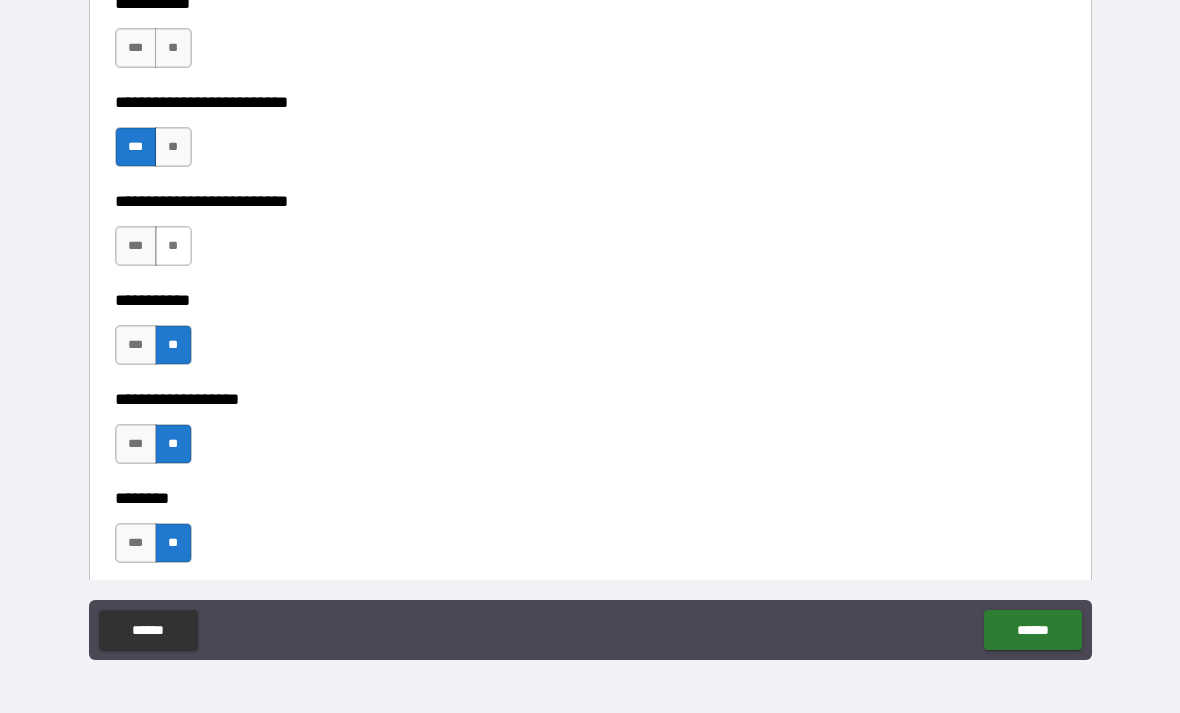 click on "**" at bounding box center [173, 246] 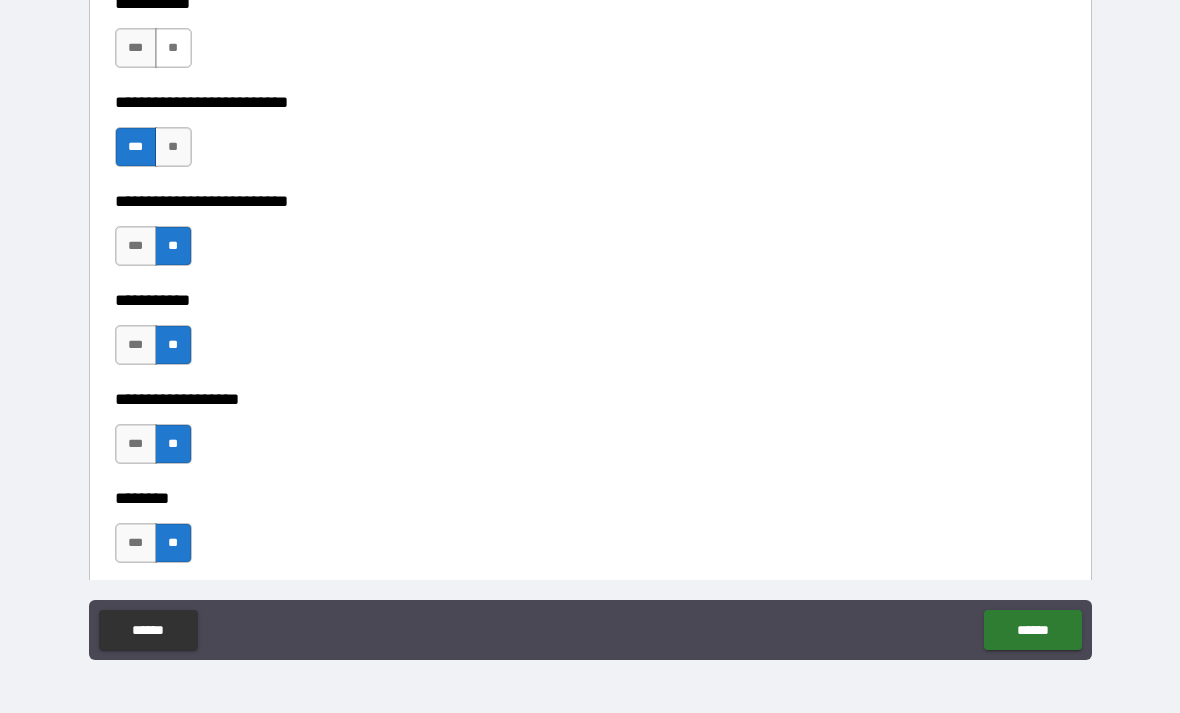 click on "**" at bounding box center [173, 48] 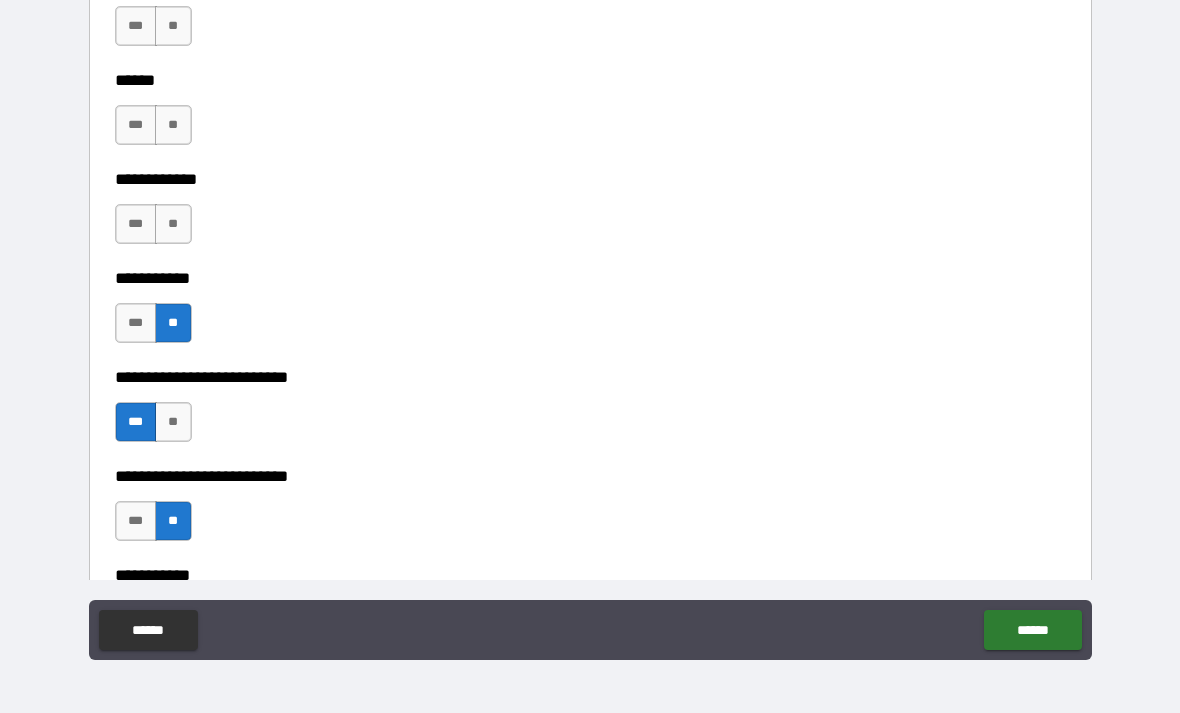 scroll, scrollTop: 3814, scrollLeft: 0, axis: vertical 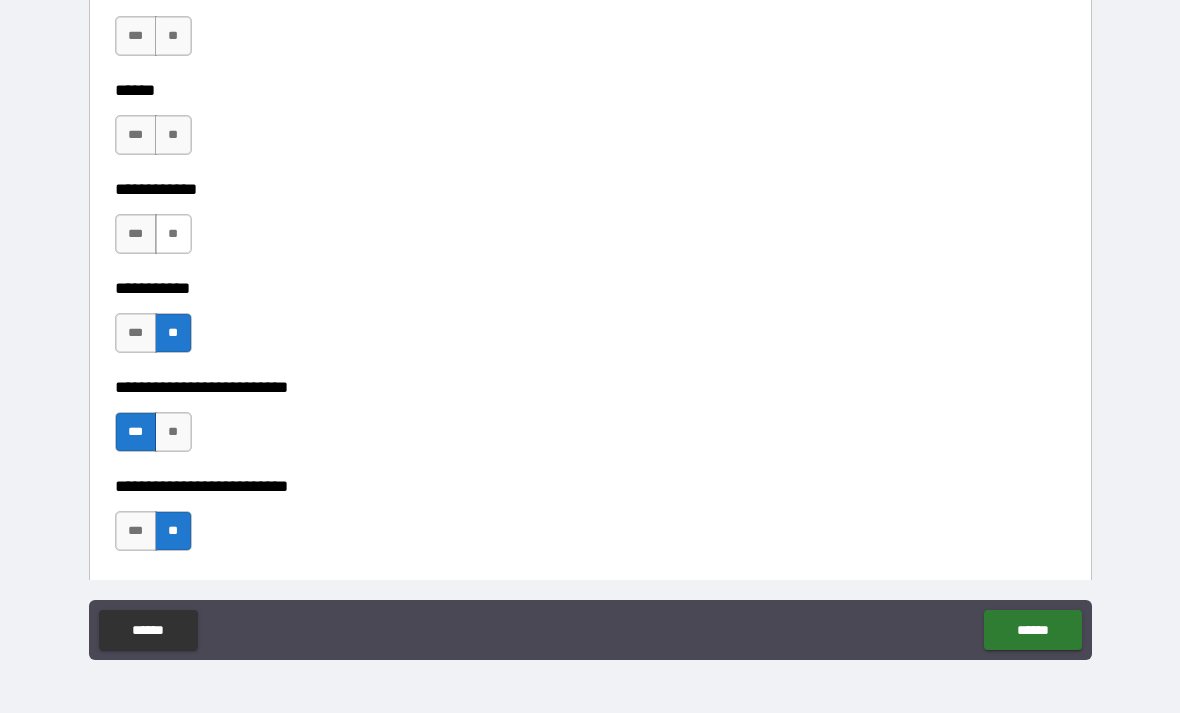 click on "**" at bounding box center [173, 234] 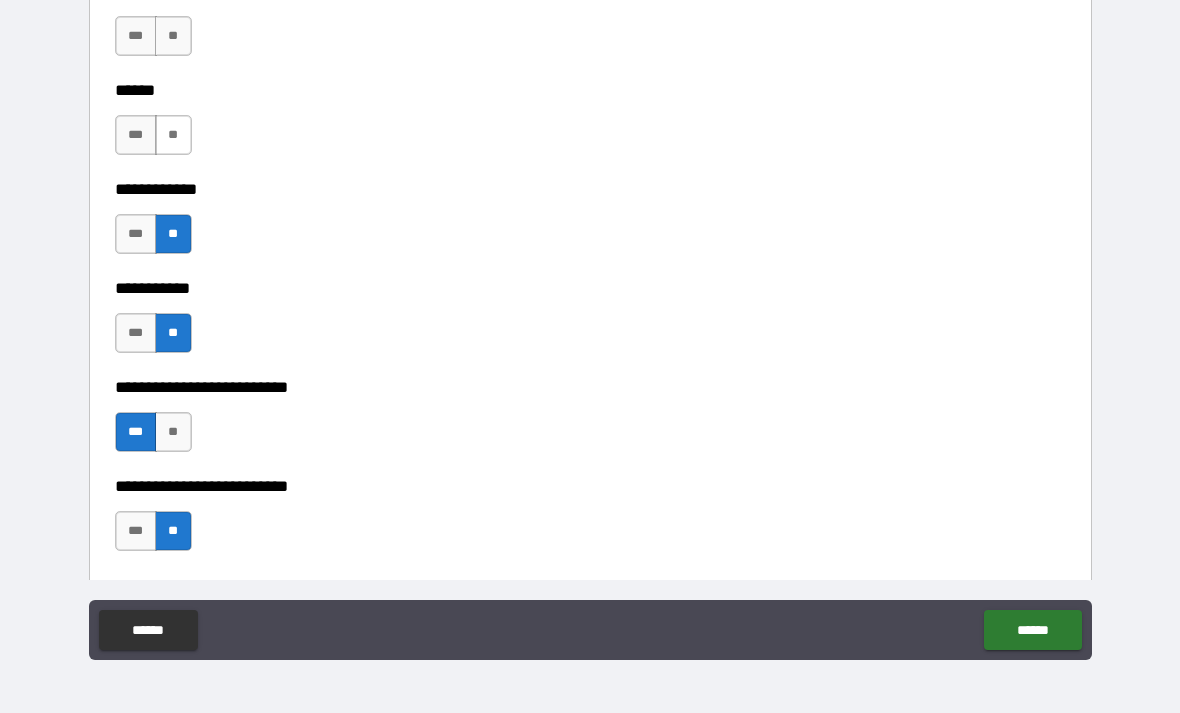 click on "**" at bounding box center [173, 135] 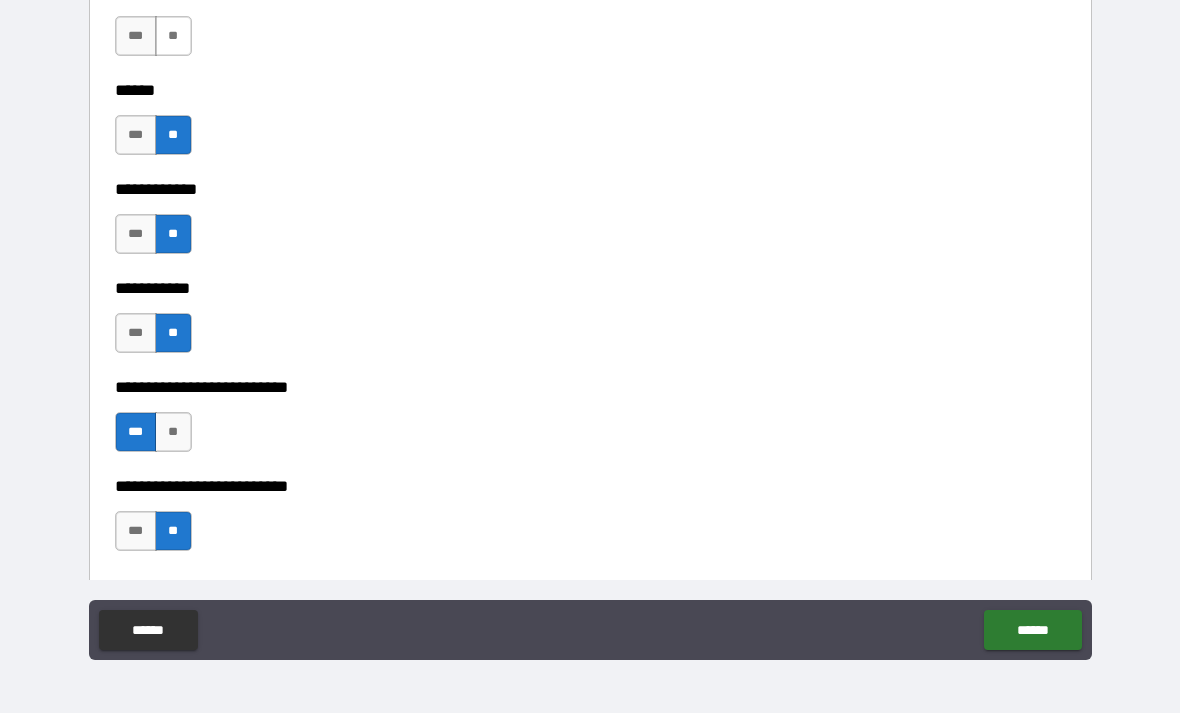 click on "**" at bounding box center (173, 36) 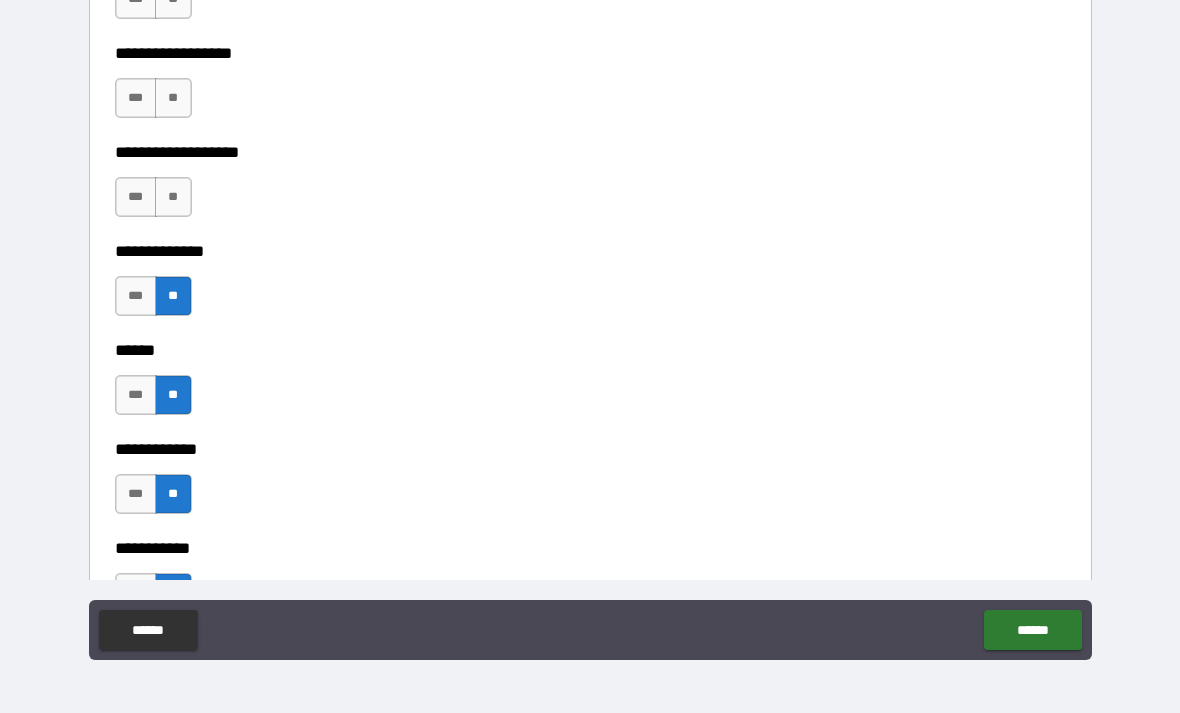 scroll, scrollTop: 3525, scrollLeft: 0, axis: vertical 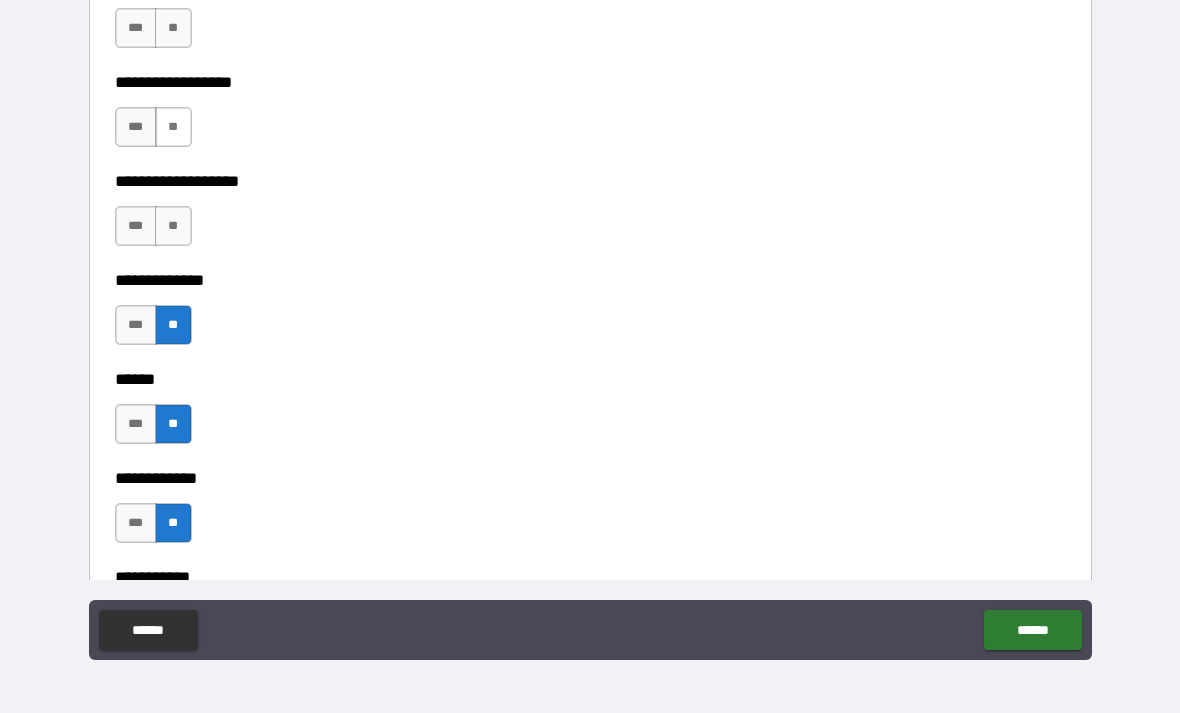 click on "**" at bounding box center (173, 127) 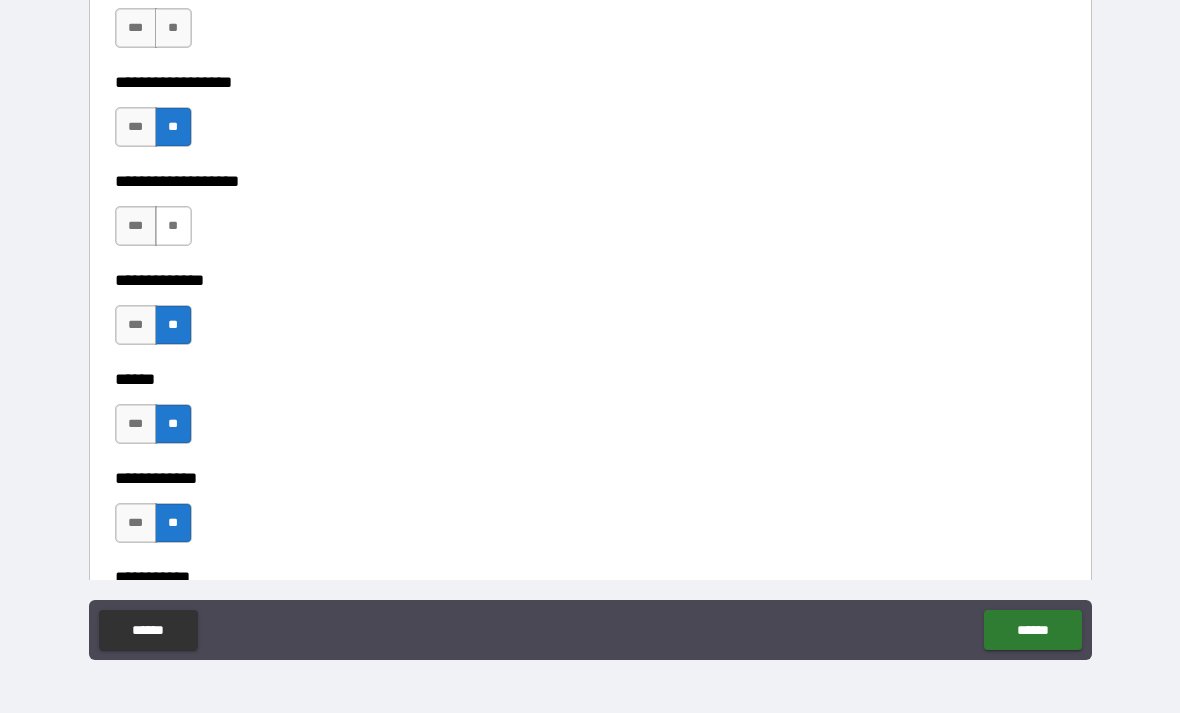 click on "**" at bounding box center [173, 226] 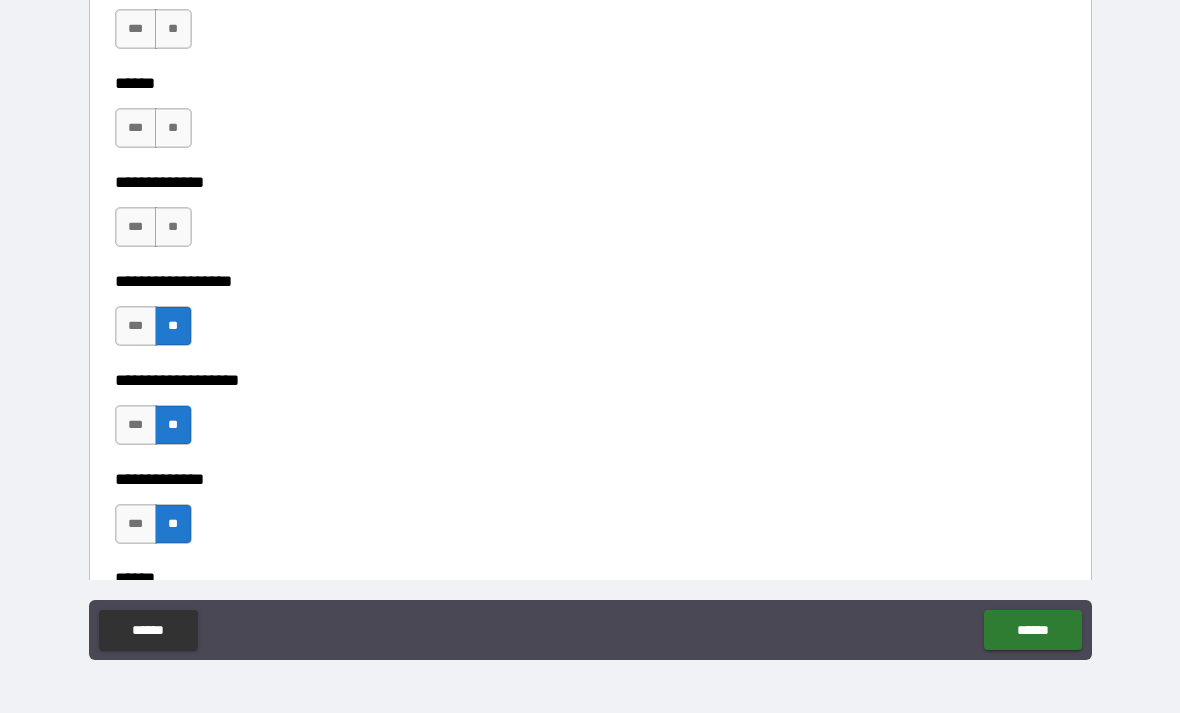 scroll, scrollTop: 3292, scrollLeft: 0, axis: vertical 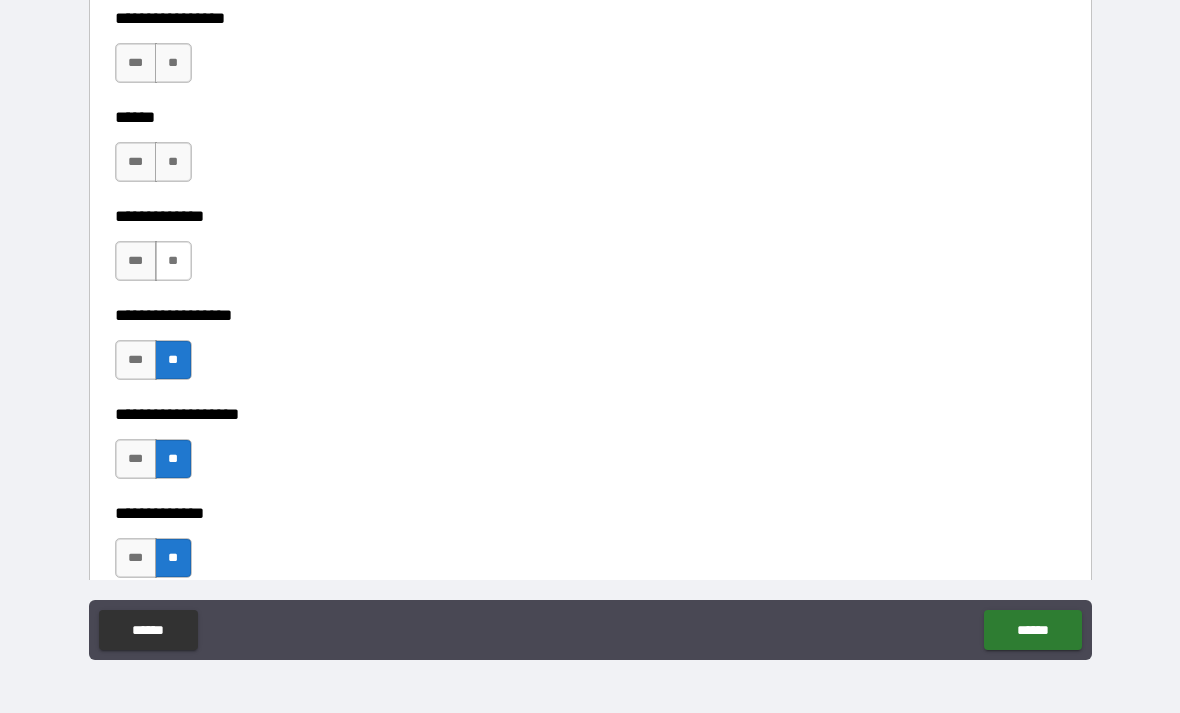 click on "**" at bounding box center [173, 261] 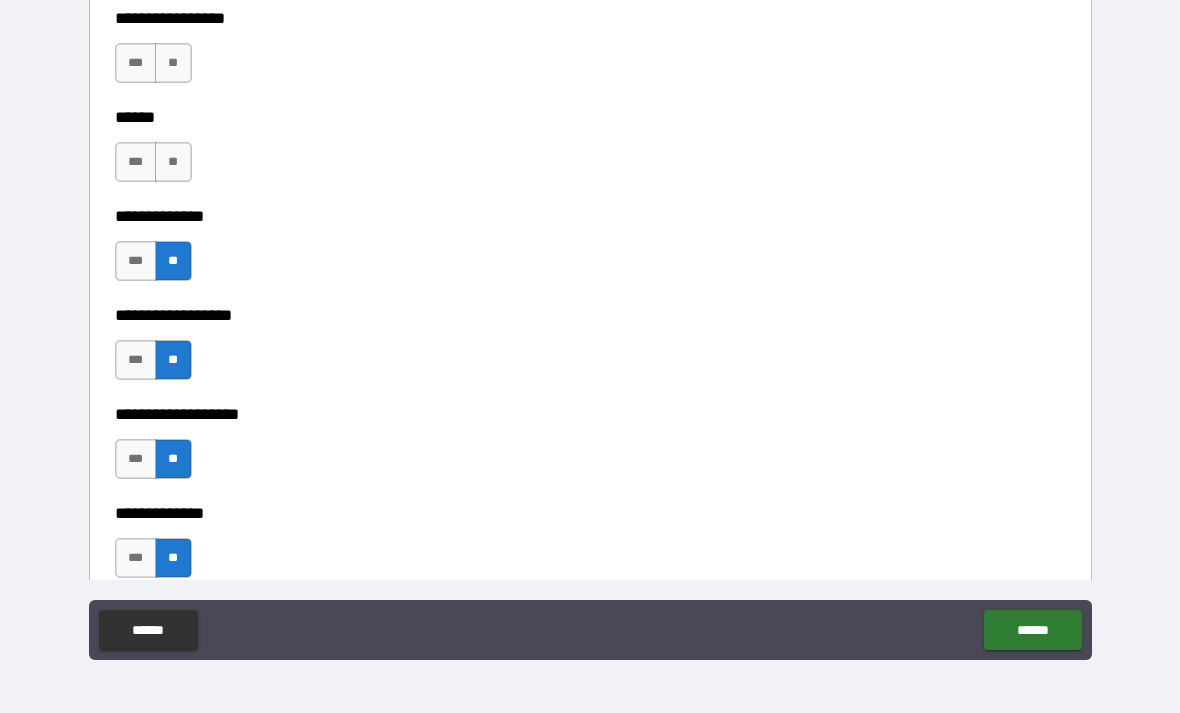 click on "**" at bounding box center [173, 162] 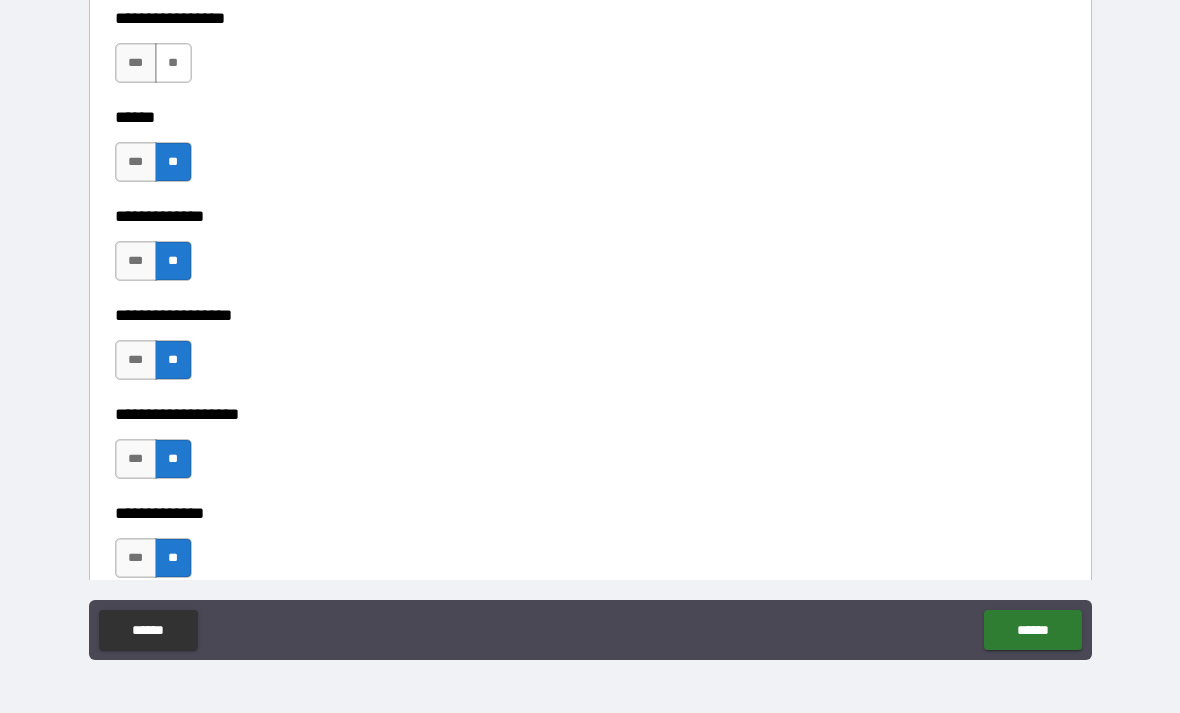 click on "**" at bounding box center (173, 63) 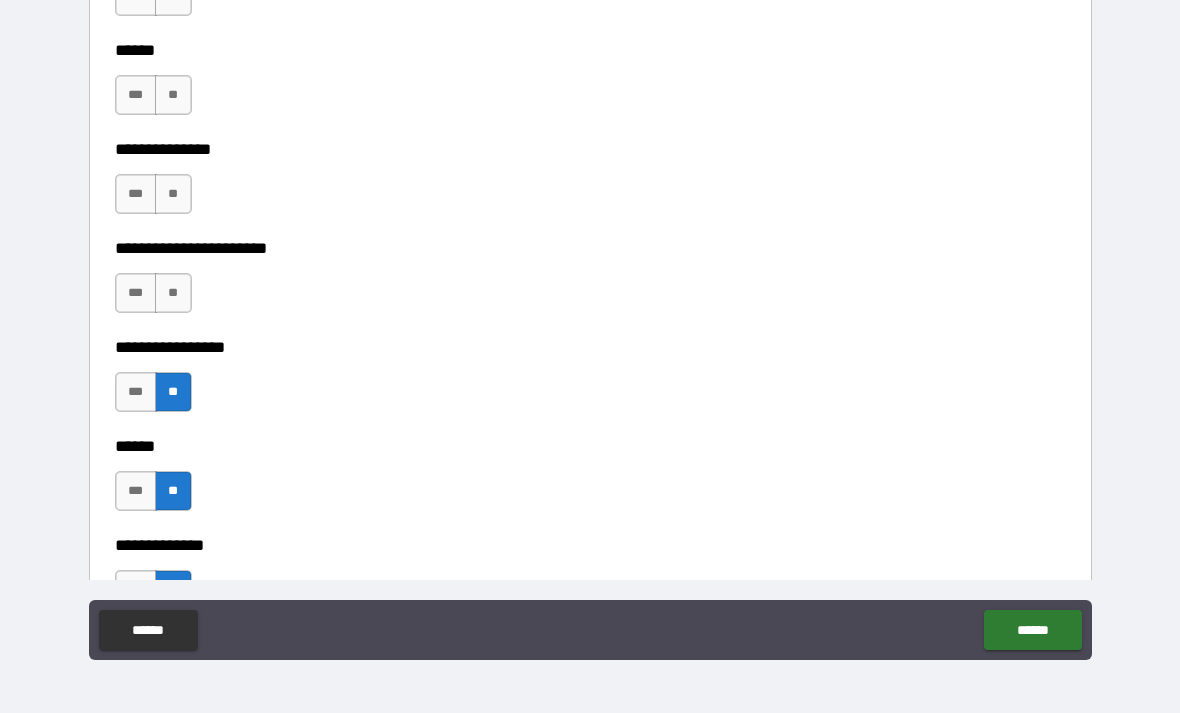 scroll, scrollTop: 2937, scrollLeft: 0, axis: vertical 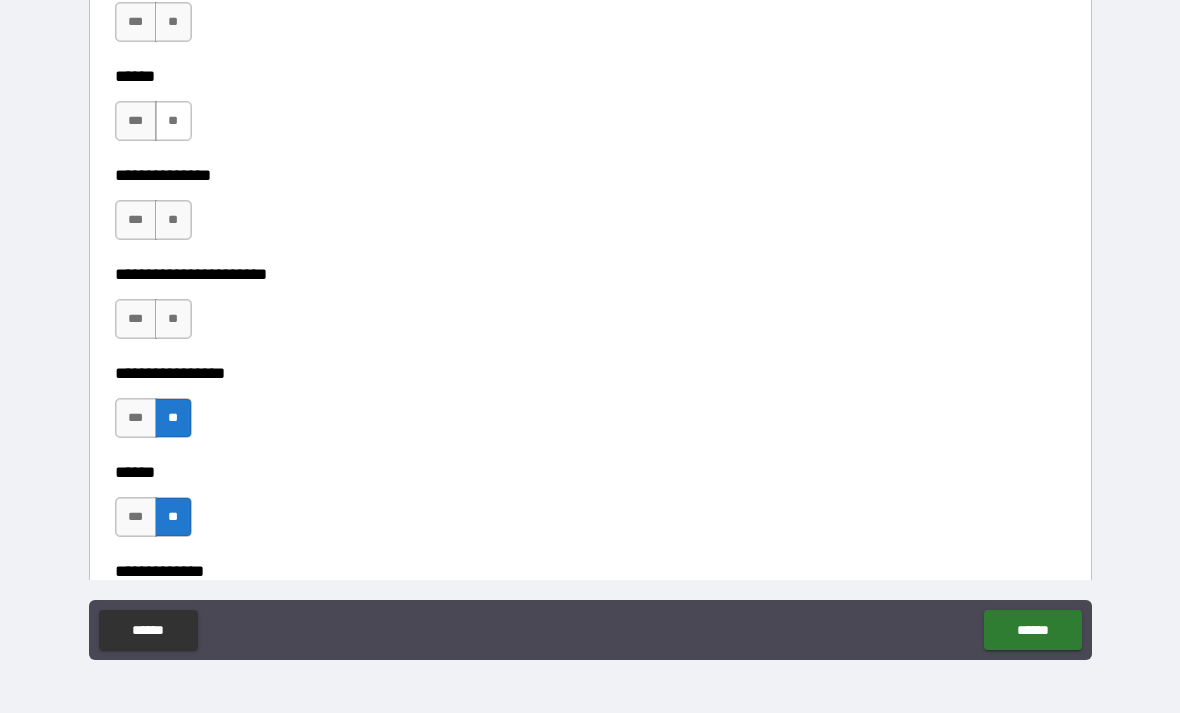 click on "**" at bounding box center (173, 121) 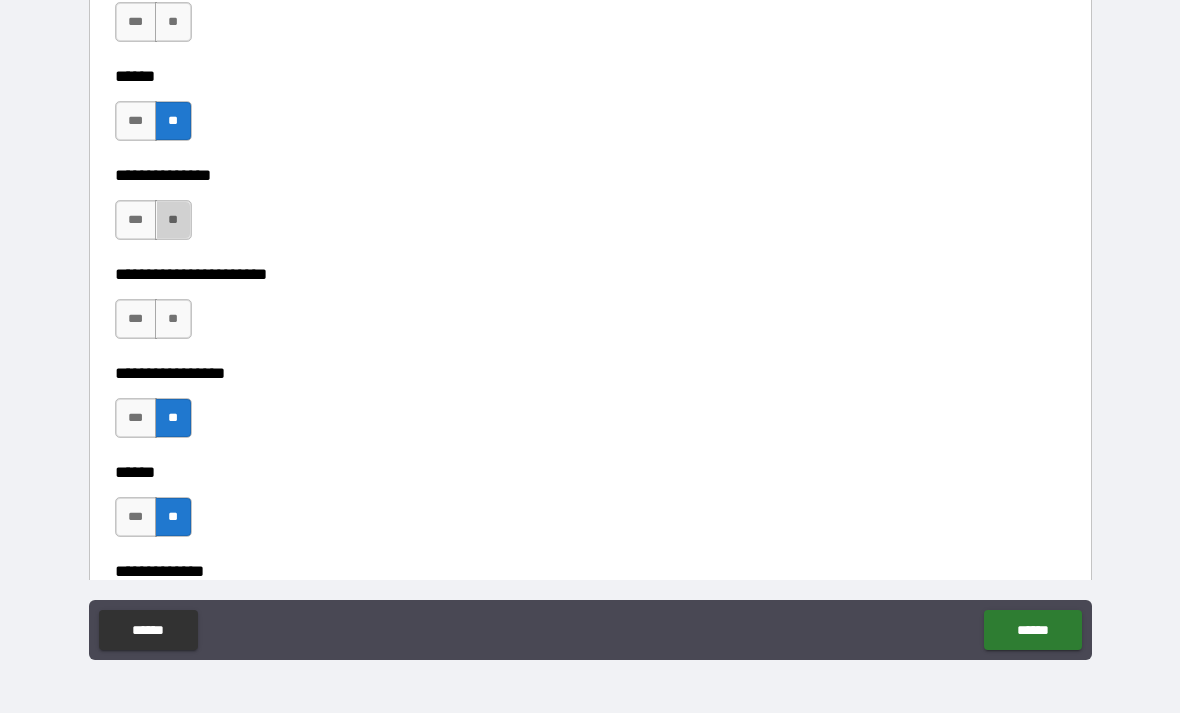 click on "**" at bounding box center (173, 220) 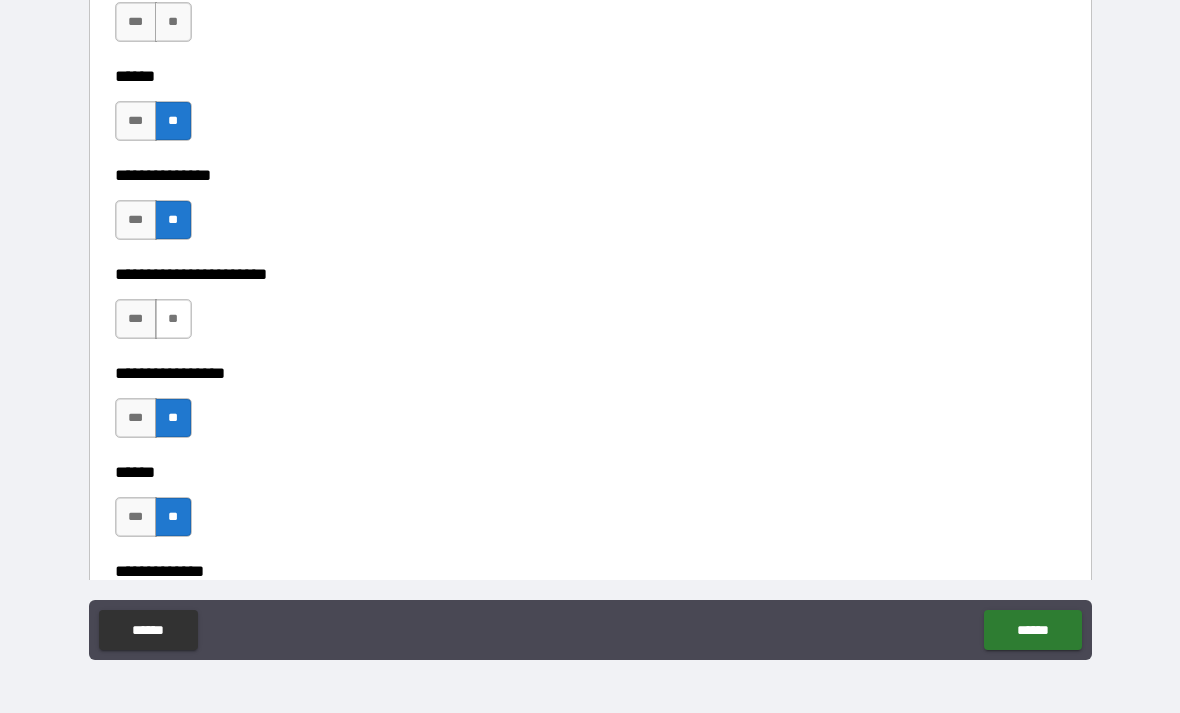 click on "**" at bounding box center [173, 319] 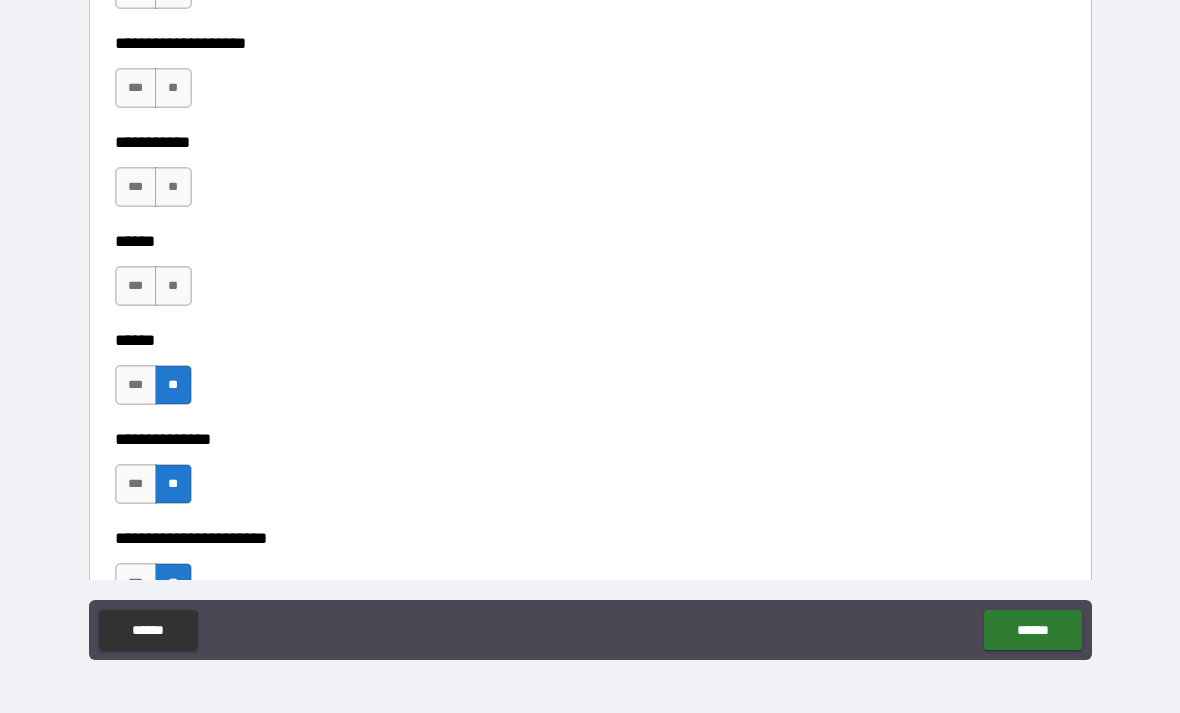 scroll, scrollTop: 2665, scrollLeft: 0, axis: vertical 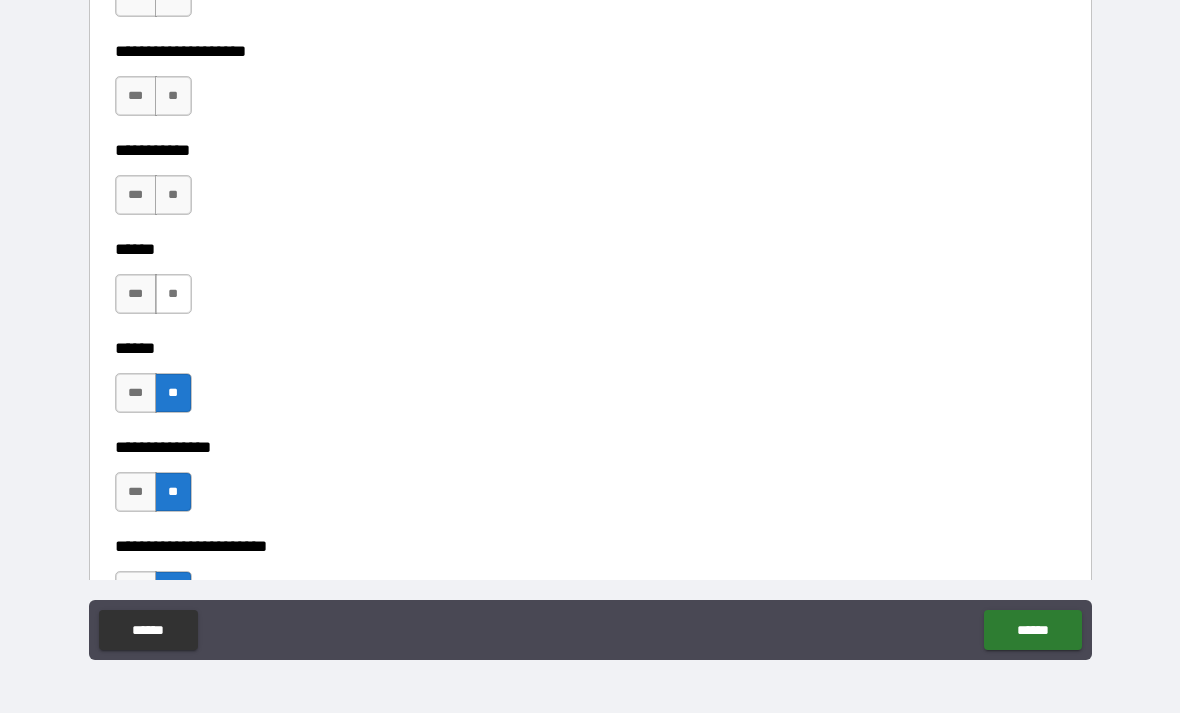 click on "**" at bounding box center (173, 294) 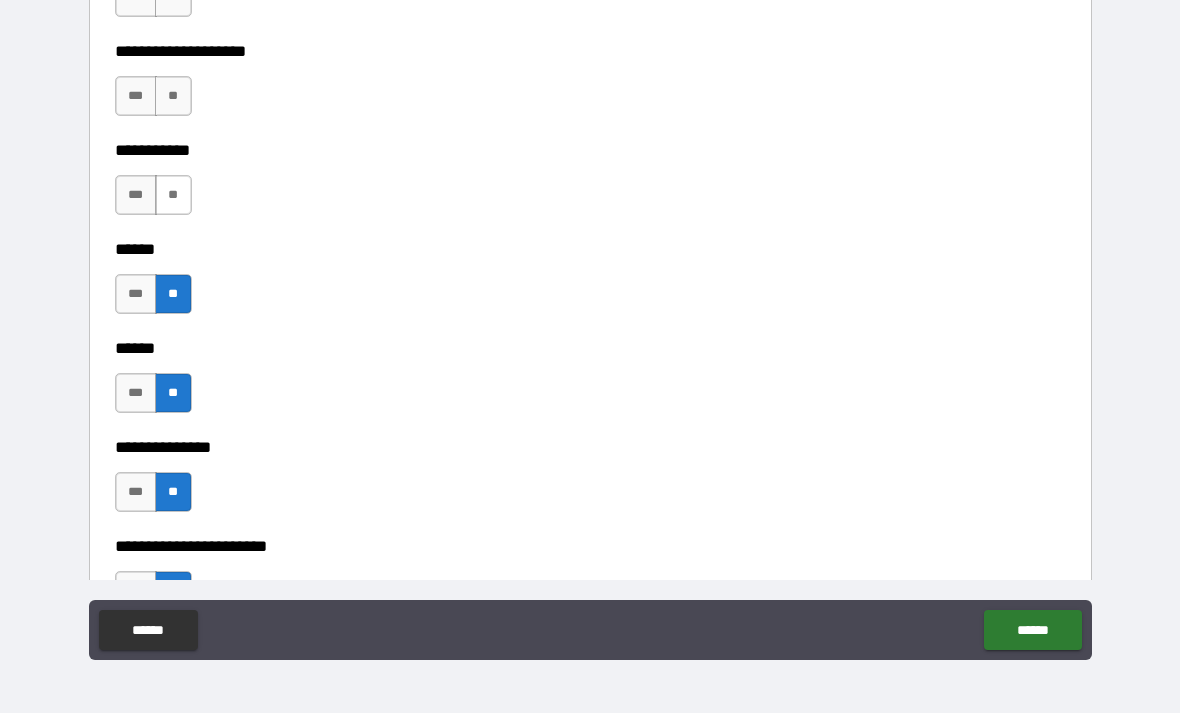 click on "**" at bounding box center (173, 195) 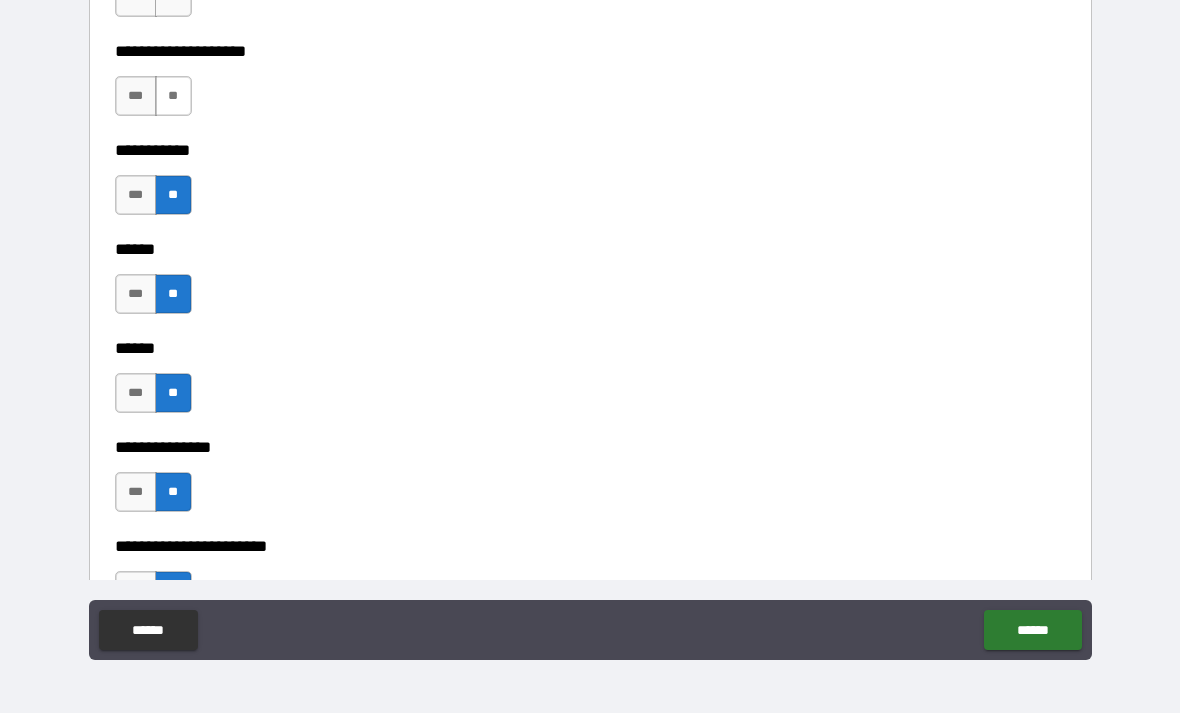 click on "**" at bounding box center (173, 96) 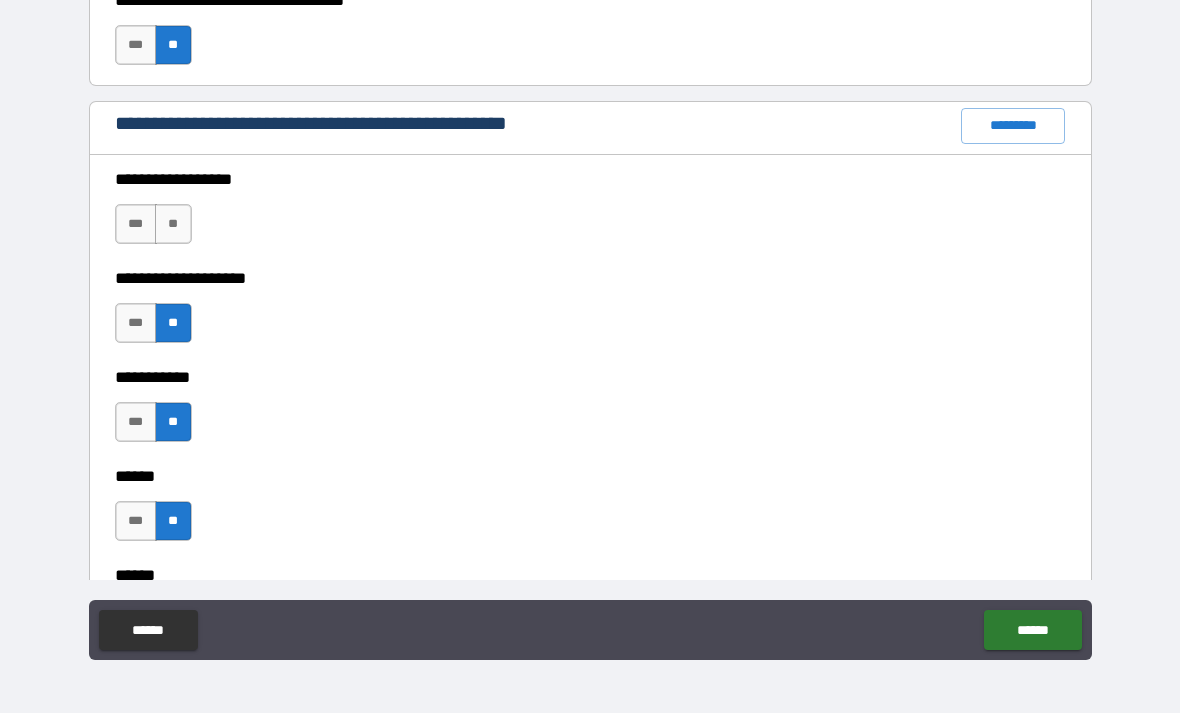 scroll, scrollTop: 2435, scrollLeft: 0, axis: vertical 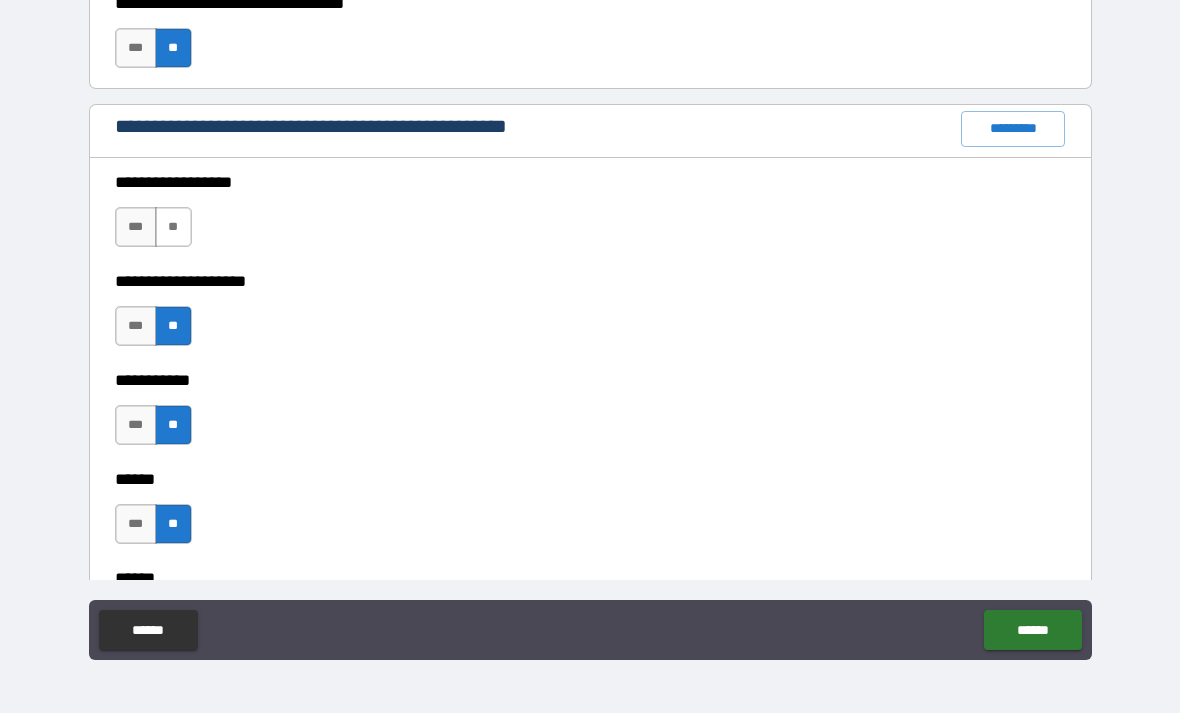 click on "**" at bounding box center [173, 227] 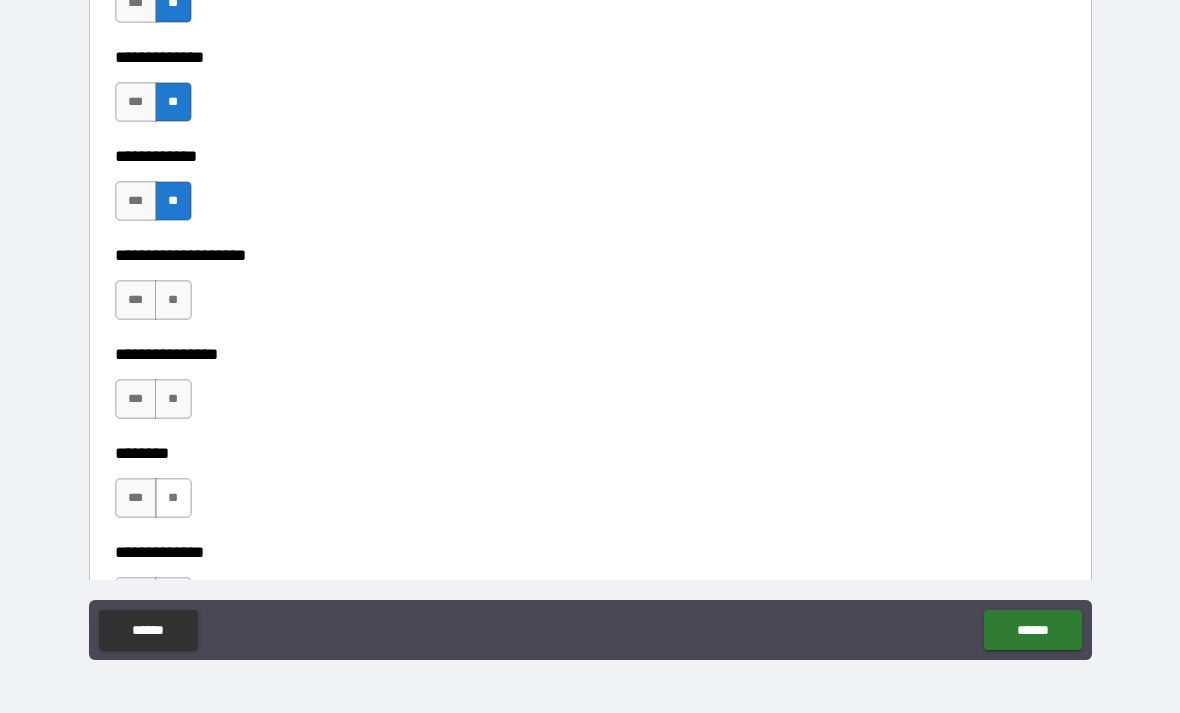 scroll, scrollTop: 6897, scrollLeft: 0, axis: vertical 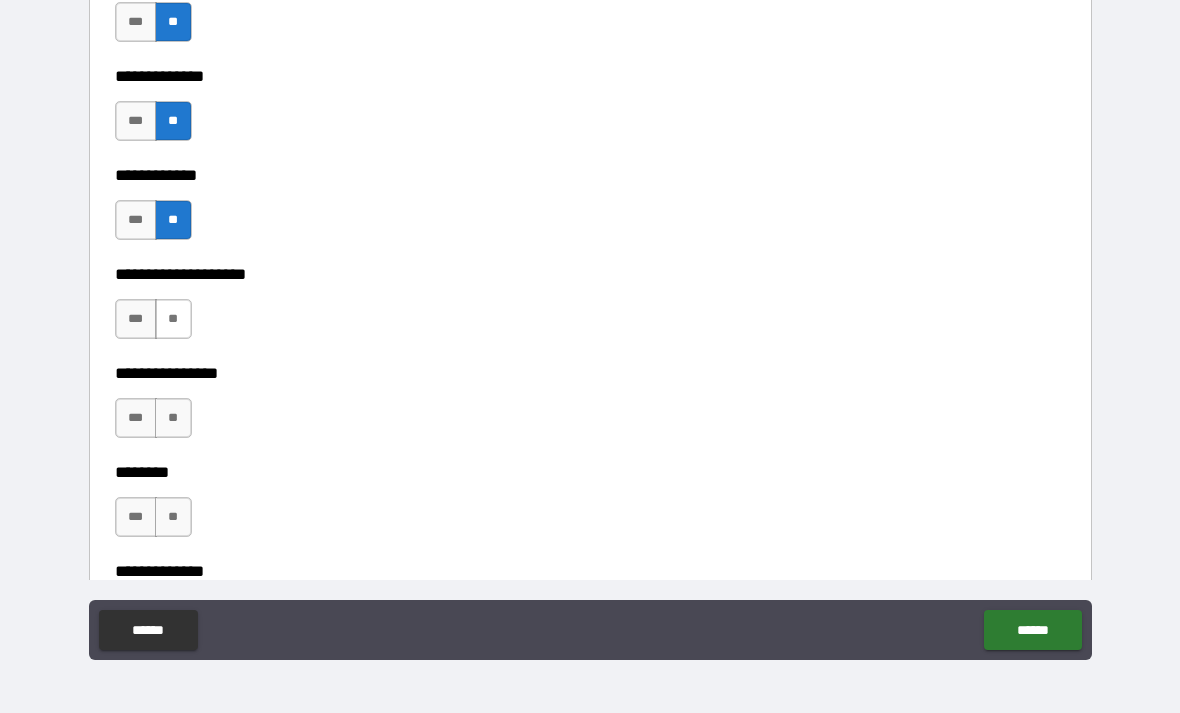 click on "**" at bounding box center [173, 319] 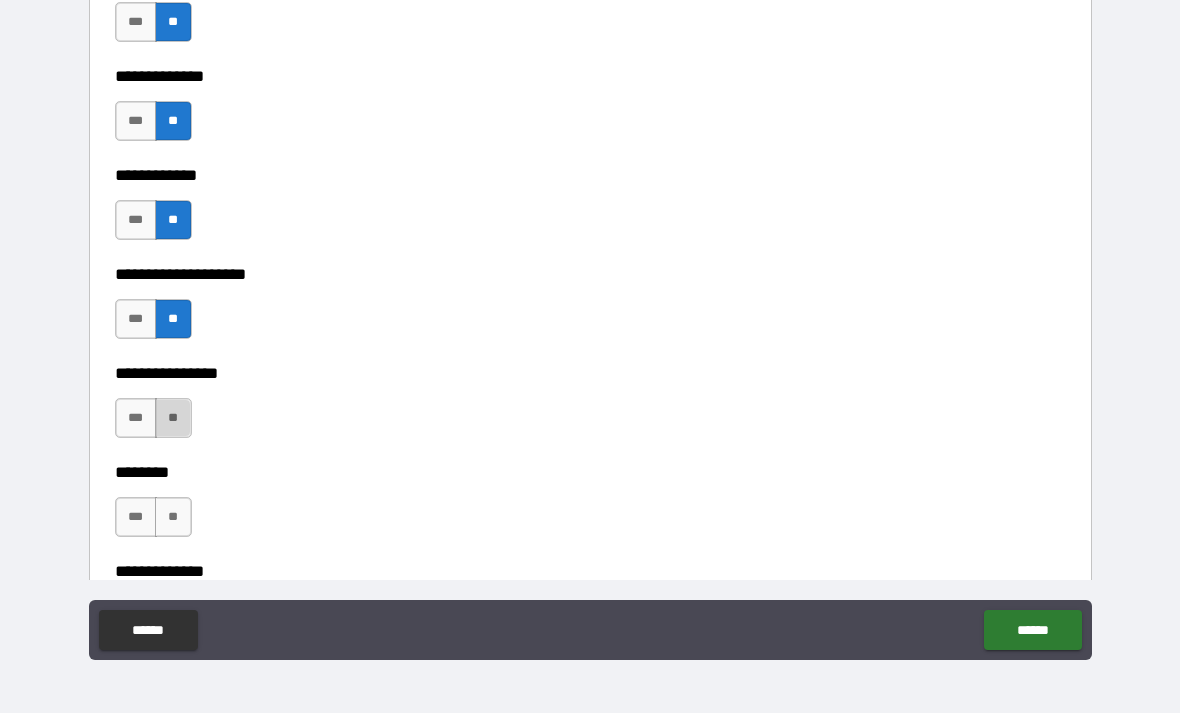 click on "**" at bounding box center [173, 418] 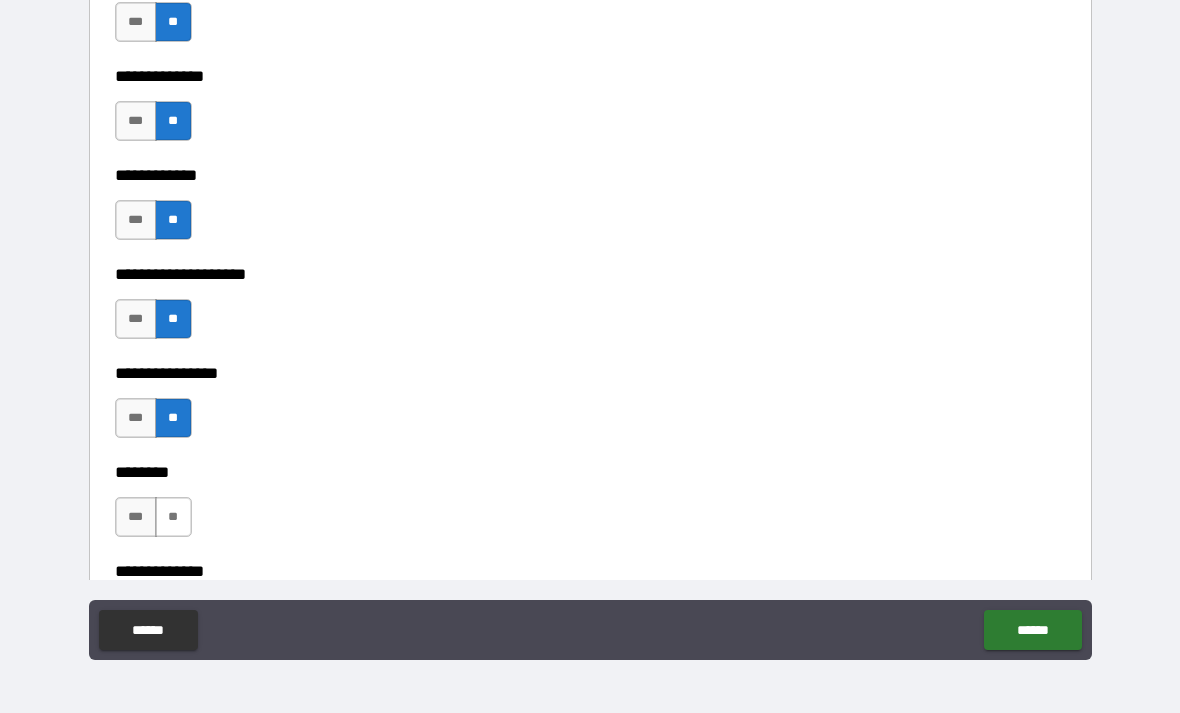 click on "**" at bounding box center (173, 517) 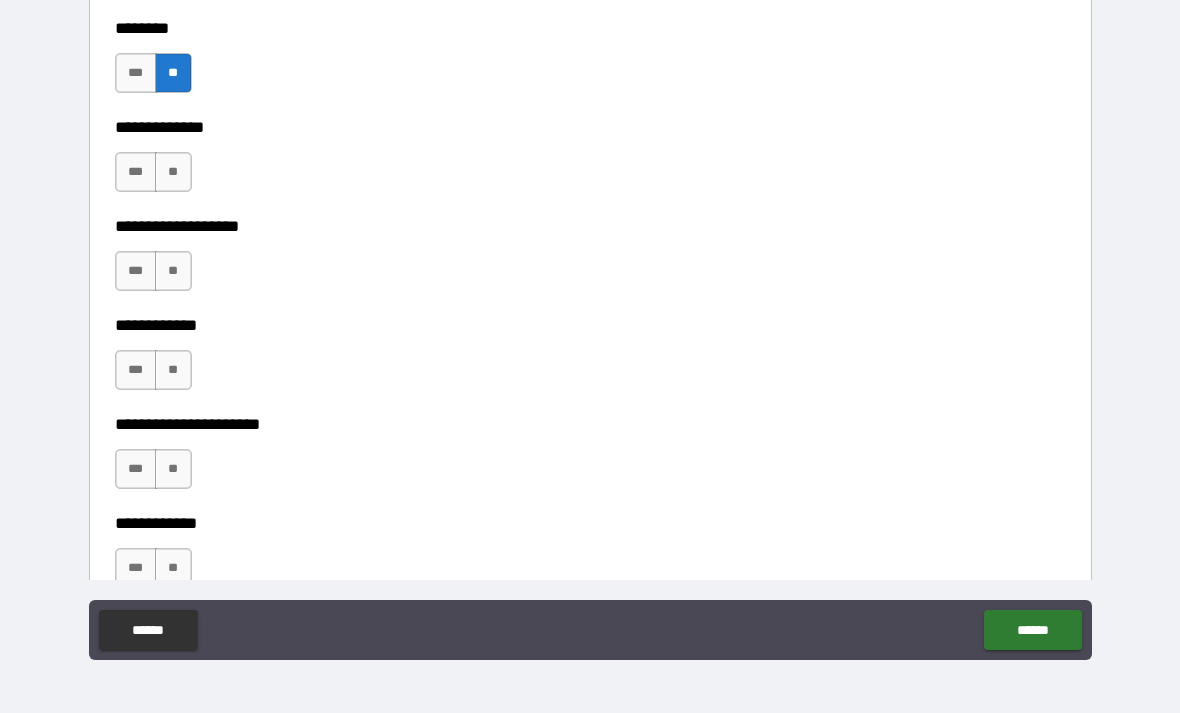scroll, scrollTop: 7359, scrollLeft: 0, axis: vertical 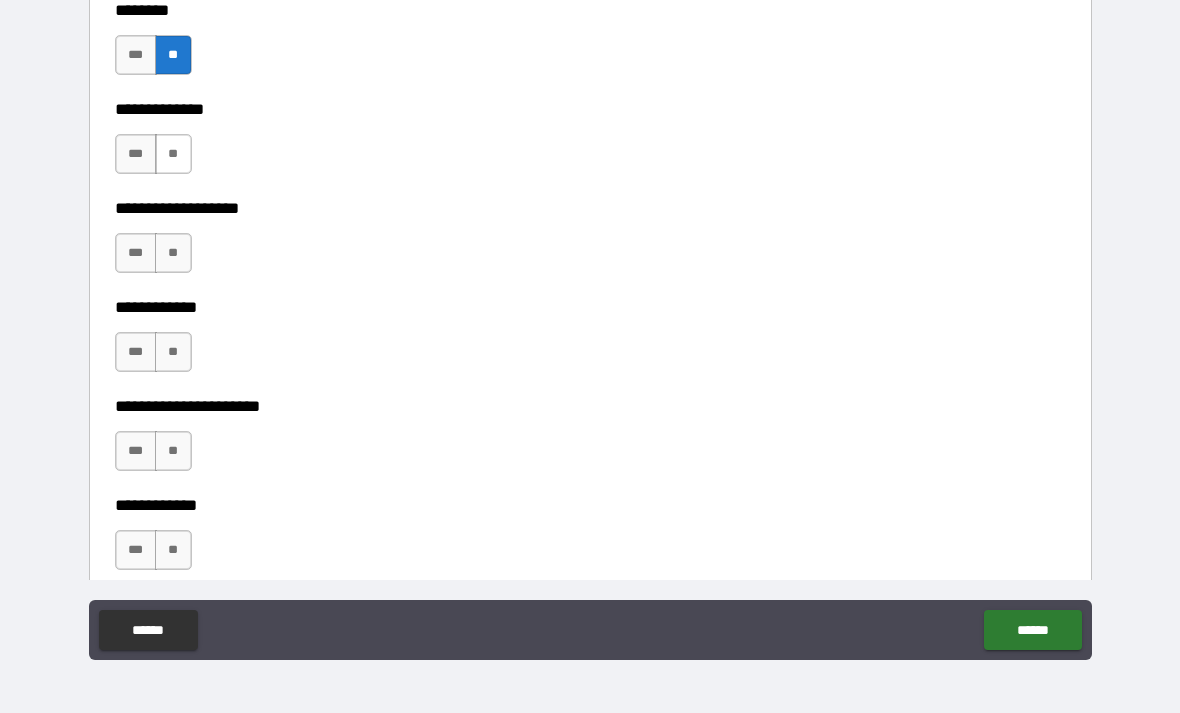 click on "**" at bounding box center (173, 154) 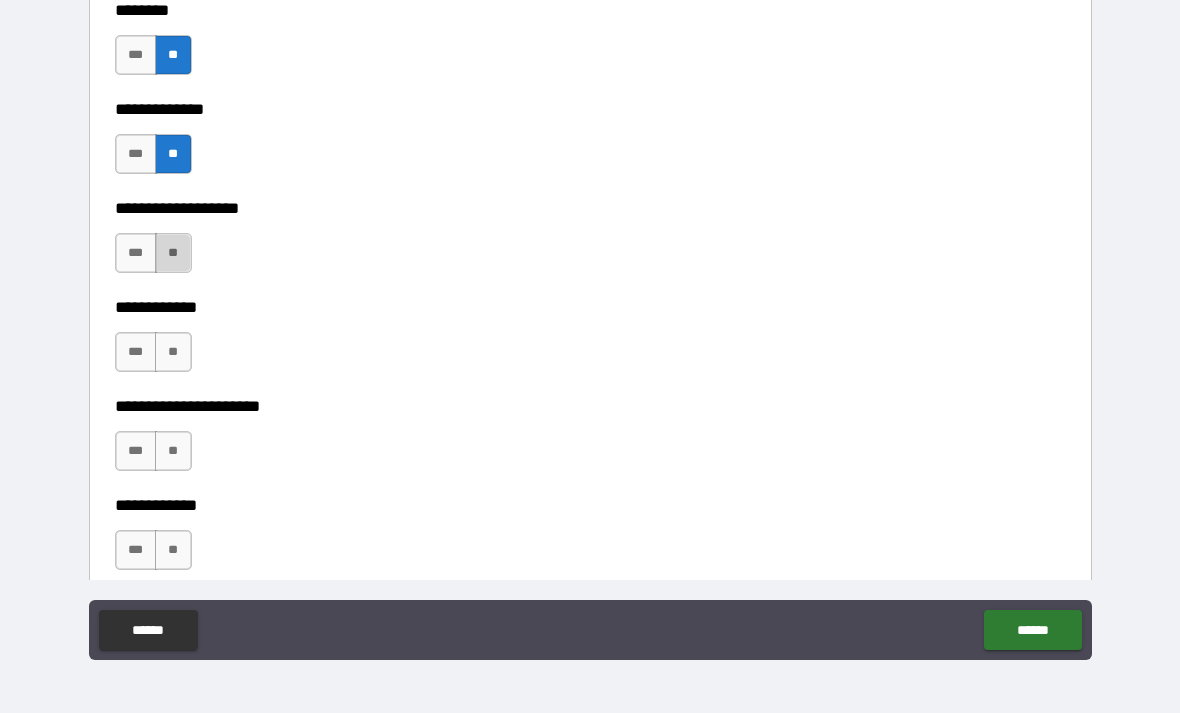click on "**" at bounding box center (173, 253) 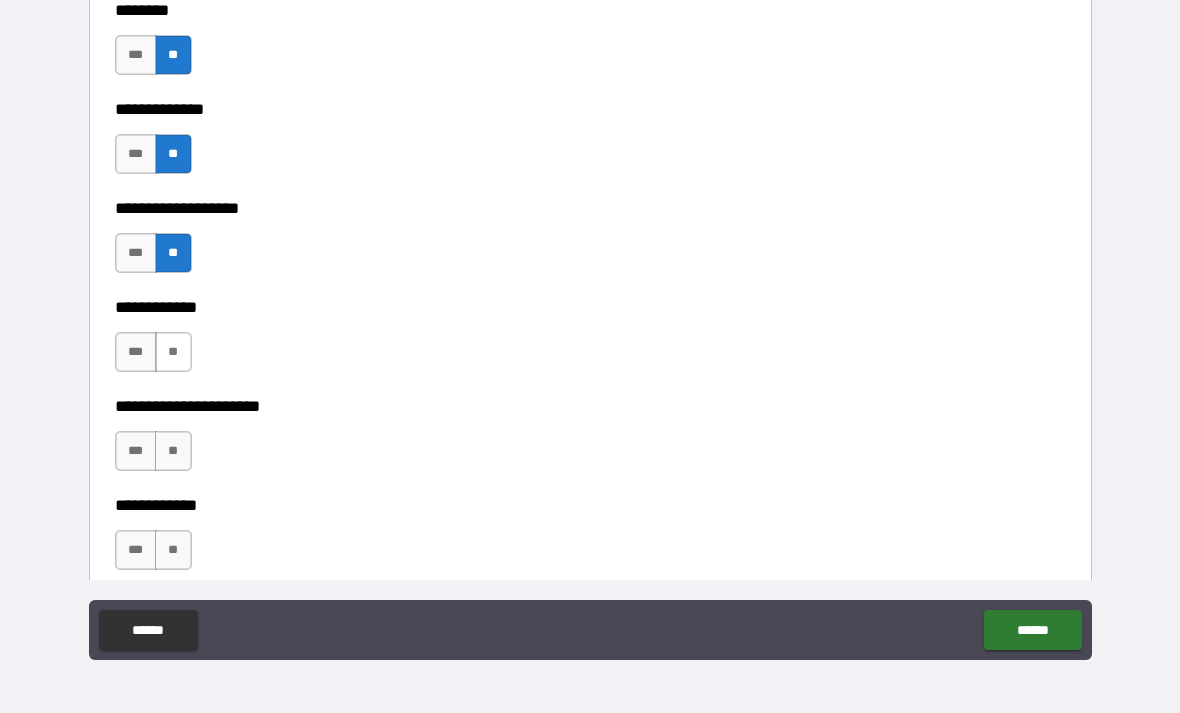 click on "**" at bounding box center (173, 352) 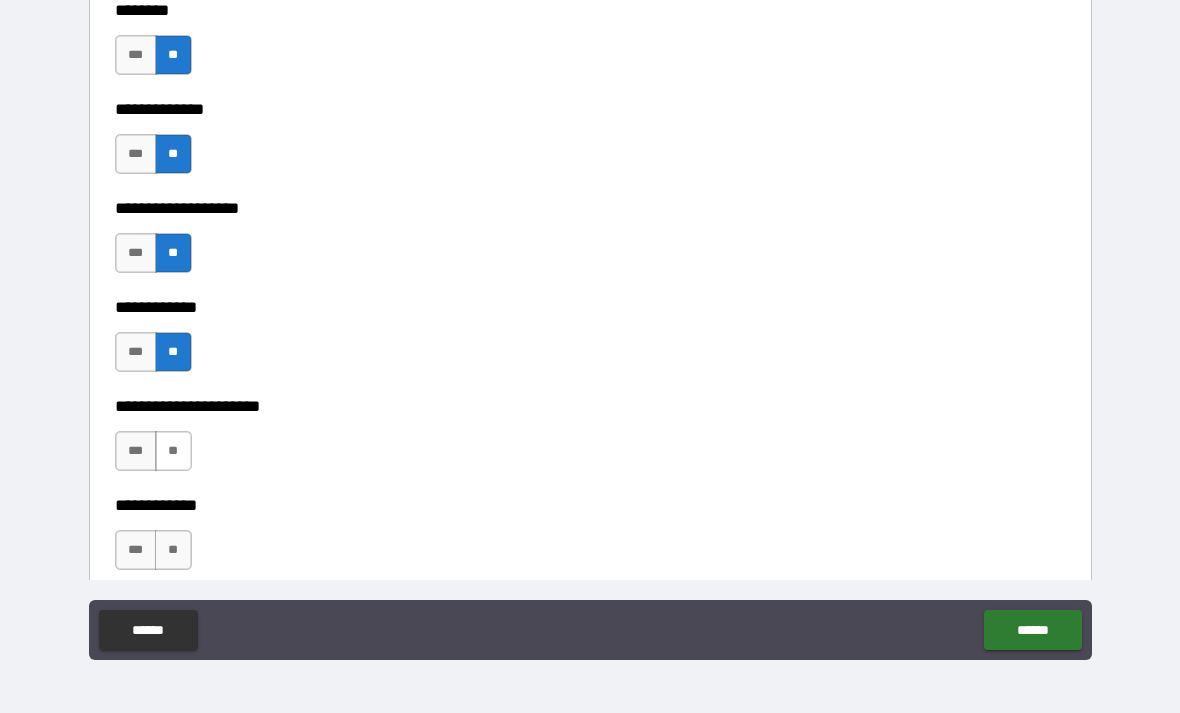 click on "**" at bounding box center [173, 451] 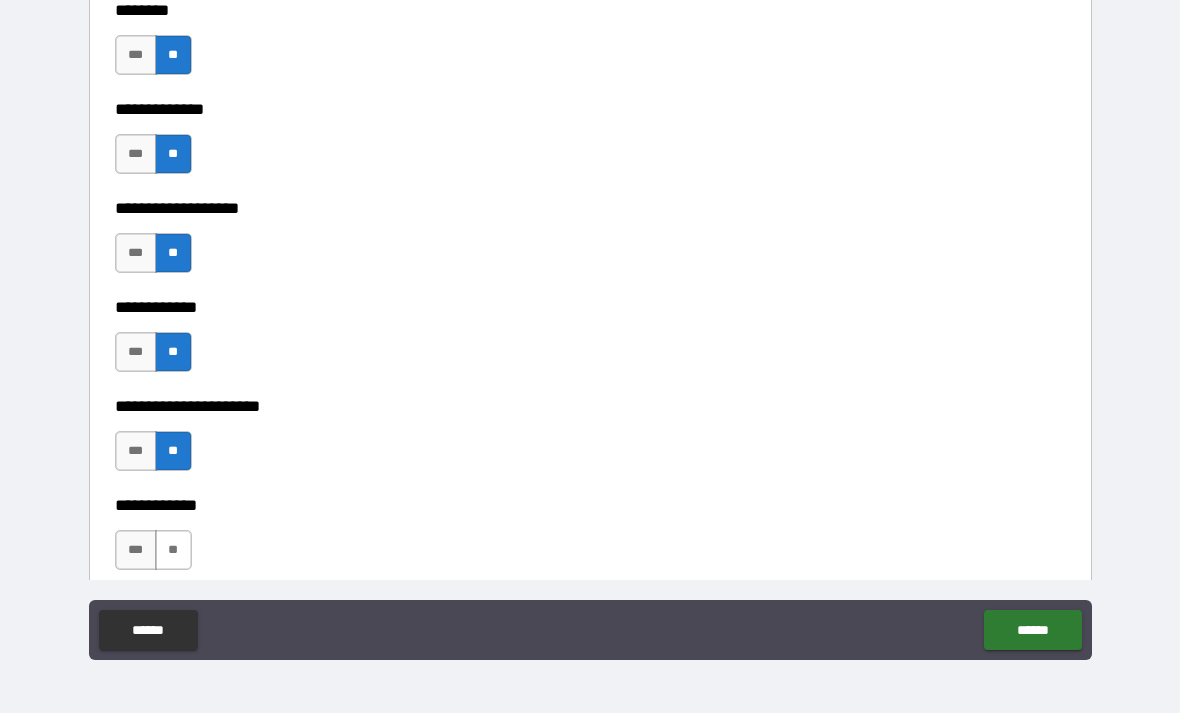 click on "**" at bounding box center (173, 550) 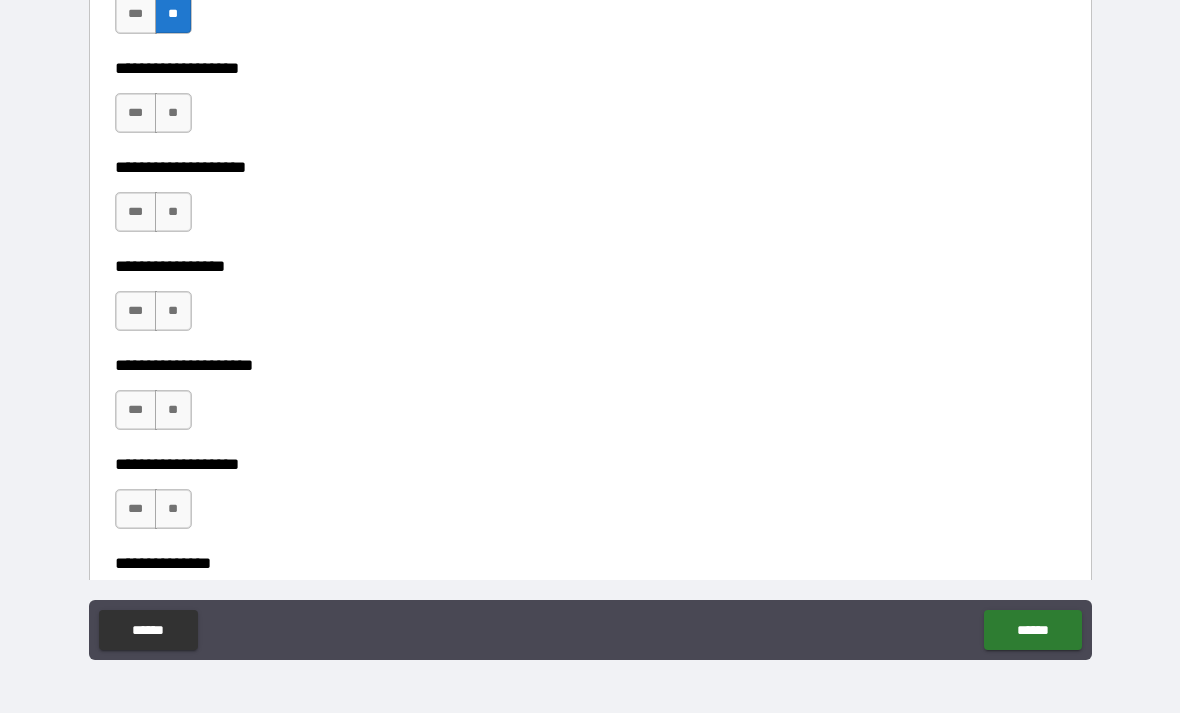 scroll, scrollTop: 7868, scrollLeft: 0, axis: vertical 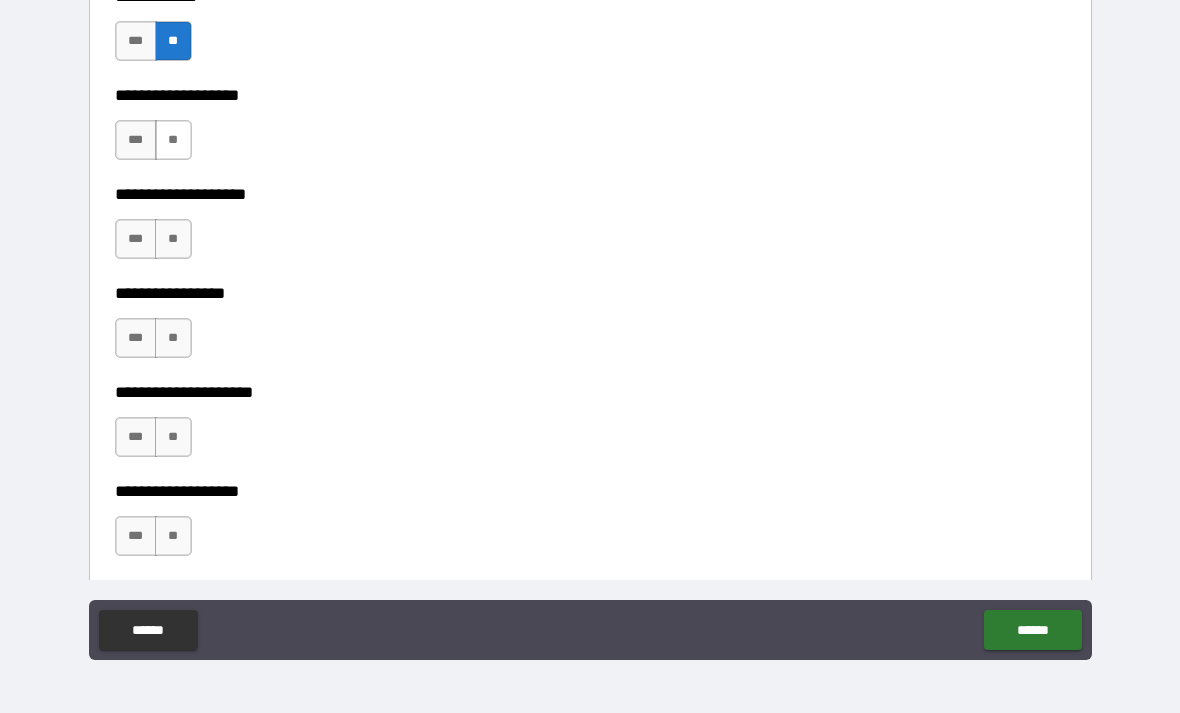 click on "**" at bounding box center (173, 140) 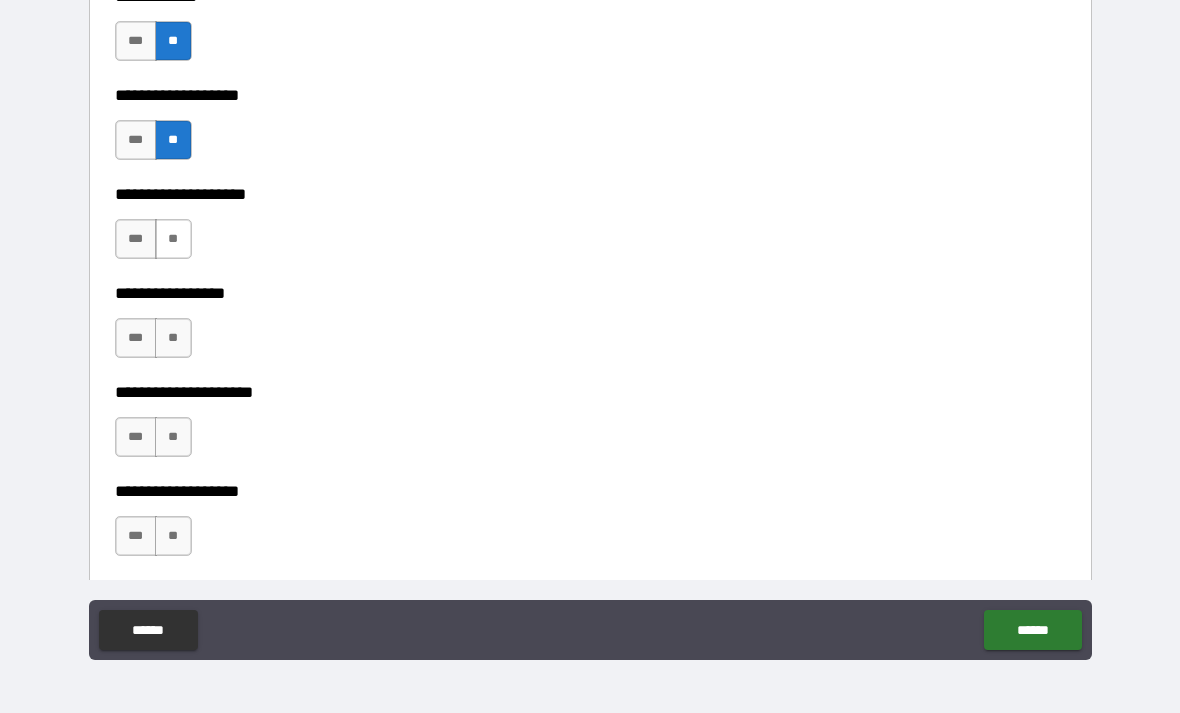 click on "**" at bounding box center (173, 239) 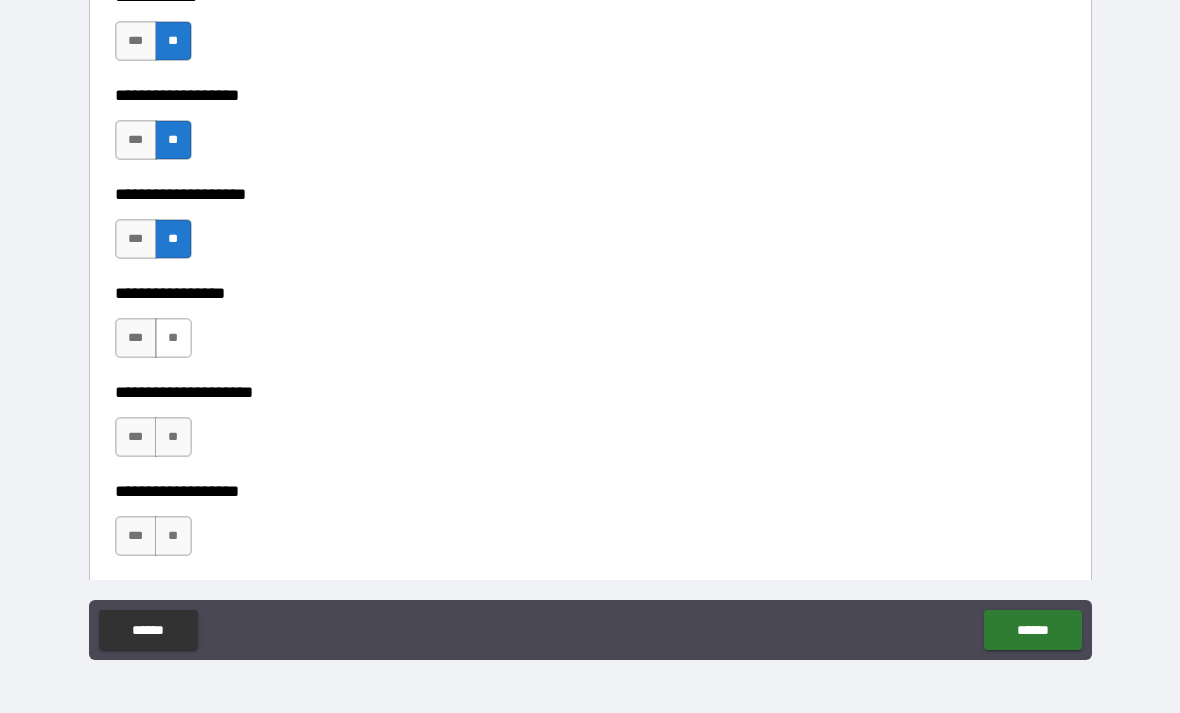 click on "**" at bounding box center (173, 338) 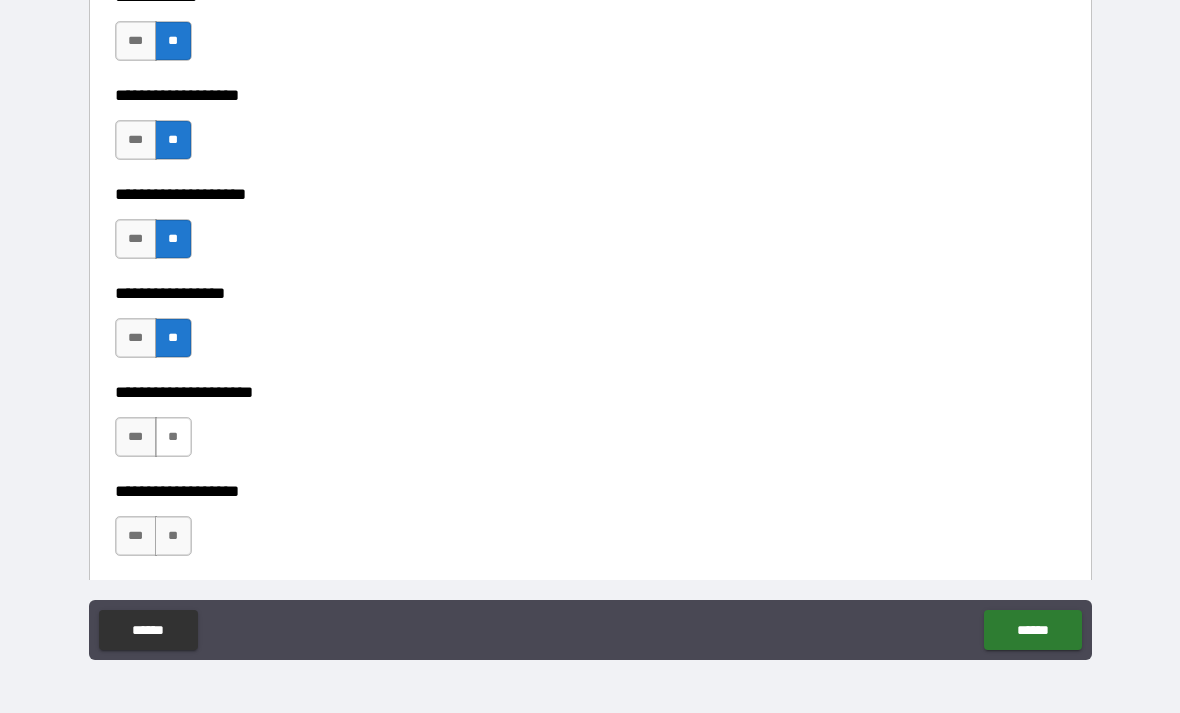 click on "**" at bounding box center [173, 437] 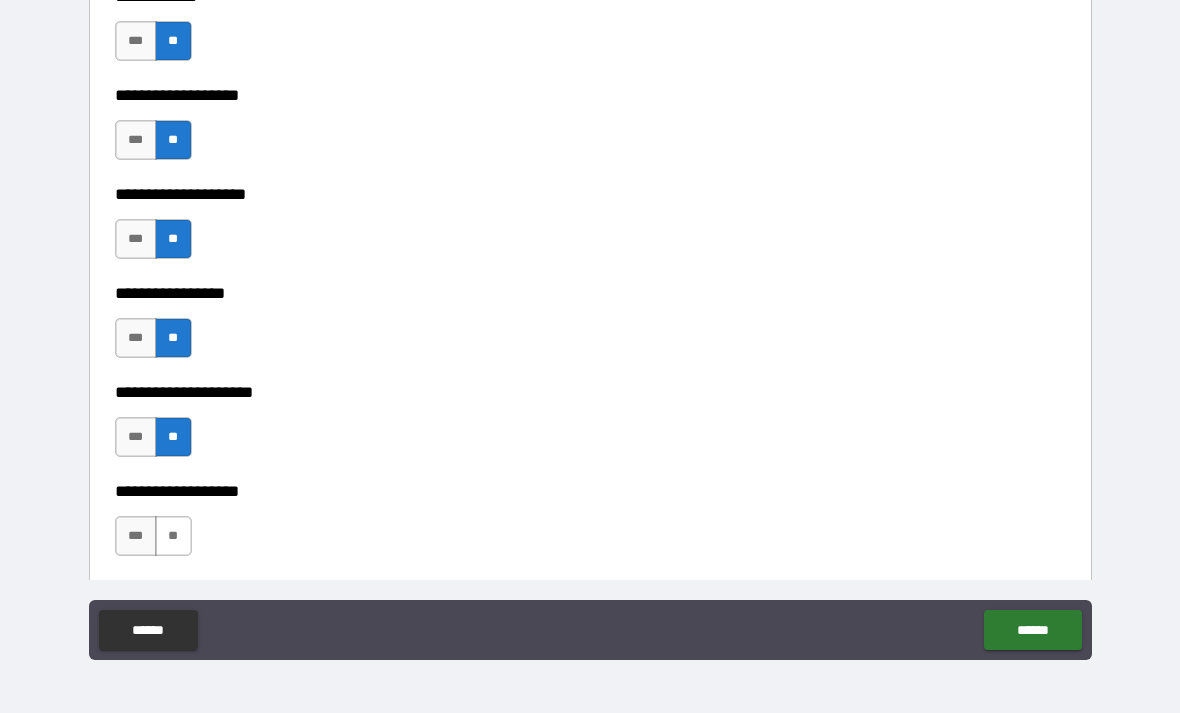 click on "**" at bounding box center [173, 536] 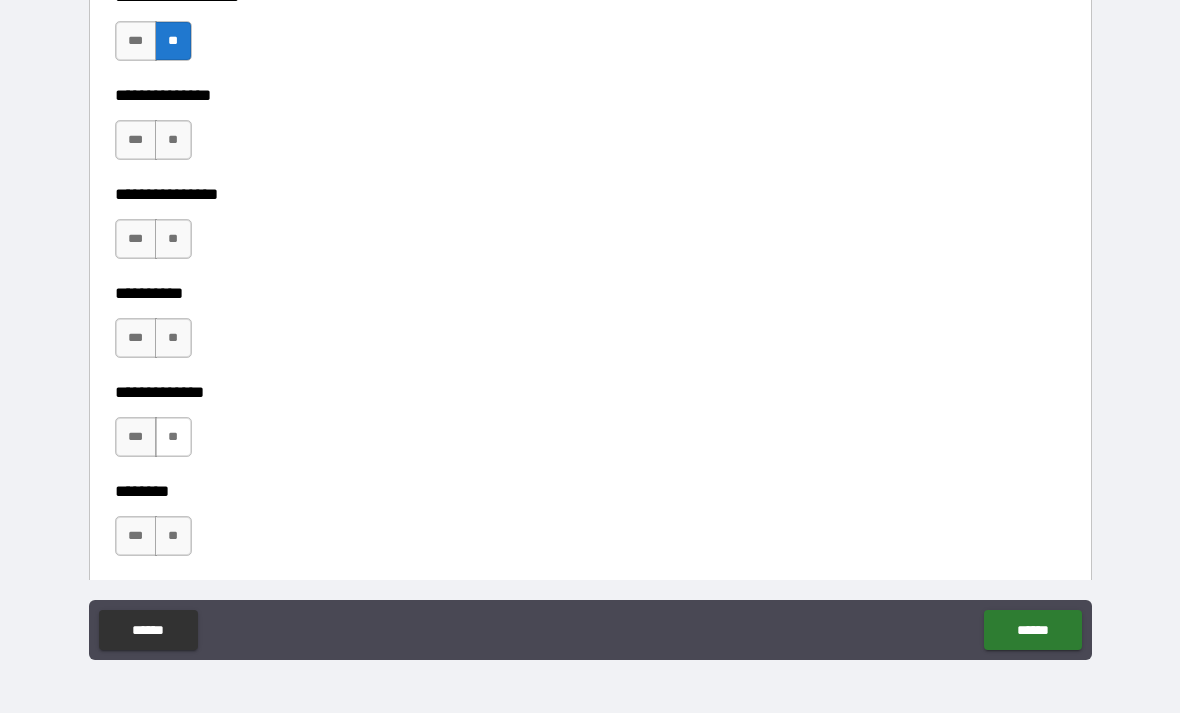 scroll, scrollTop: 8350, scrollLeft: 0, axis: vertical 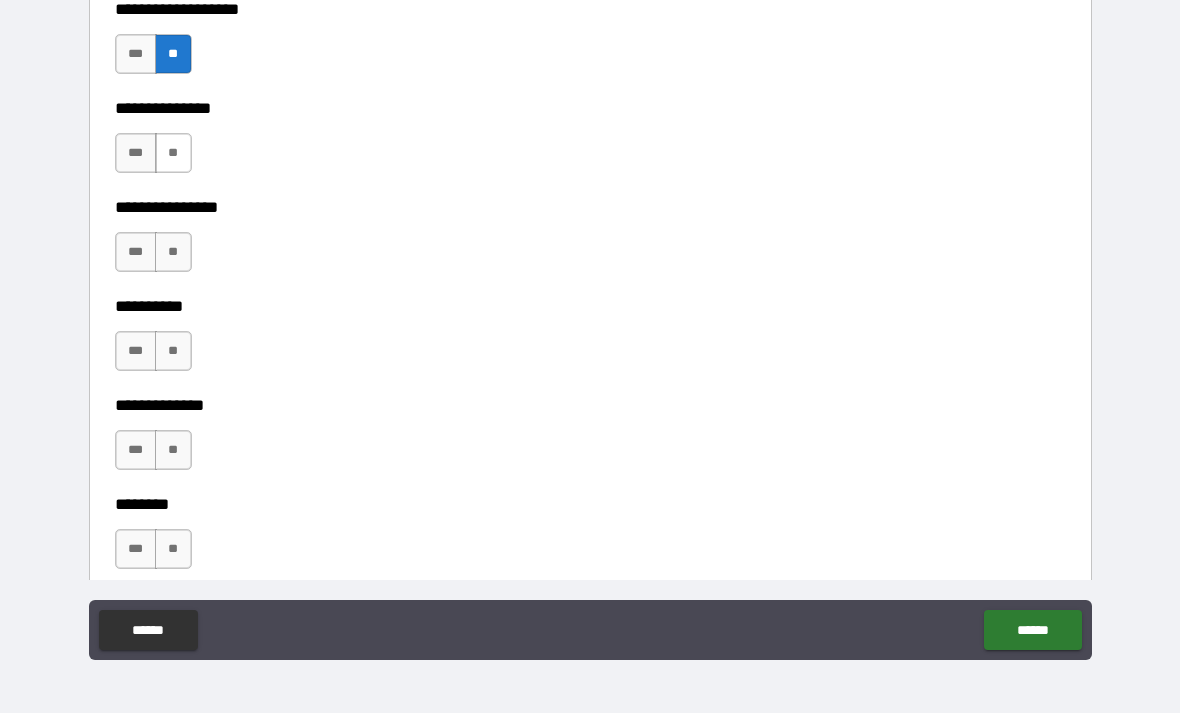 click on "**" at bounding box center [173, 153] 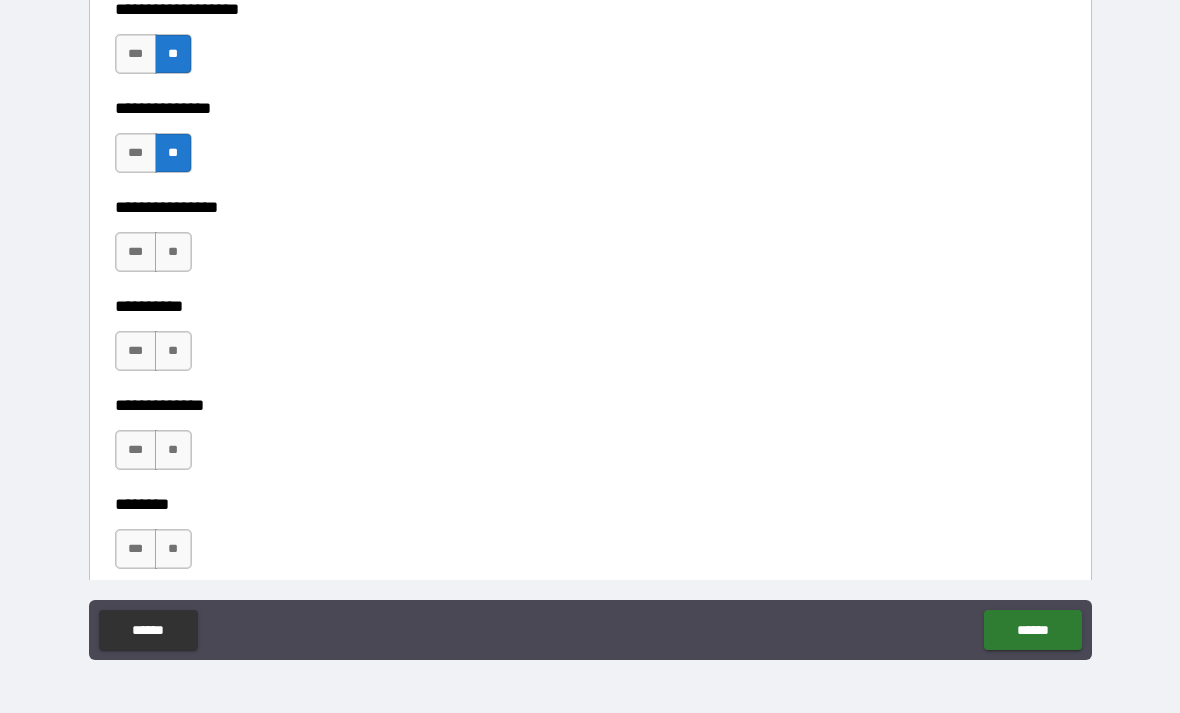 click on "**" at bounding box center [173, 252] 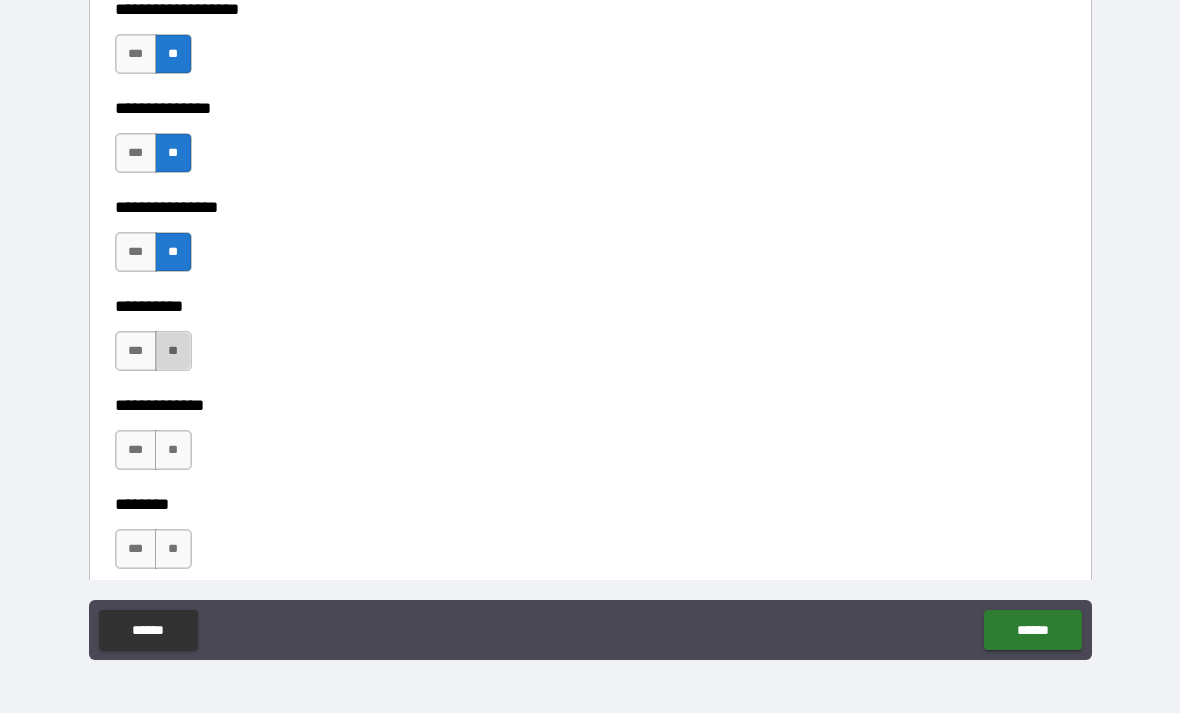 click on "**" at bounding box center [173, 351] 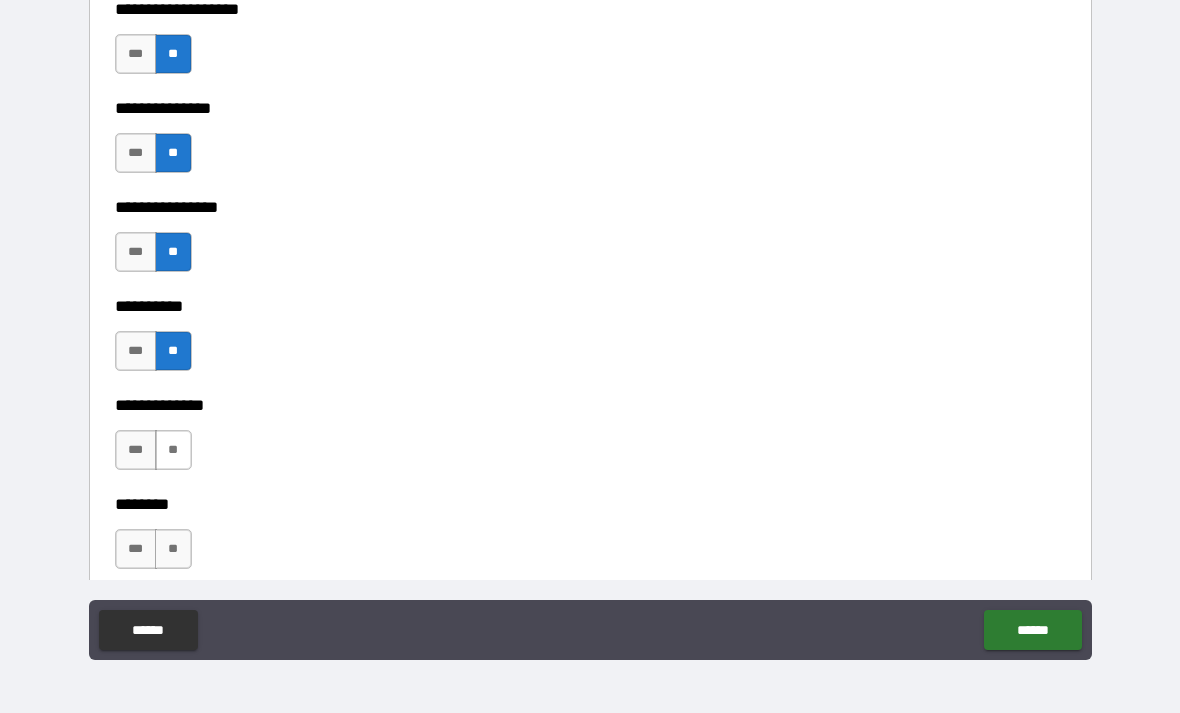 click on "**" at bounding box center [173, 450] 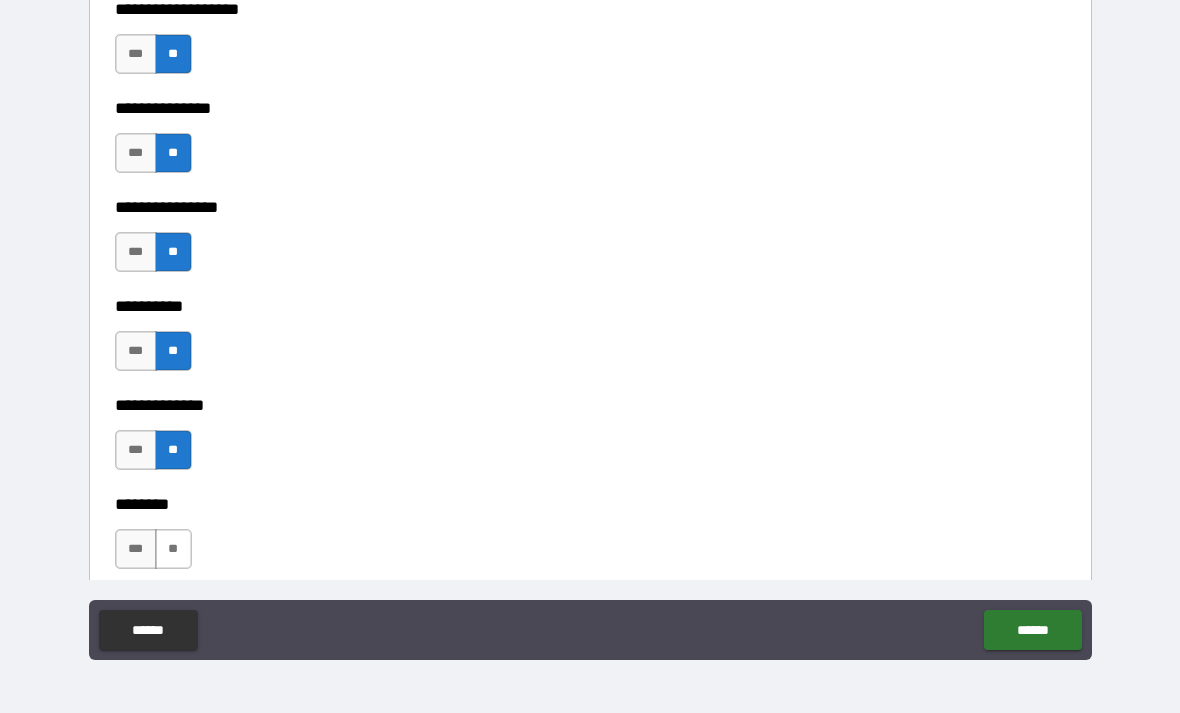 click on "**" at bounding box center [173, 549] 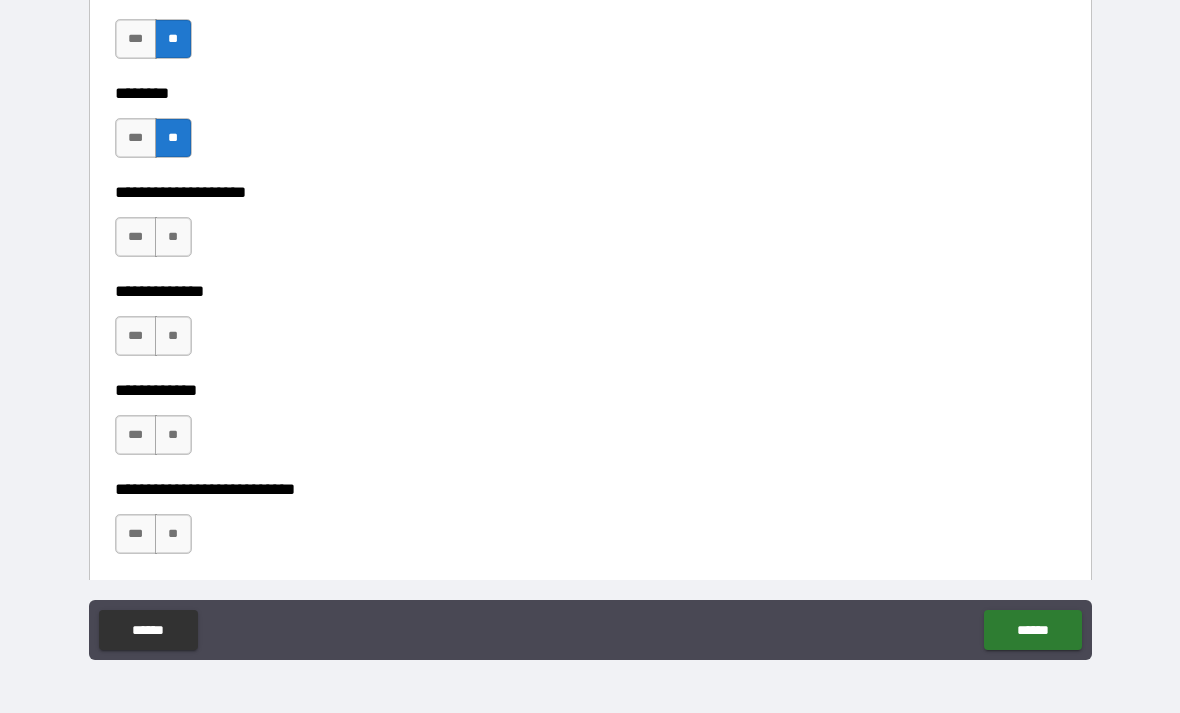 scroll, scrollTop: 8808, scrollLeft: 0, axis: vertical 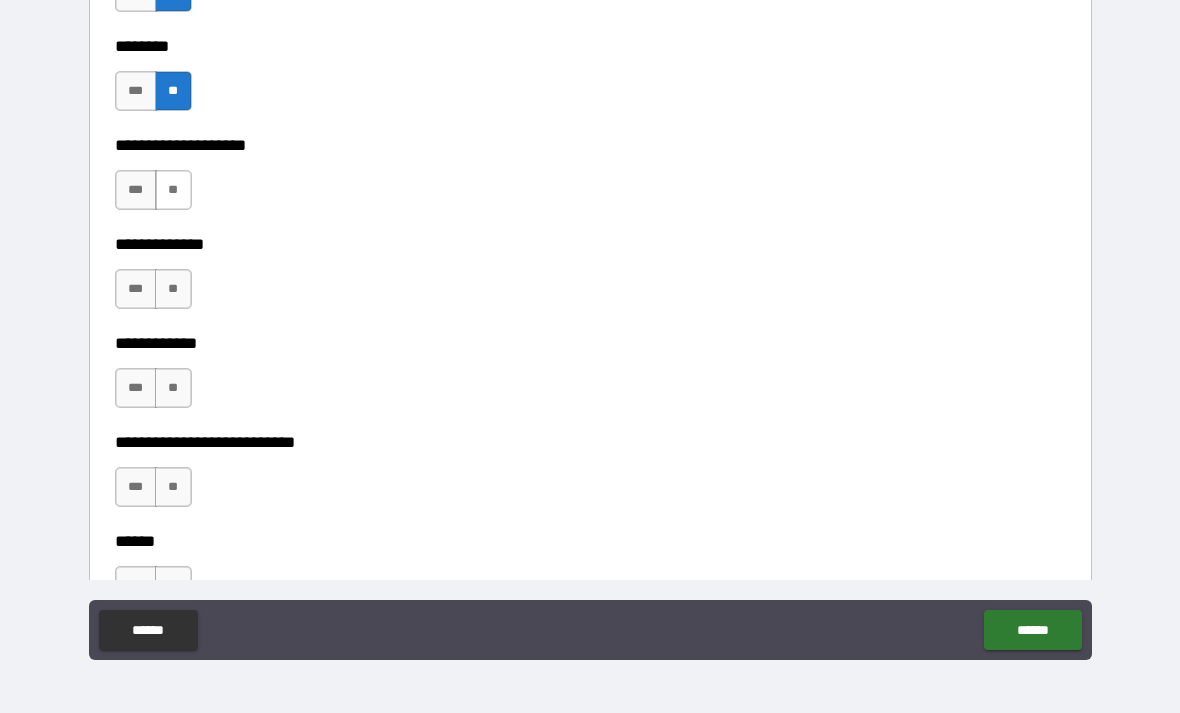click on "**" at bounding box center (173, 190) 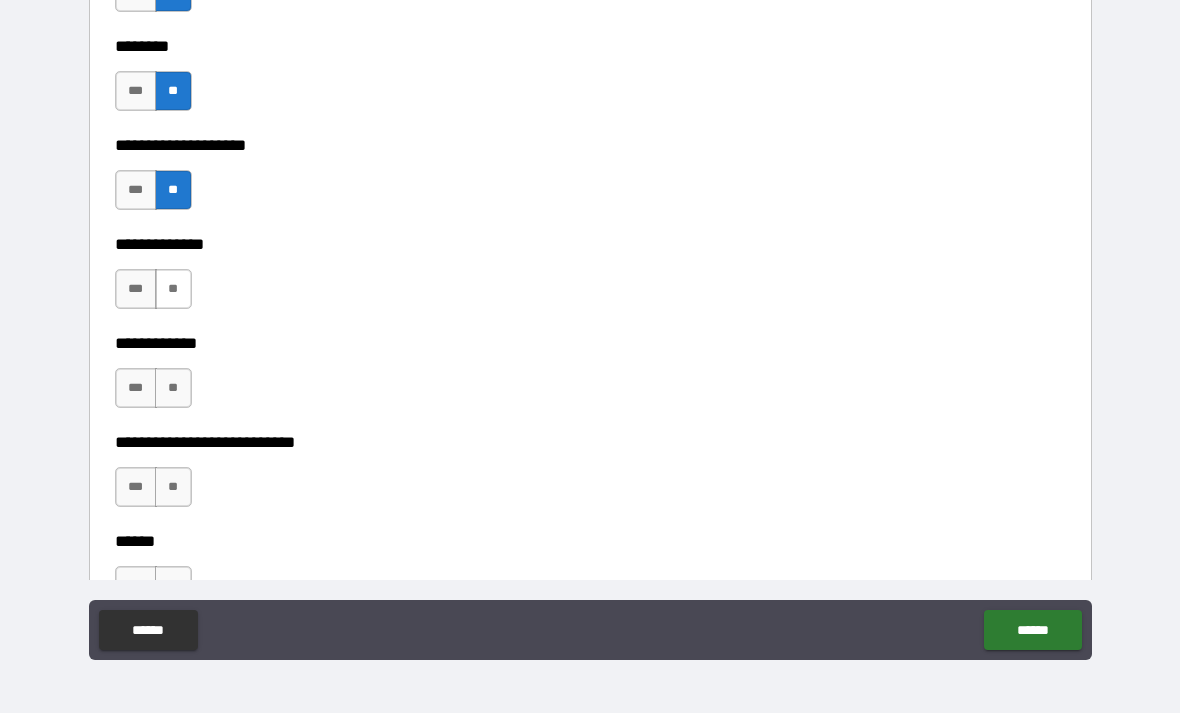 click on "**" at bounding box center (173, 289) 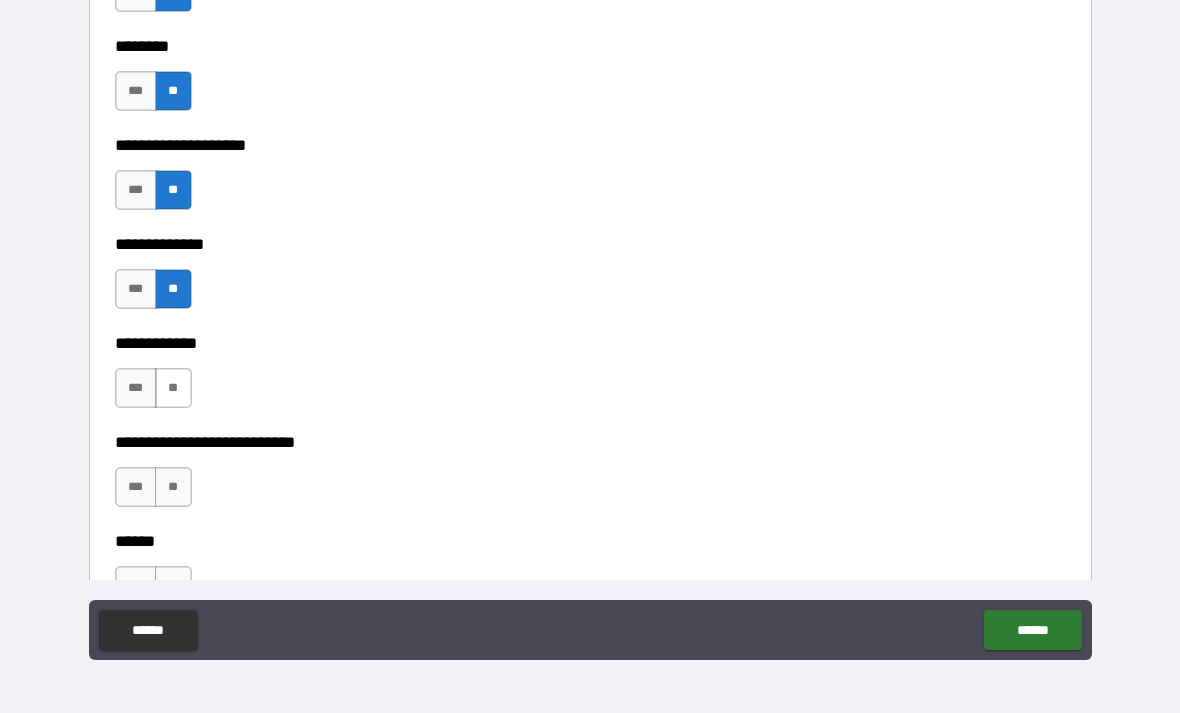 click on "**" at bounding box center [173, 388] 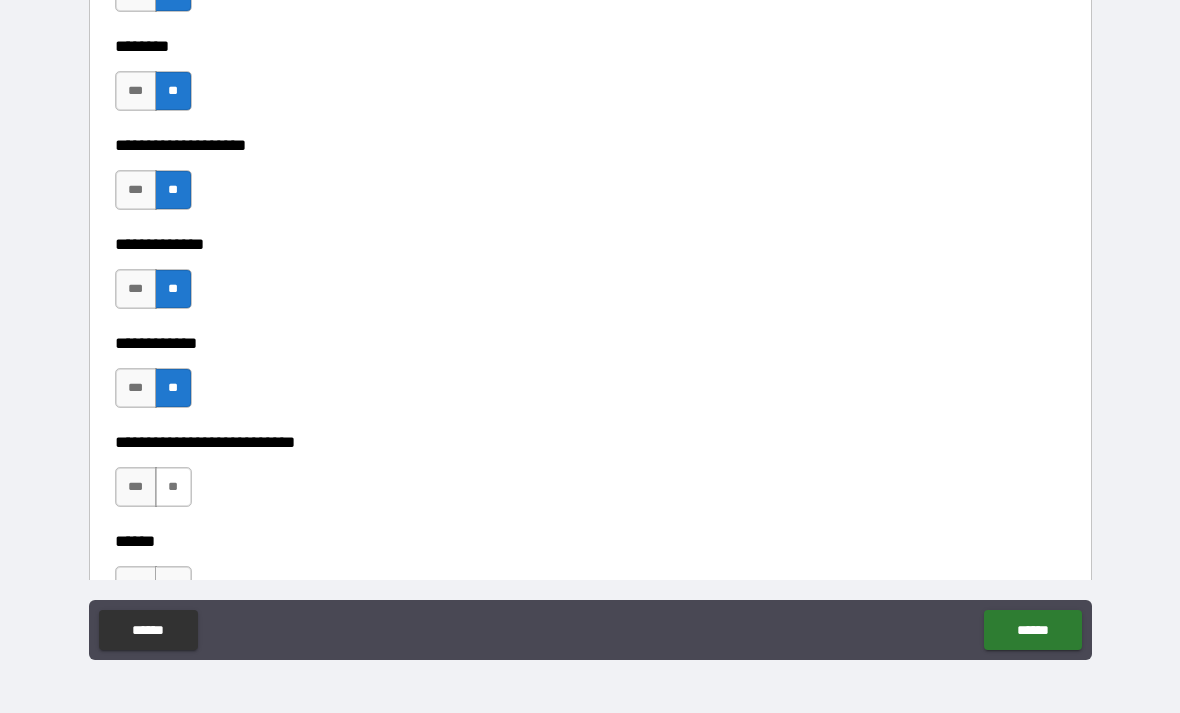 click on "**" at bounding box center [173, 487] 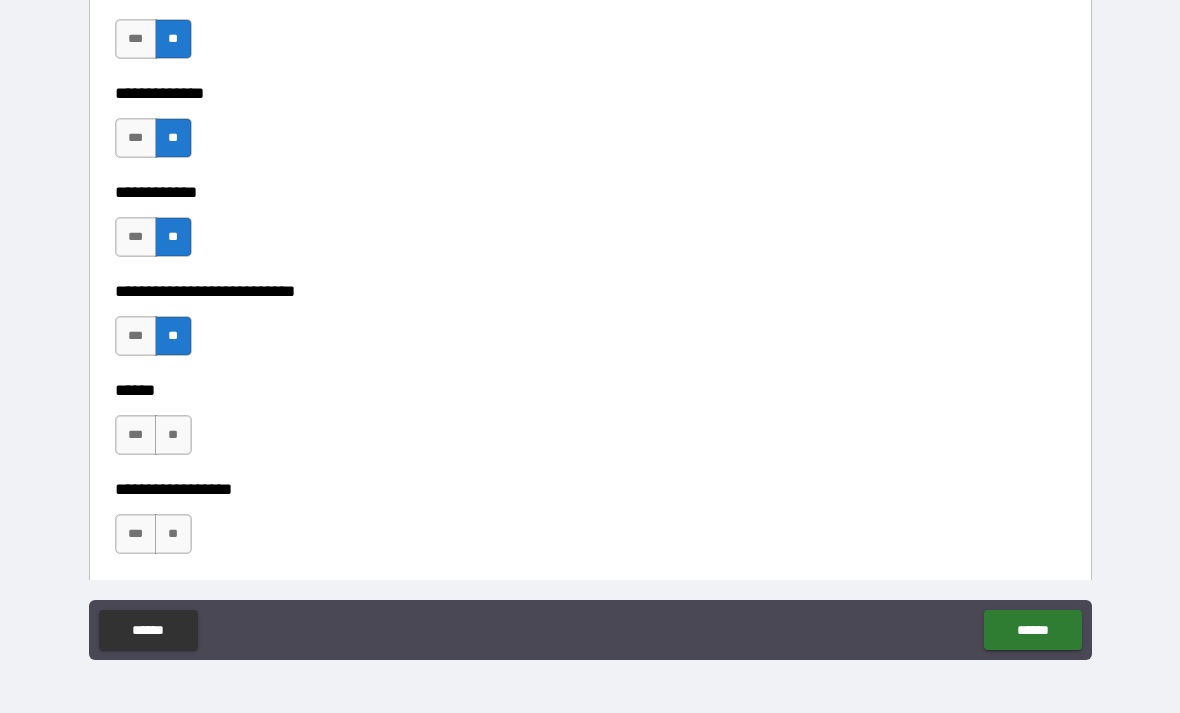scroll, scrollTop: 8972, scrollLeft: 0, axis: vertical 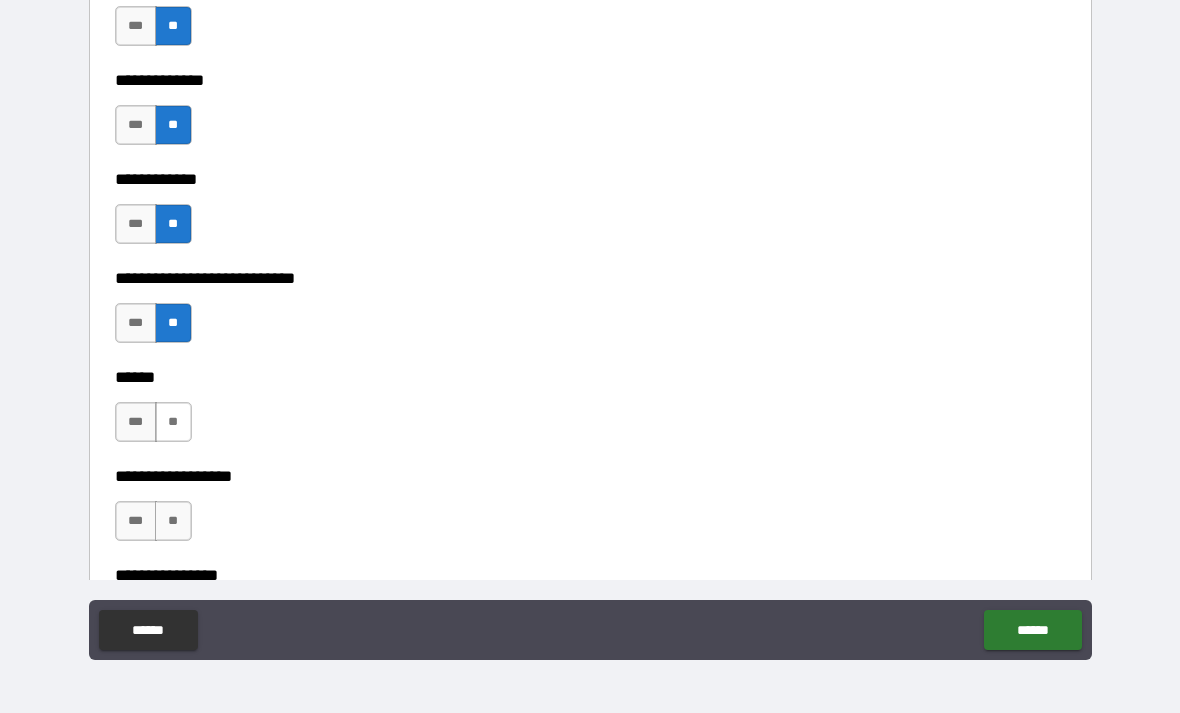 click on "**" at bounding box center [173, 422] 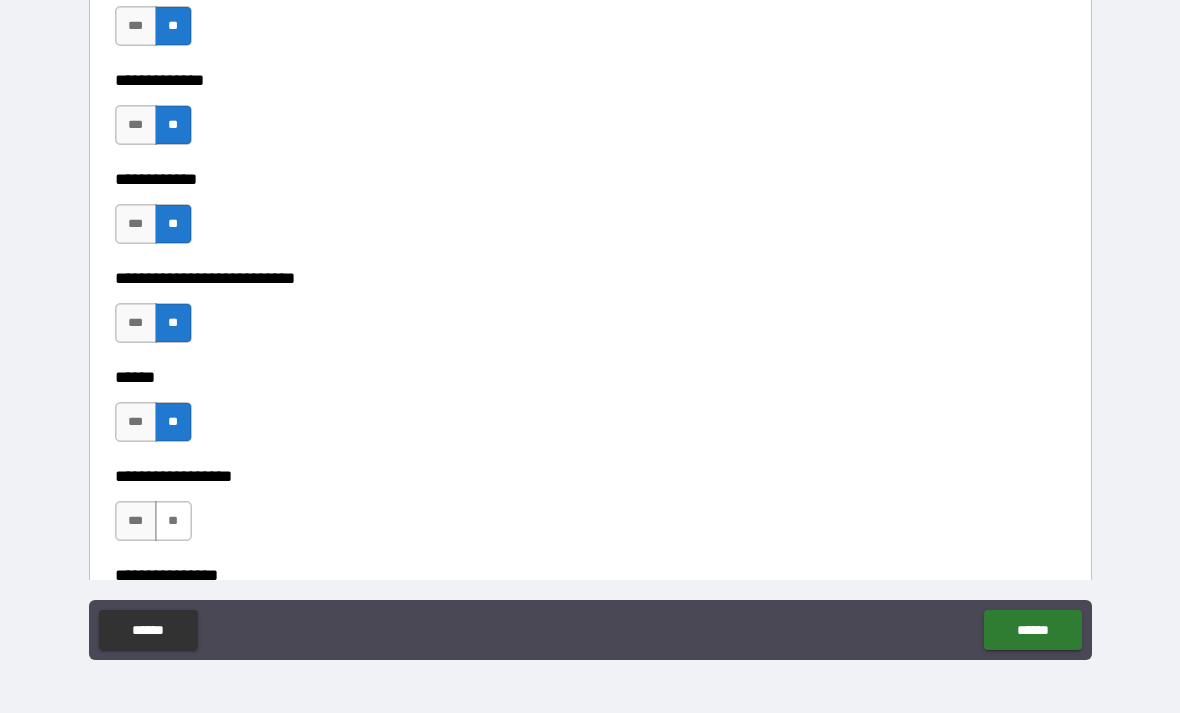 click on "**" at bounding box center (173, 521) 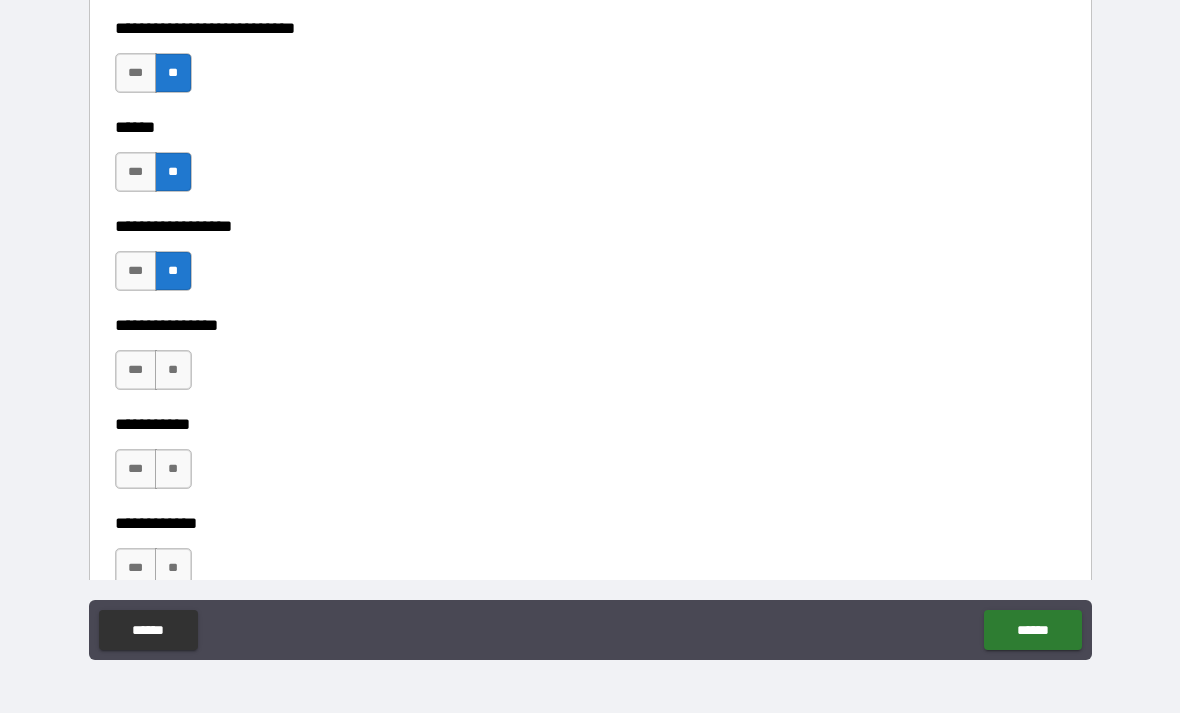 scroll, scrollTop: 9300, scrollLeft: 0, axis: vertical 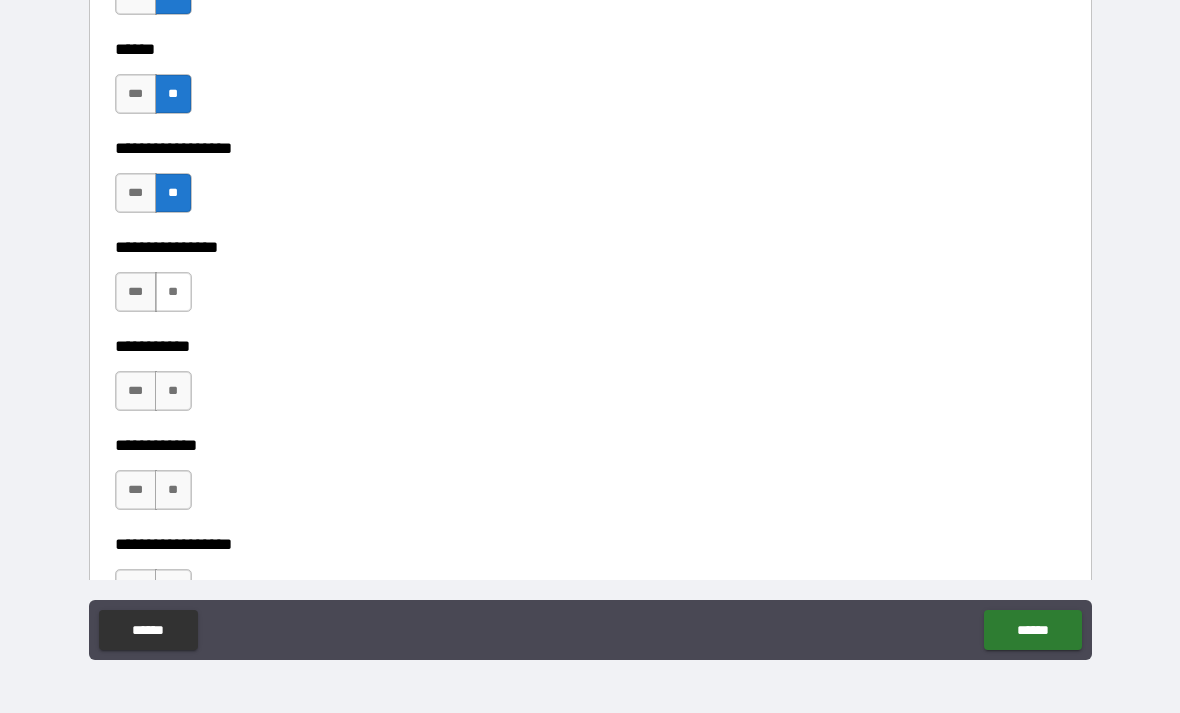 click on "**" at bounding box center [173, 292] 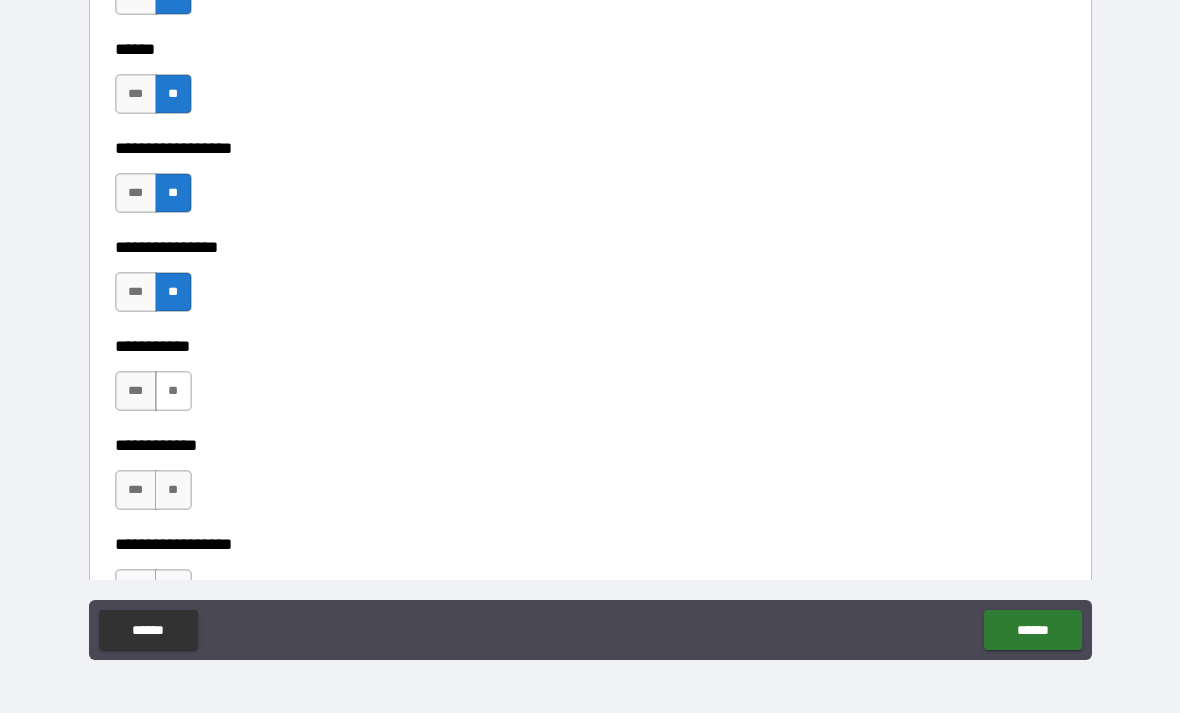 click on "**" at bounding box center [173, 391] 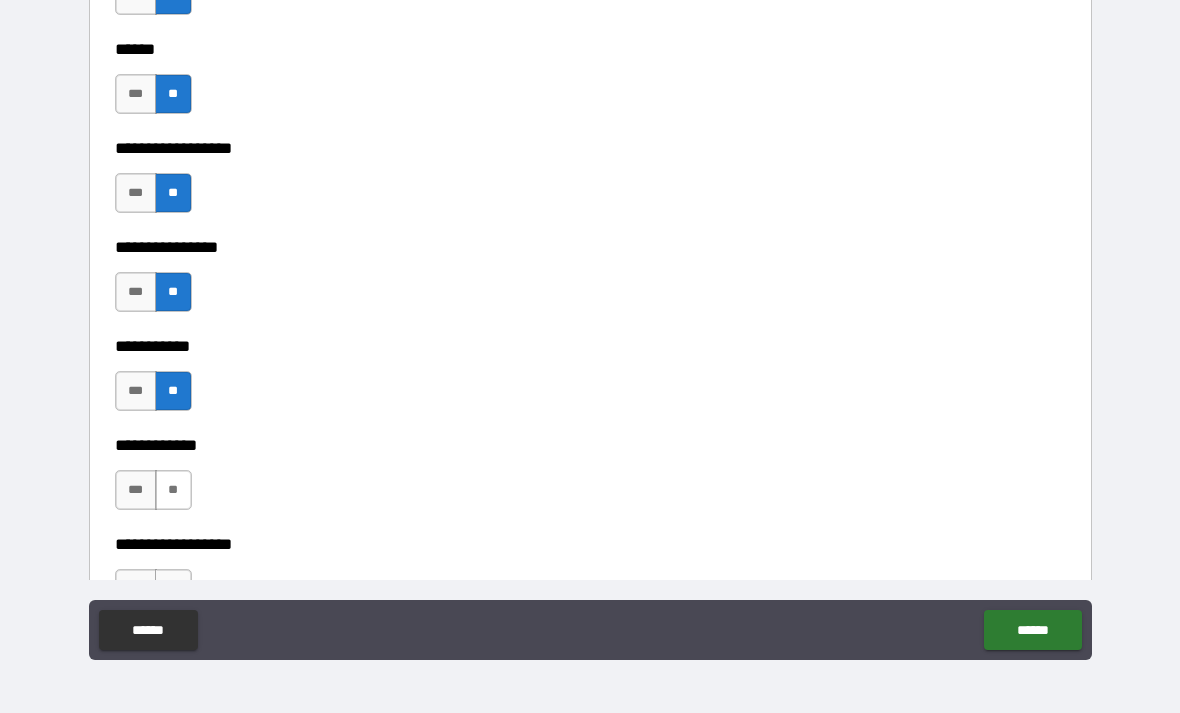 click on "**" at bounding box center (173, 490) 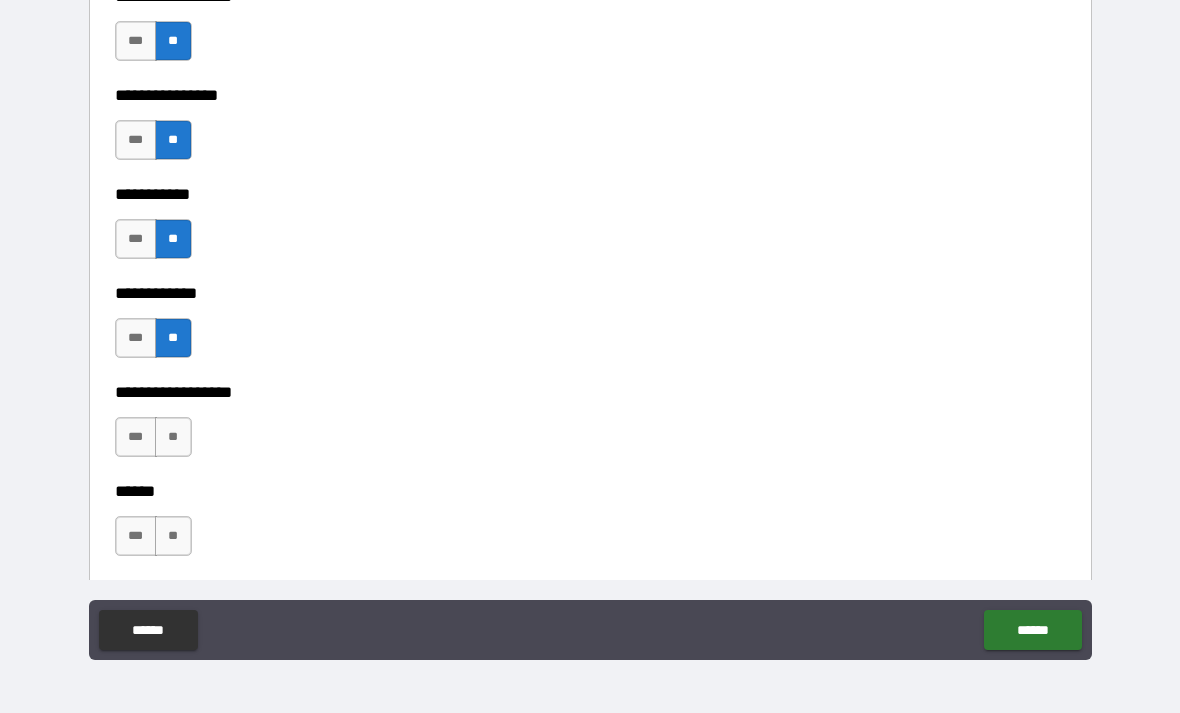 scroll, scrollTop: 9472, scrollLeft: 0, axis: vertical 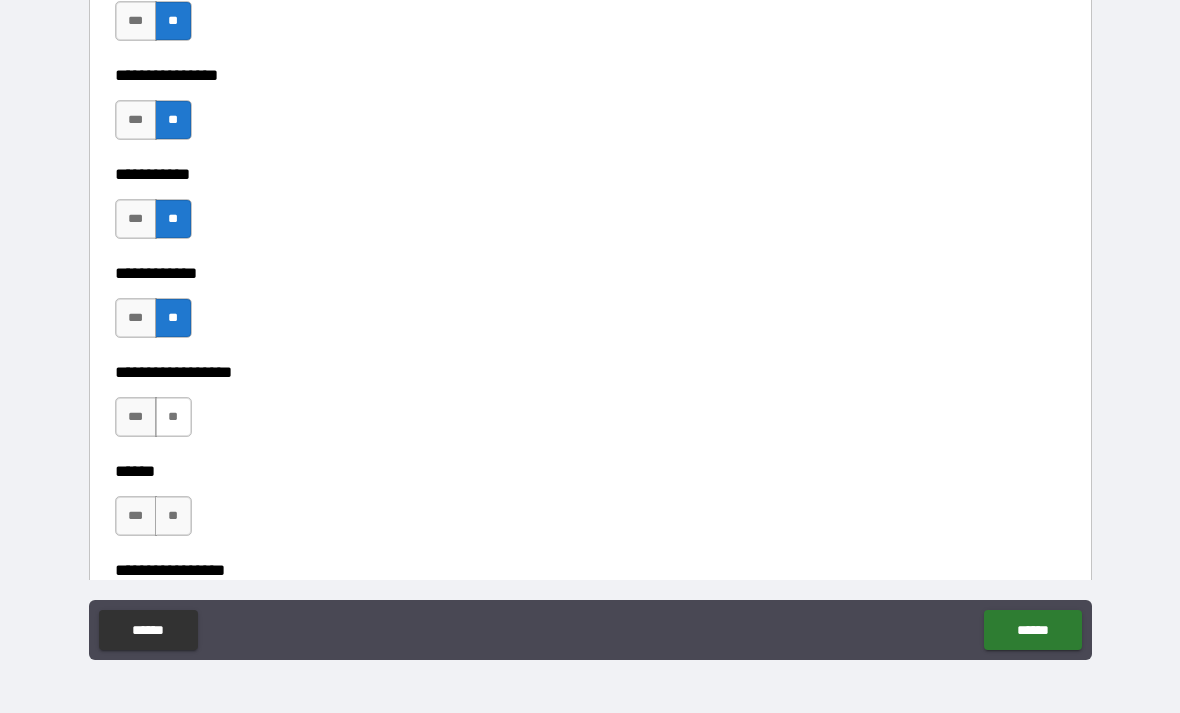 click on "**" at bounding box center (173, 417) 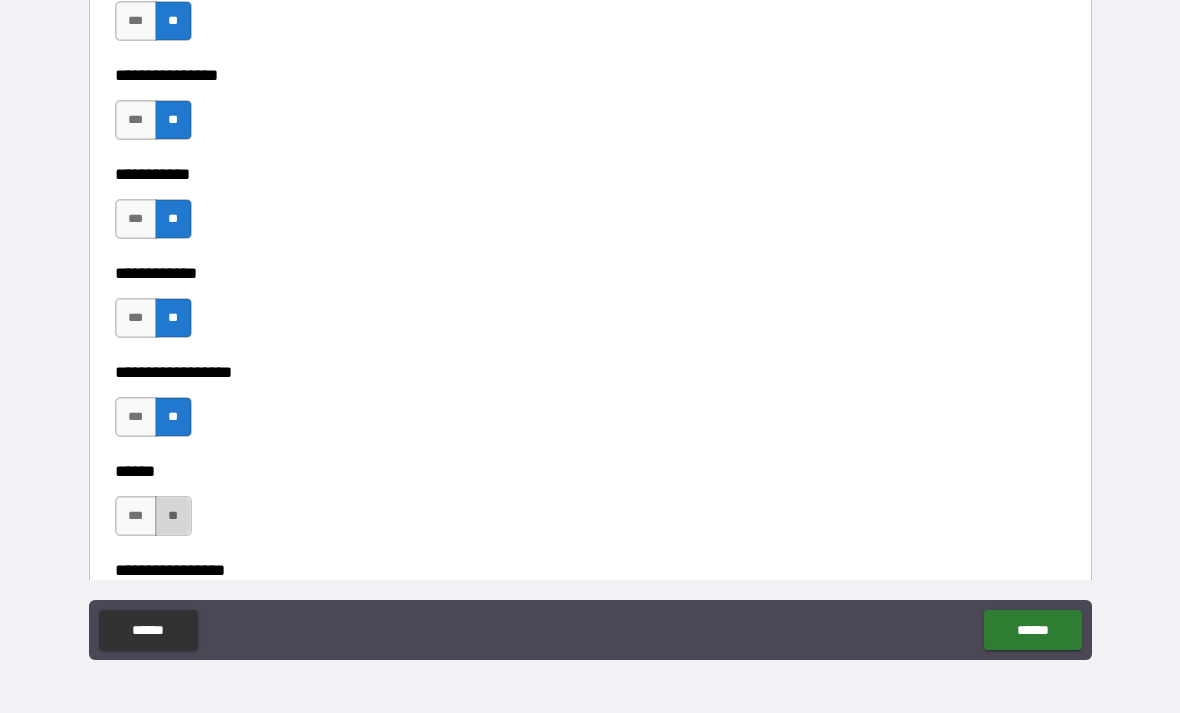 click on "**" at bounding box center (173, 516) 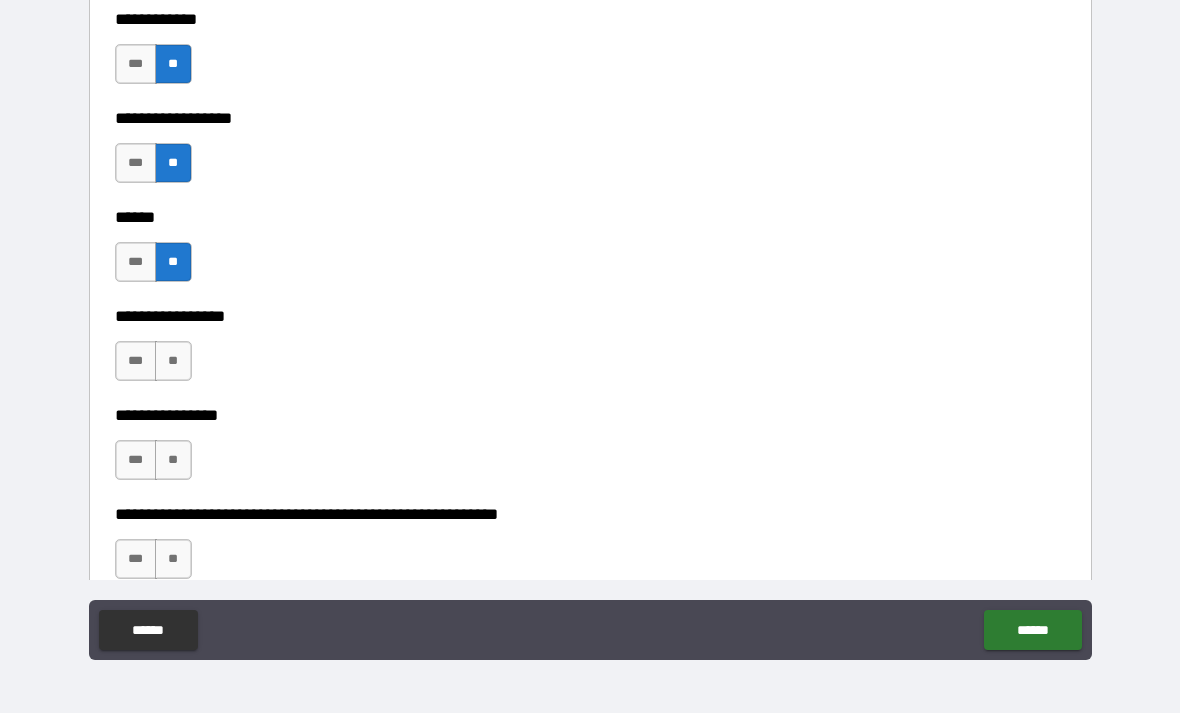 scroll, scrollTop: 9729, scrollLeft: 0, axis: vertical 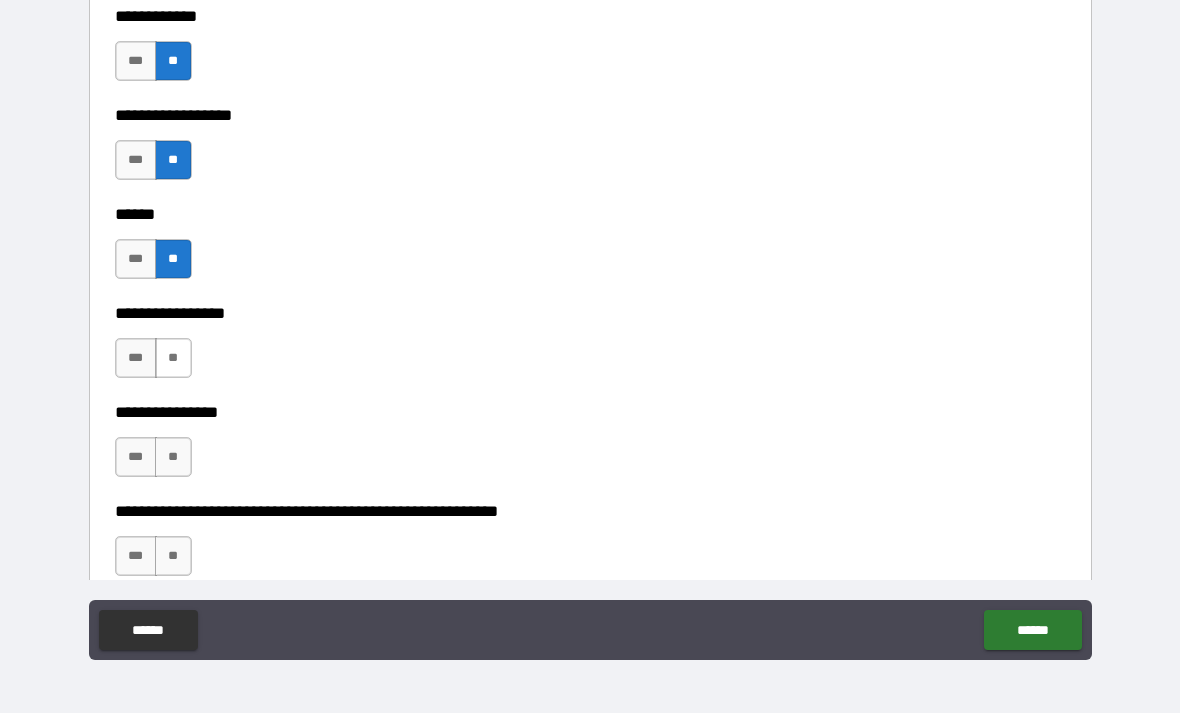 click on "**" at bounding box center [173, 358] 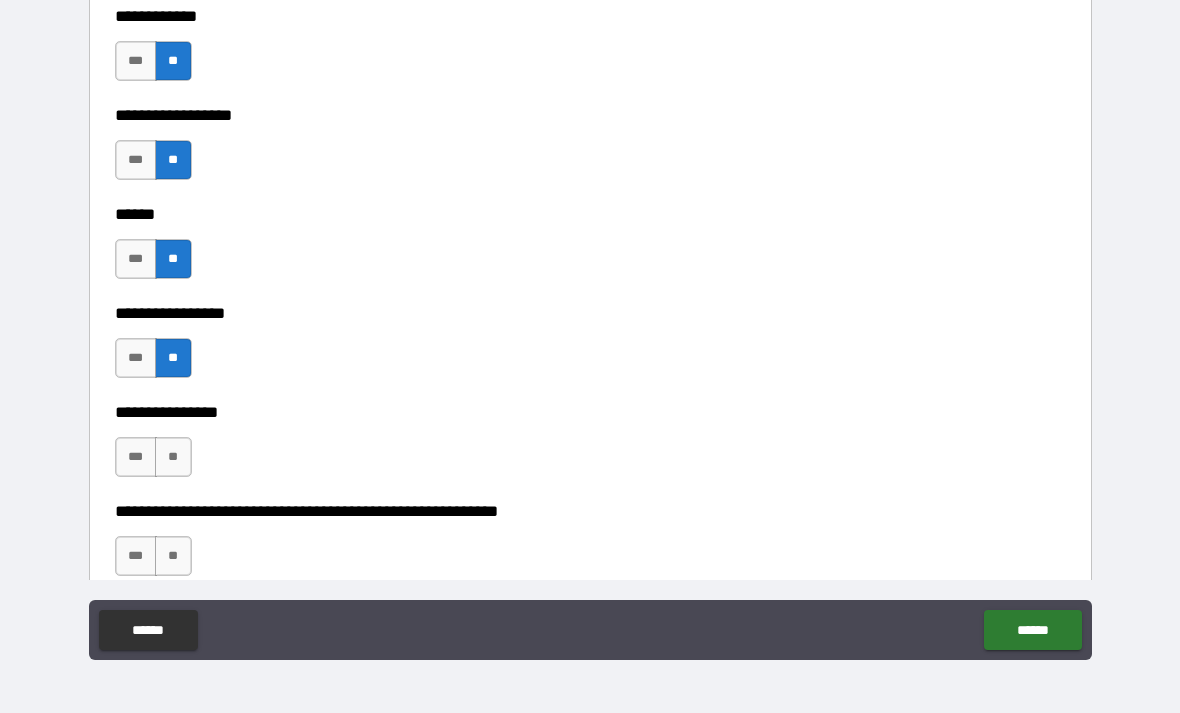 click on "**" at bounding box center (173, 457) 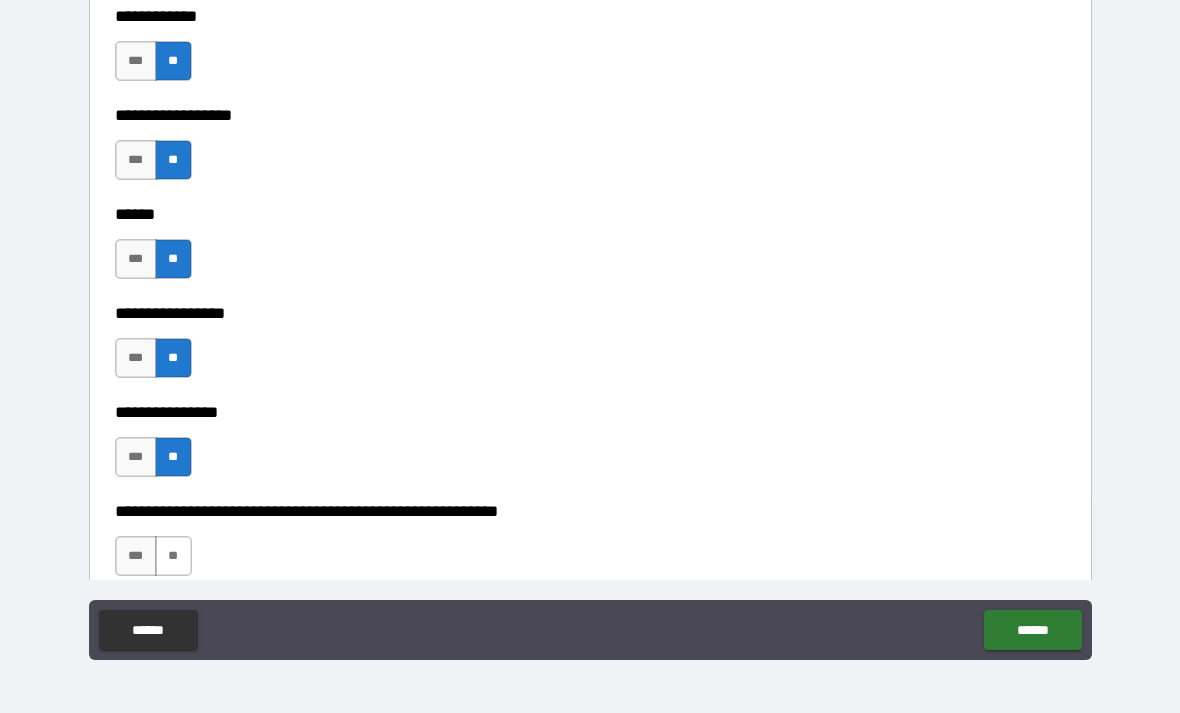 click on "**" at bounding box center (173, 556) 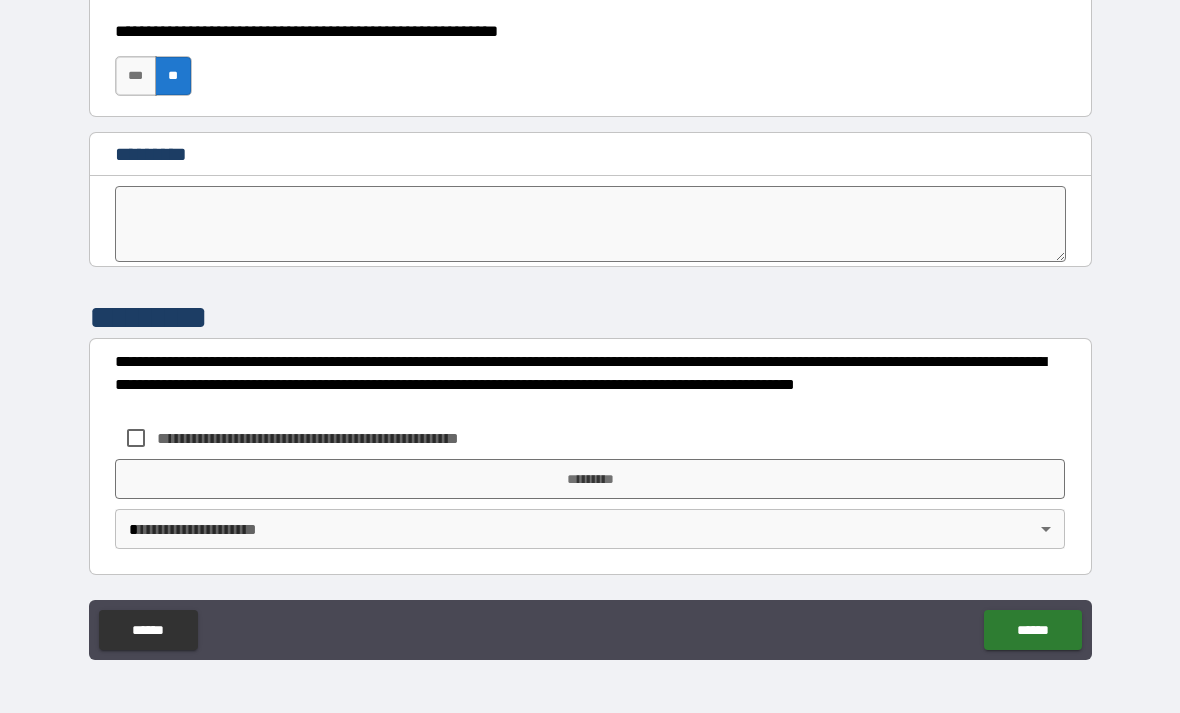 scroll, scrollTop: 10209, scrollLeft: 0, axis: vertical 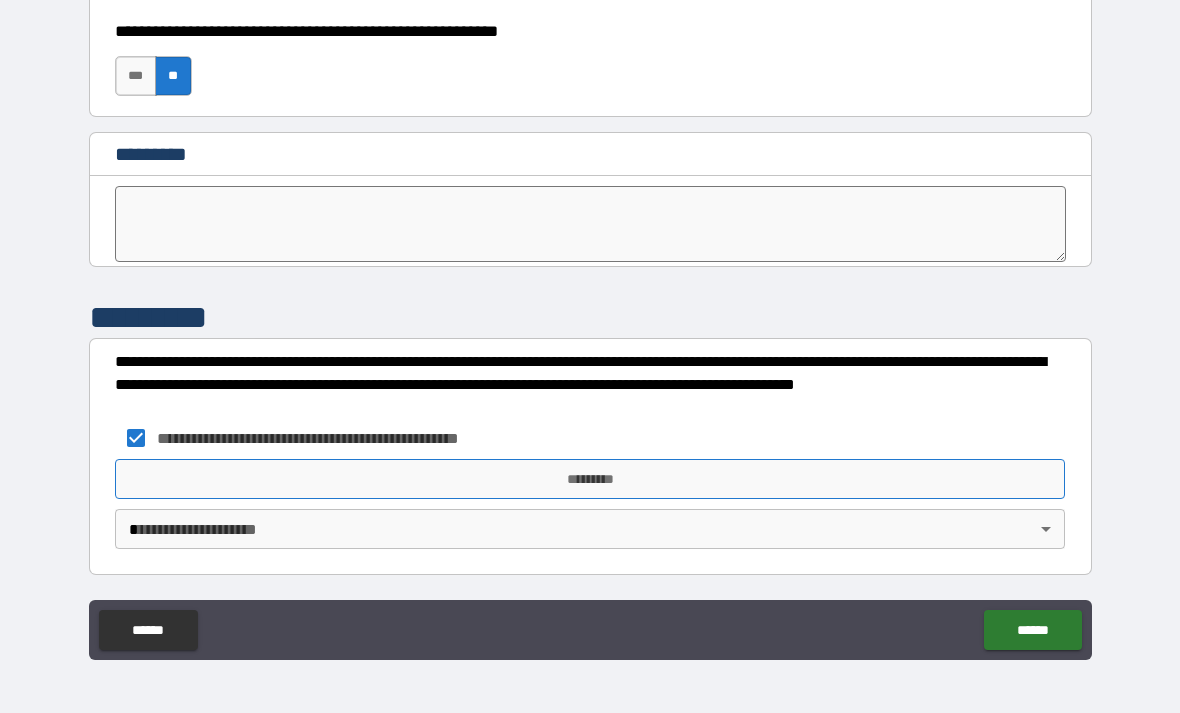 click on "*********" at bounding box center [590, 479] 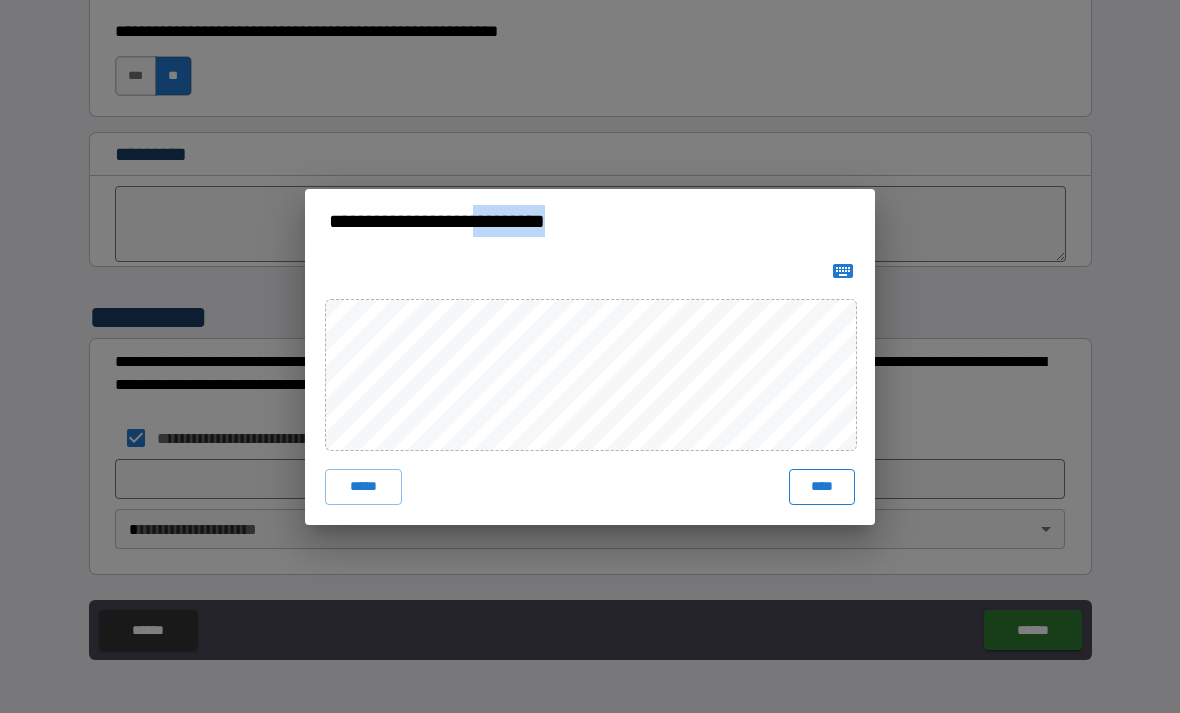 click on "****" at bounding box center (822, 487) 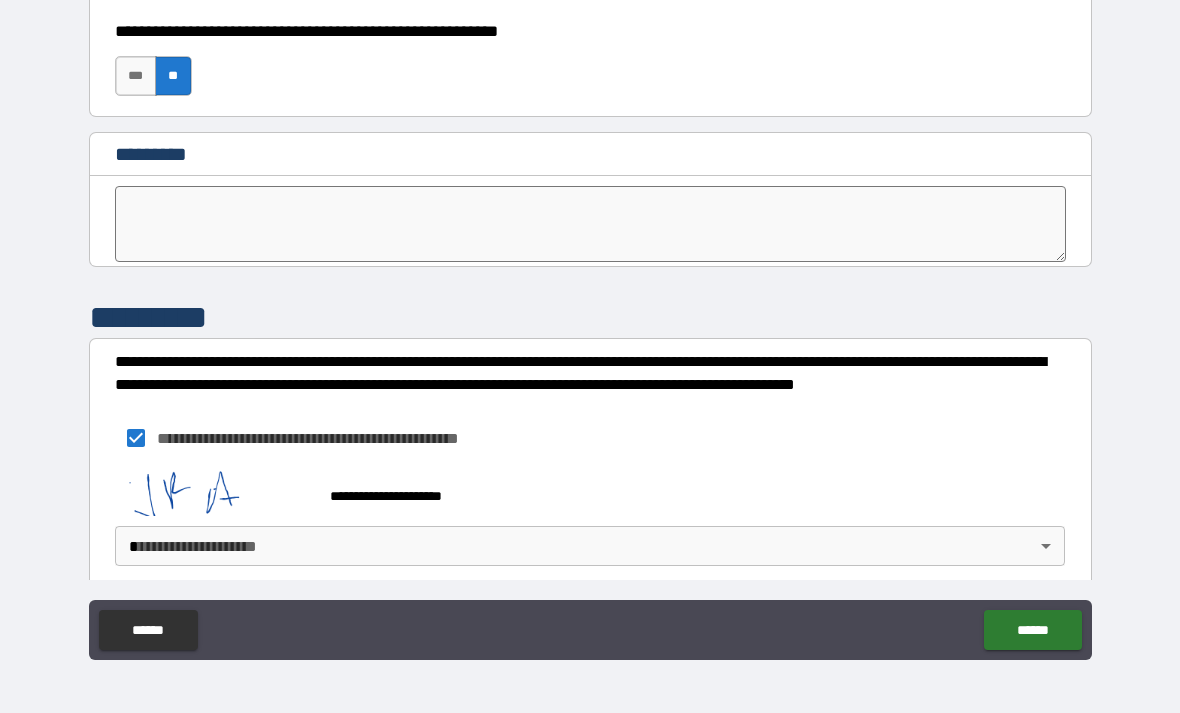 scroll, scrollTop: 10199, scrollLeft: 0, axis: vertical 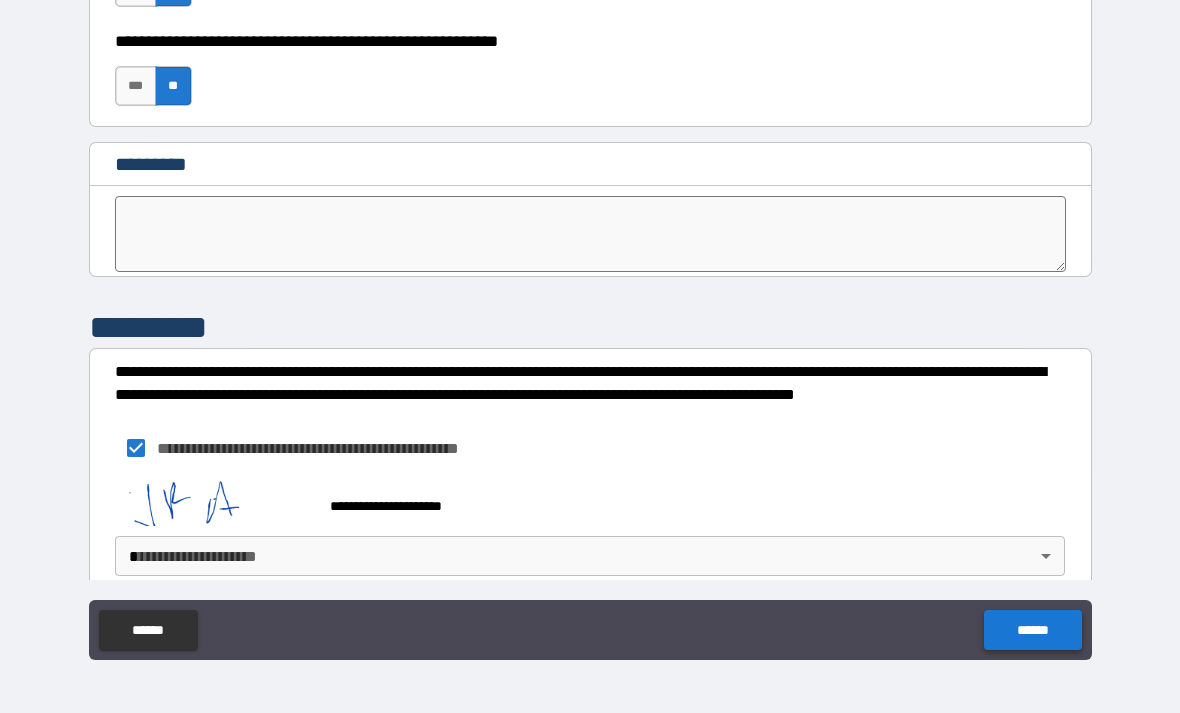 click on "******" at bounding box center (1032, 630) 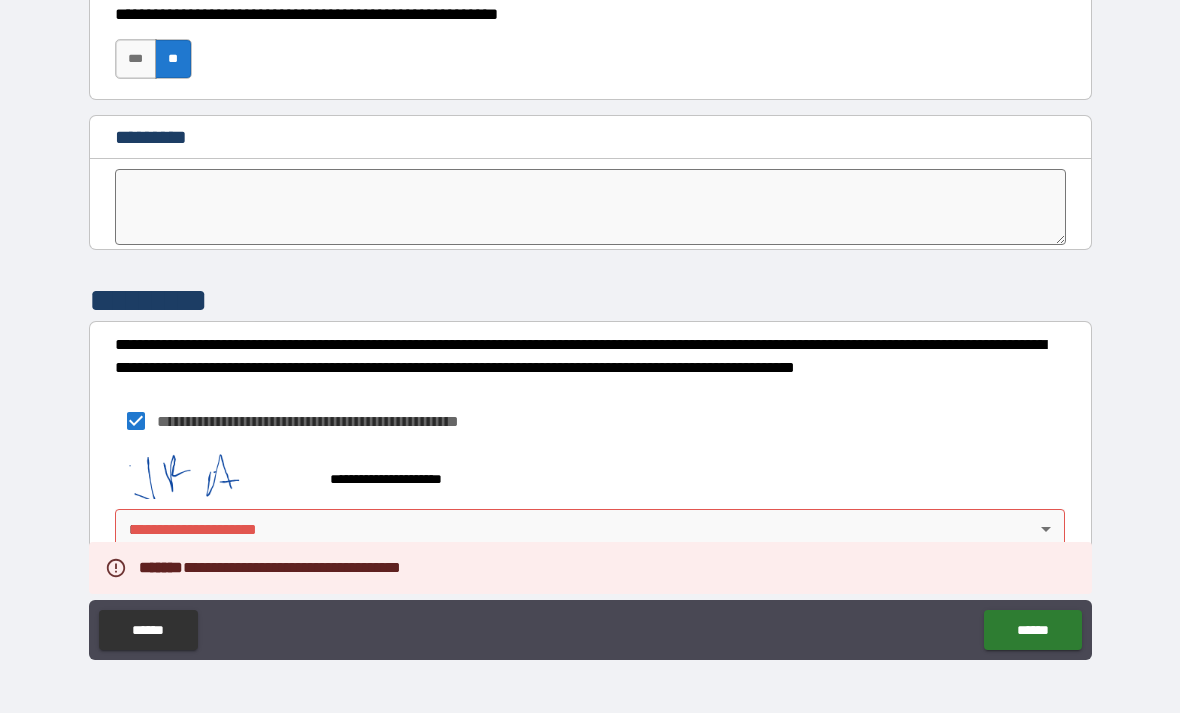 scroll, scrollTop: 10226, scrollLeft: 0, axis: vertical 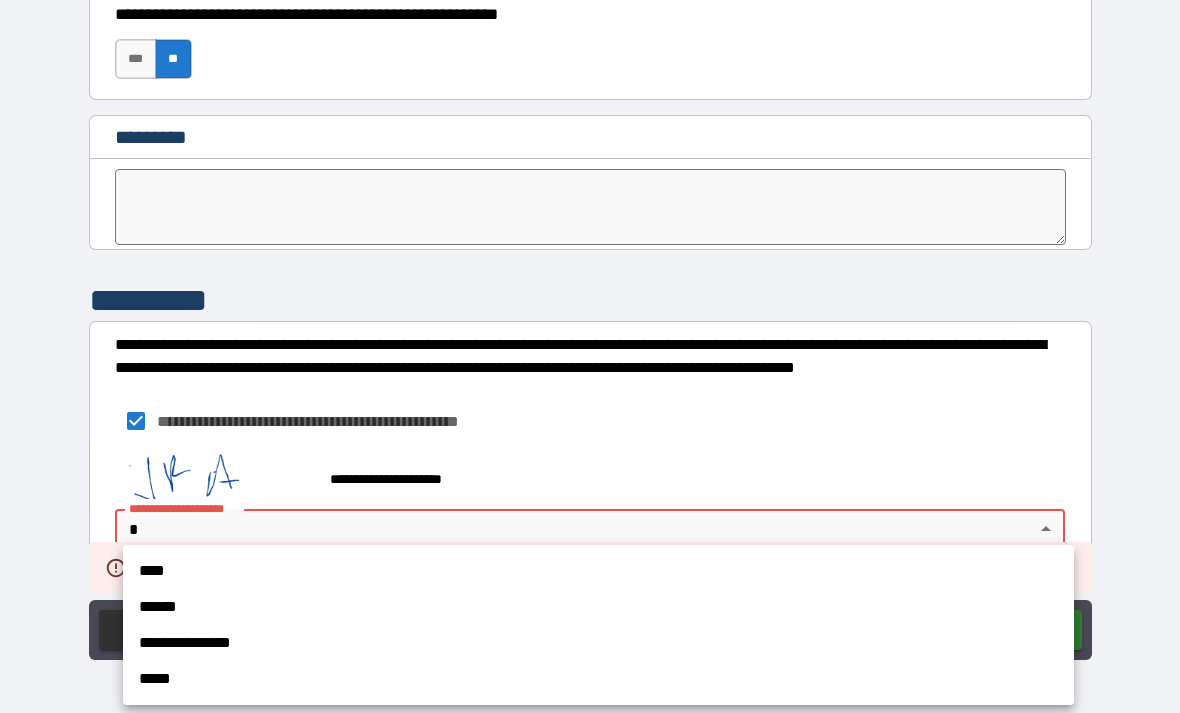 click on "****" at bounding box center [598, 571] 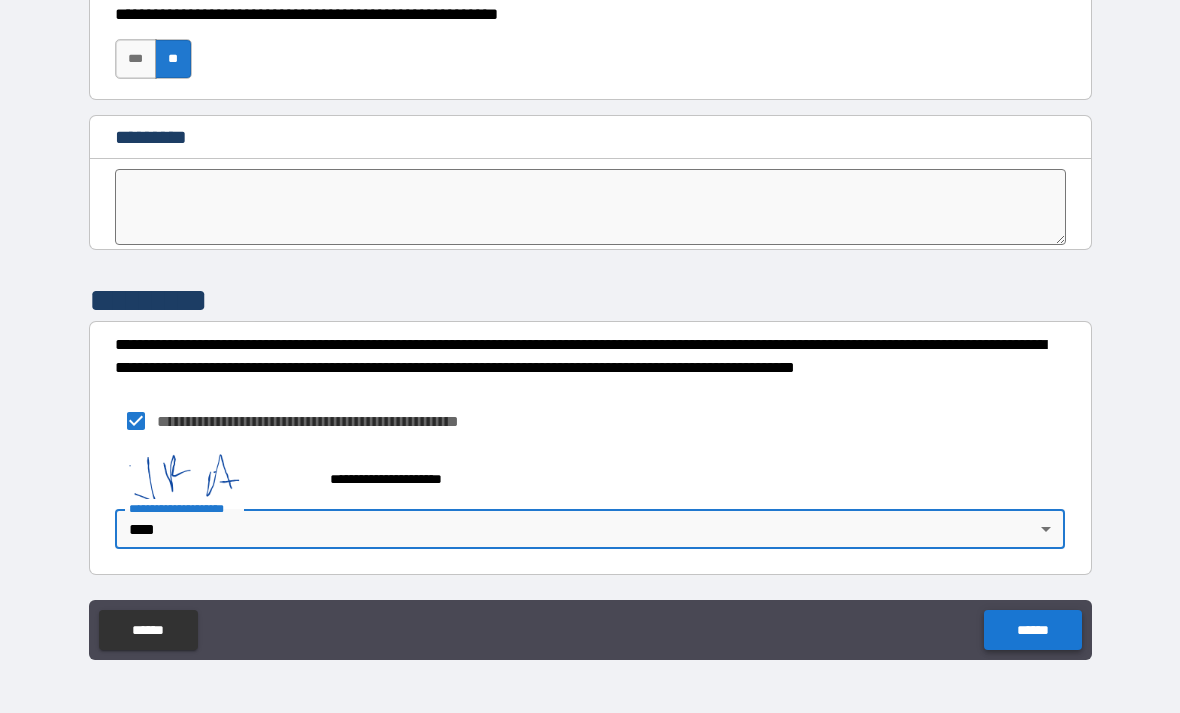click on "******" at bounding box center [1032, 630] 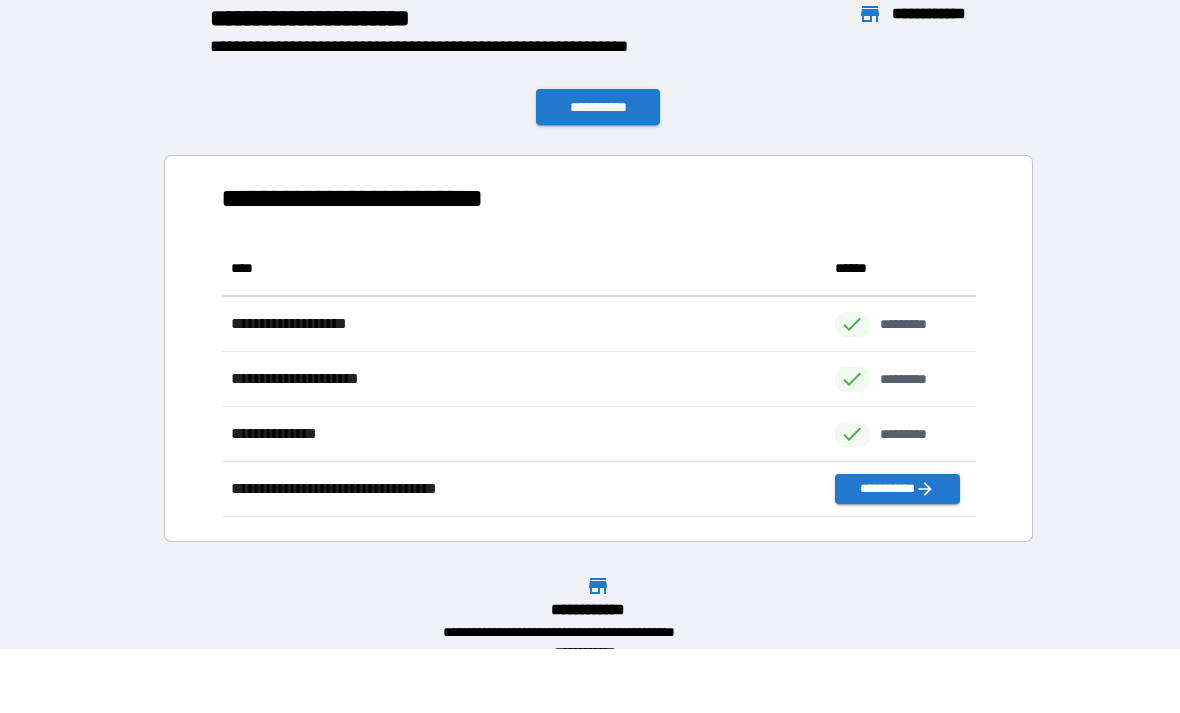 scroll, scrollTop: 1, scrollLeft: 1, axis: both 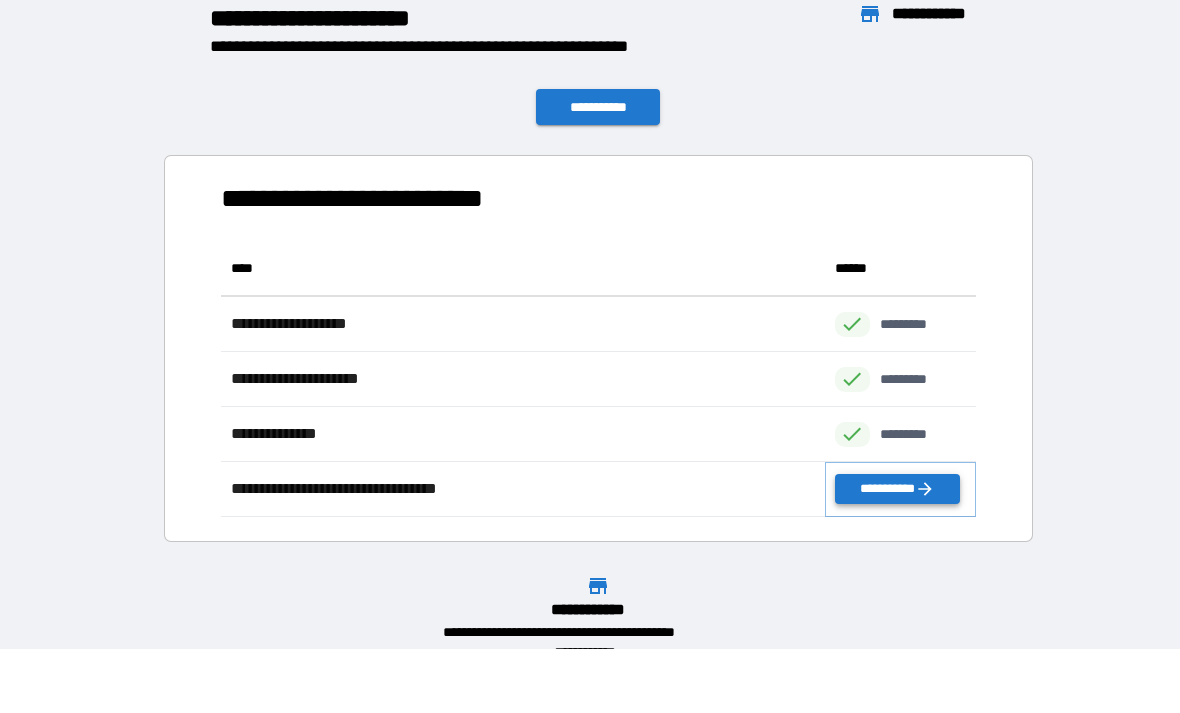 click on "**********" at bounding box center (897, 489) 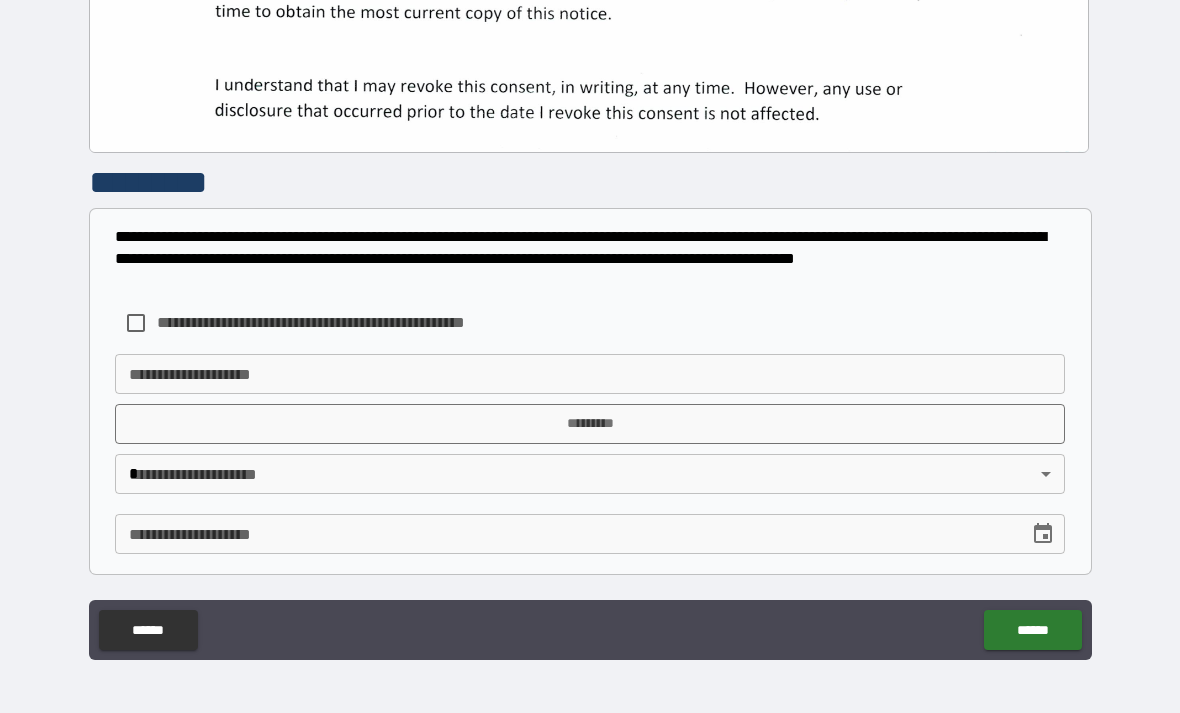 scroll, scrollTop: 644, scrollLeft: 0, axis: vertical 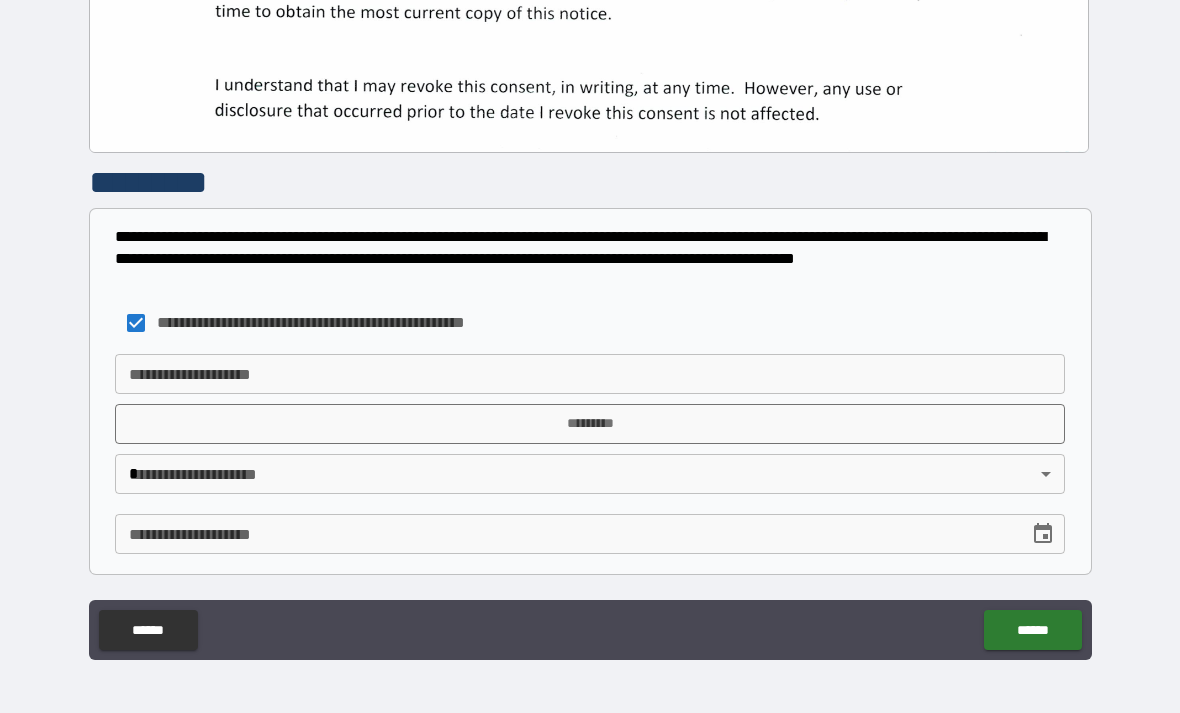 click on "**********" at bounding box center (590, 374) 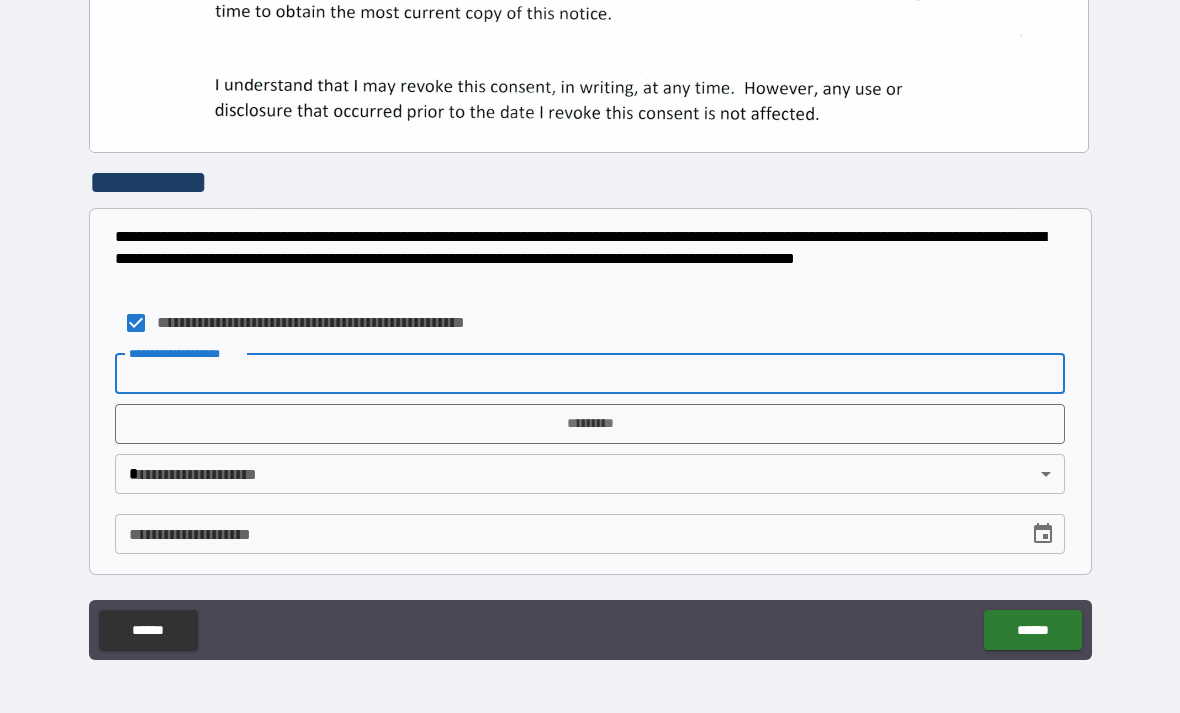 type on "*" 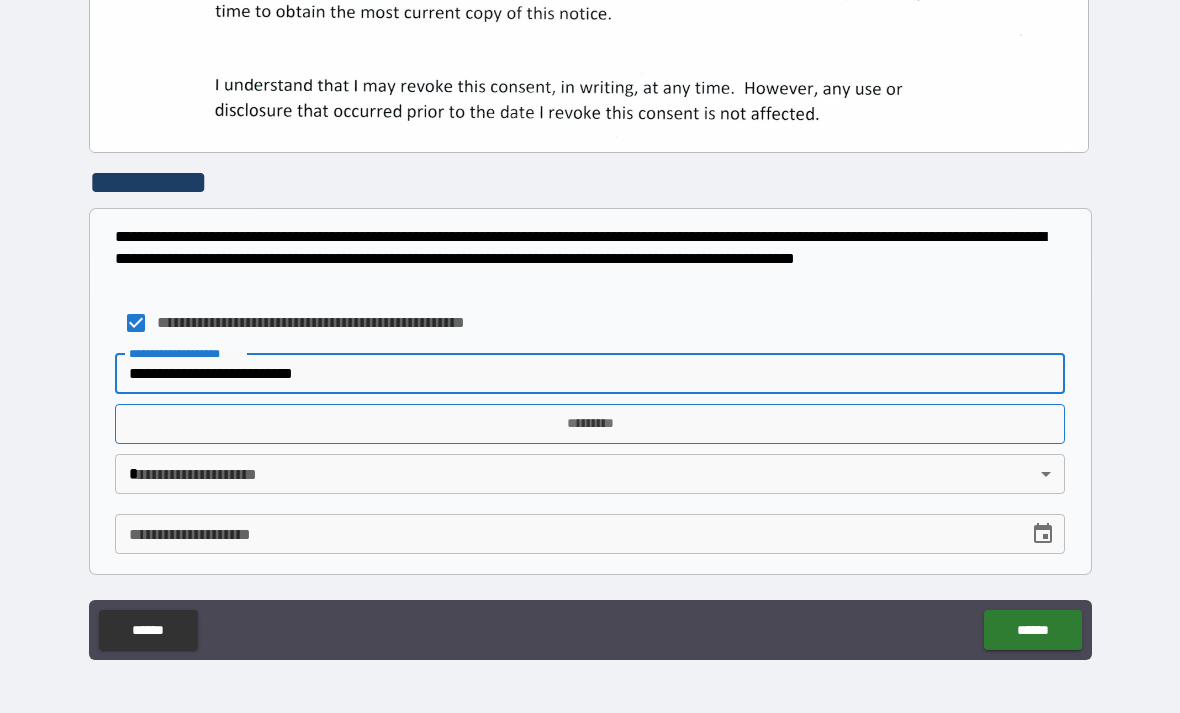 type on "**********" 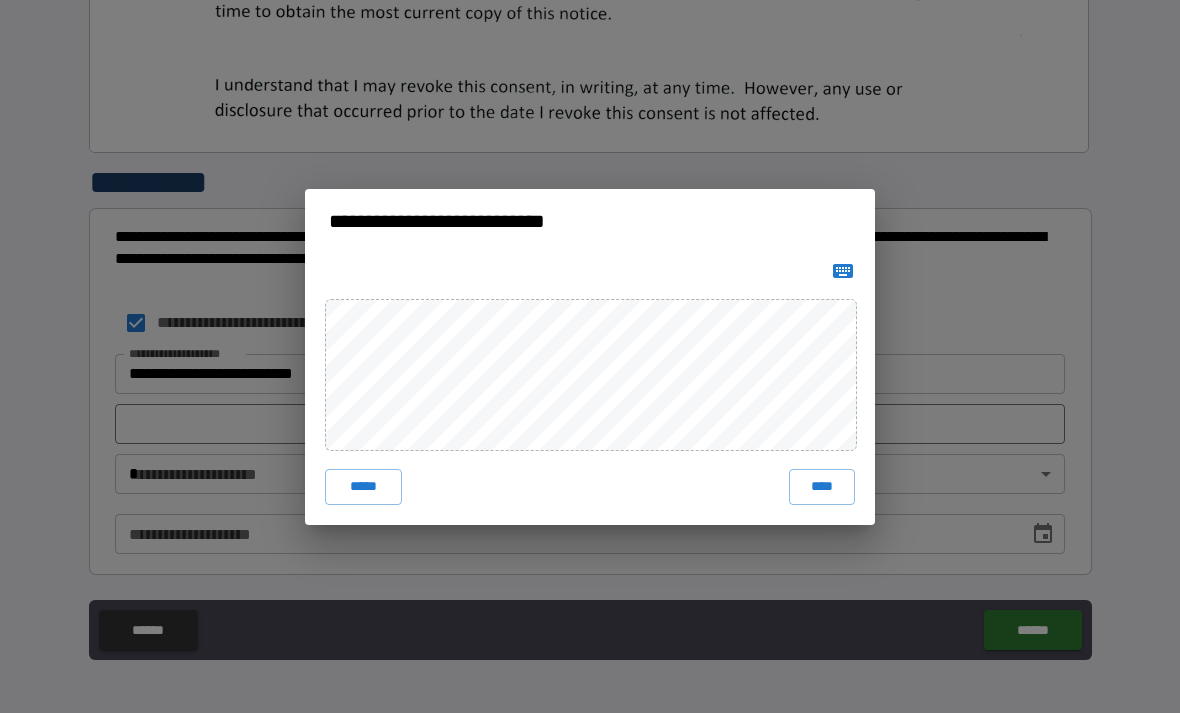 click on "****" at bounding box center (822, 487) 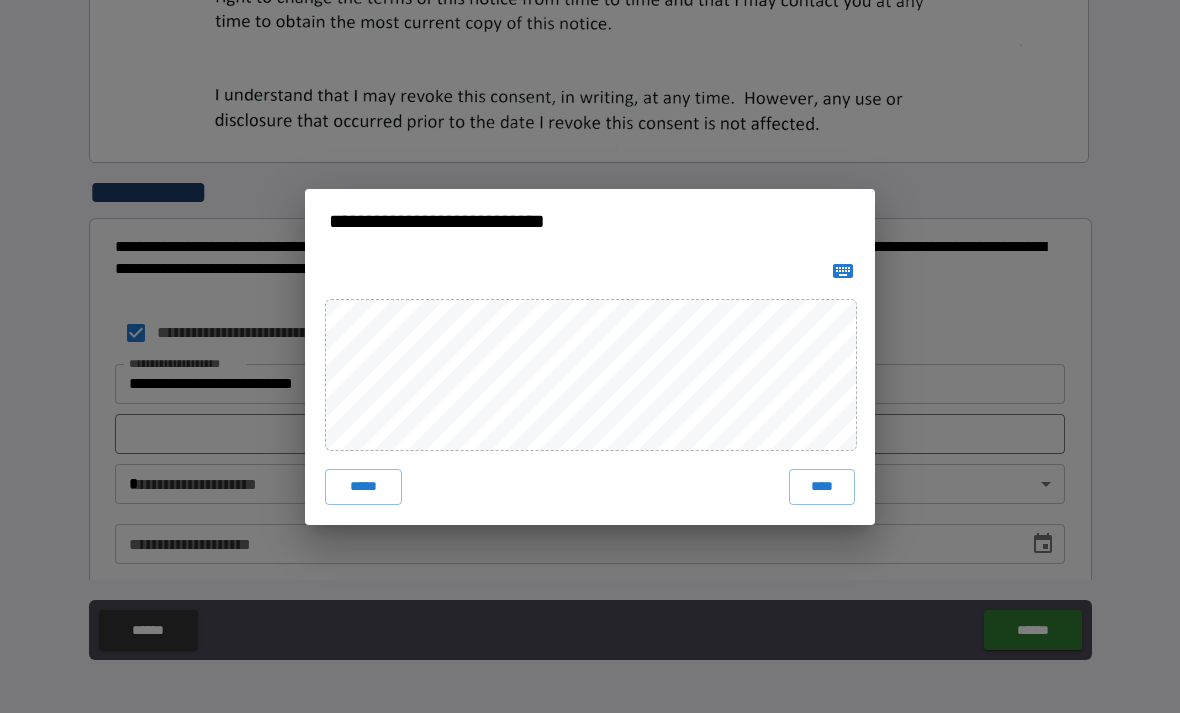 click on "**********" at bounding box center (590, 324) 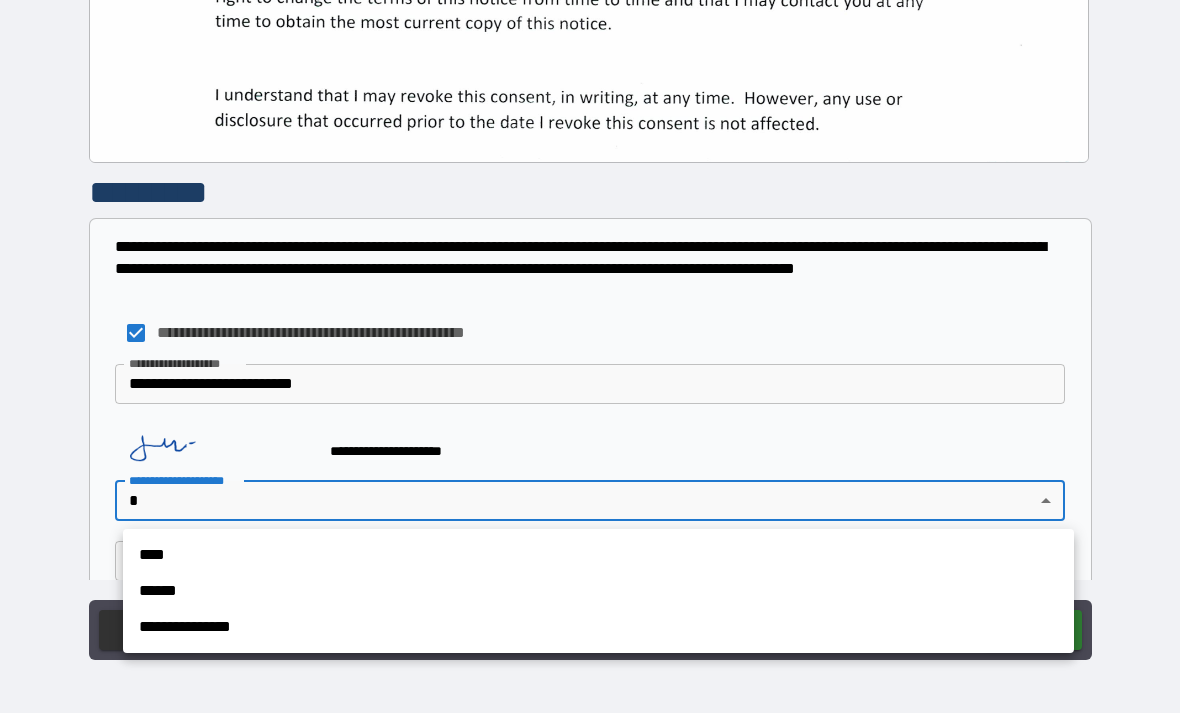 click at bounding box center [590, 356] 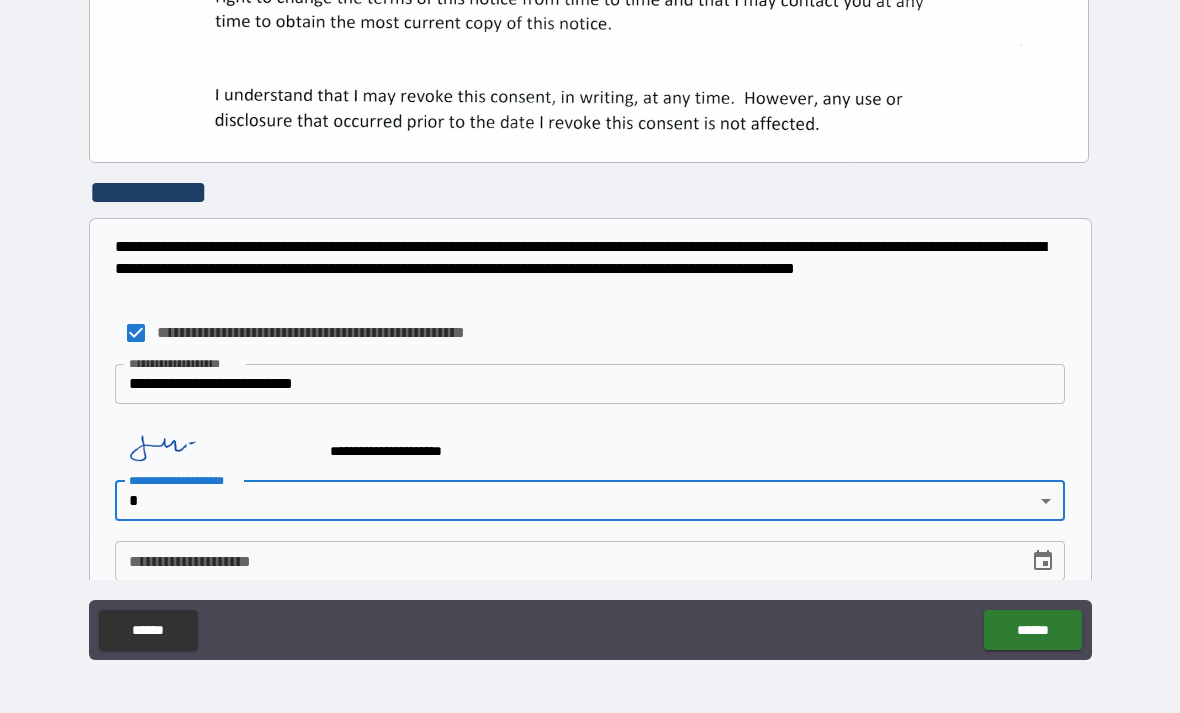 click on "**********" at bounding box center [590, 324] 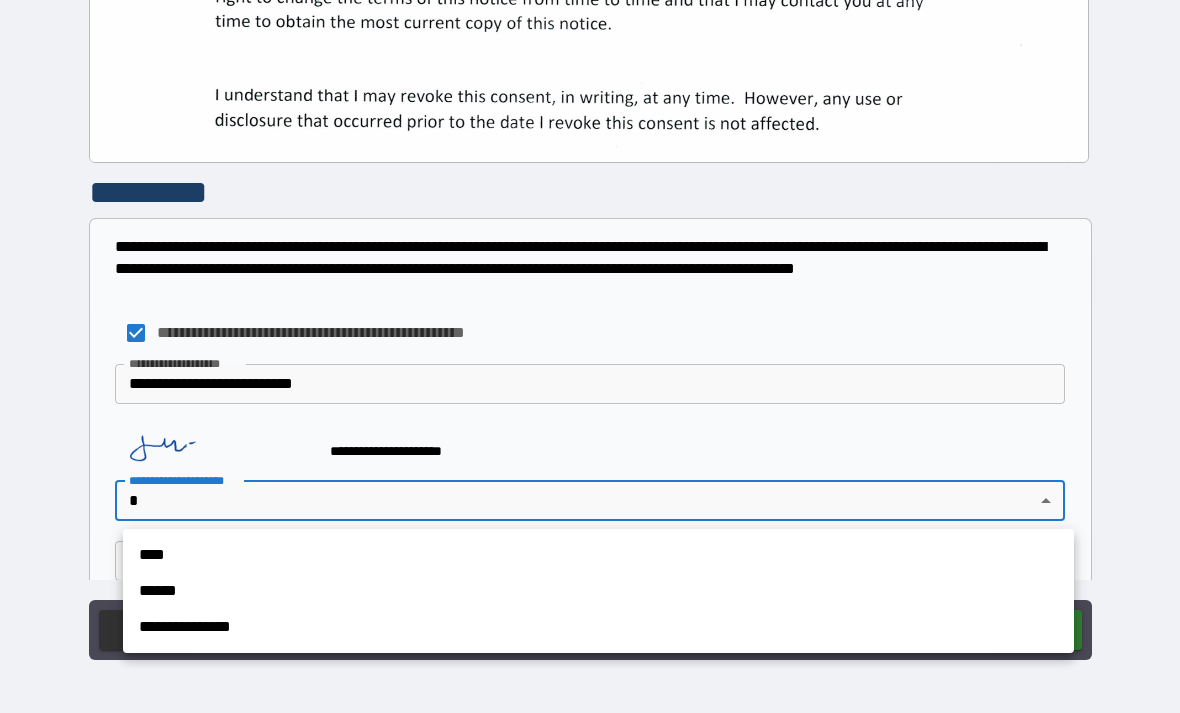 click on "****" at bounding box center (598, 555) 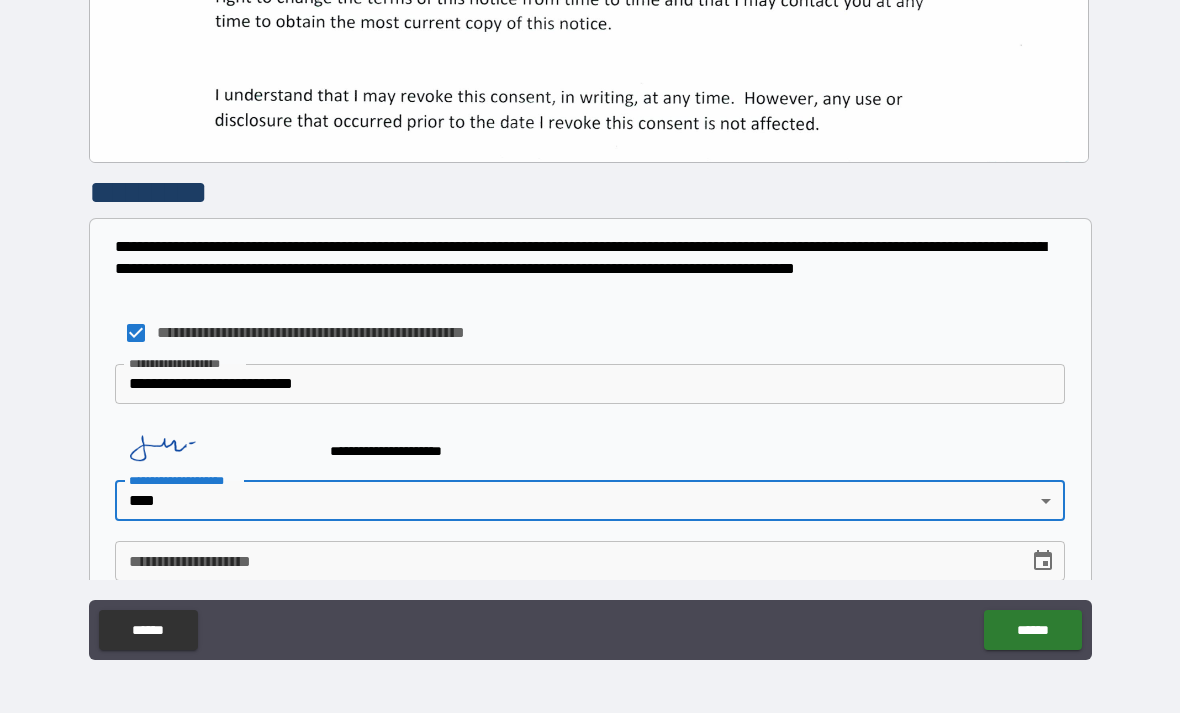 click on "**********" at bounding box center (565, 561) 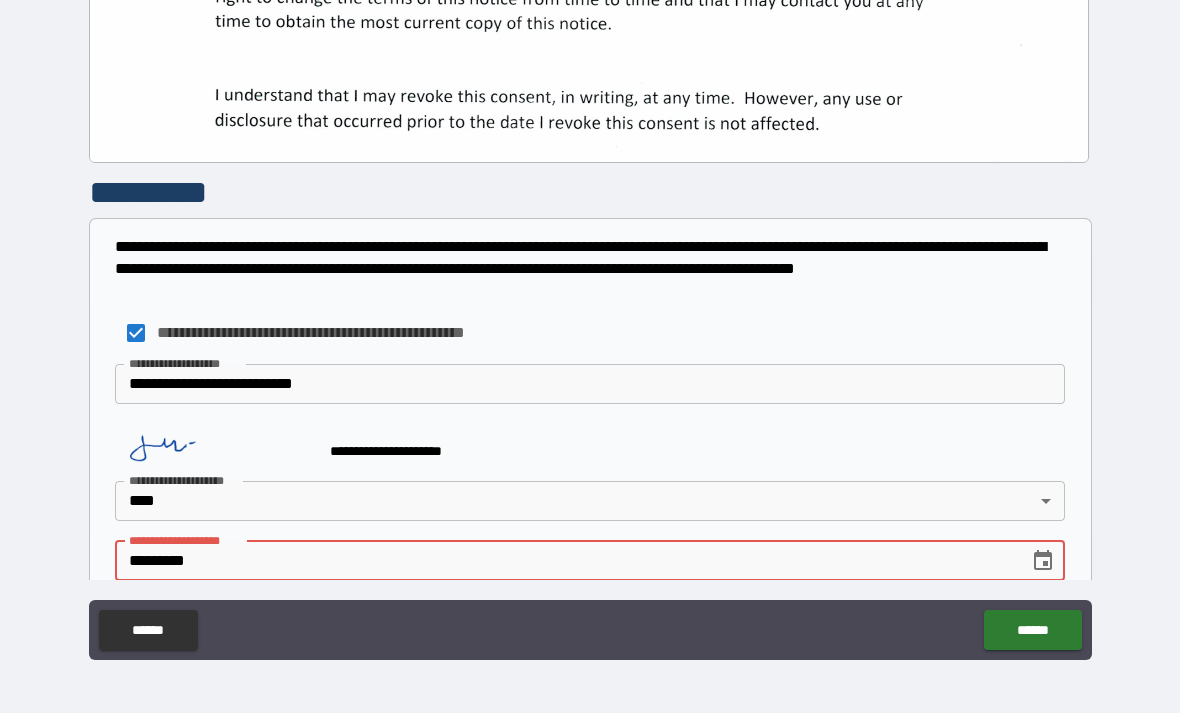 type on "**********" 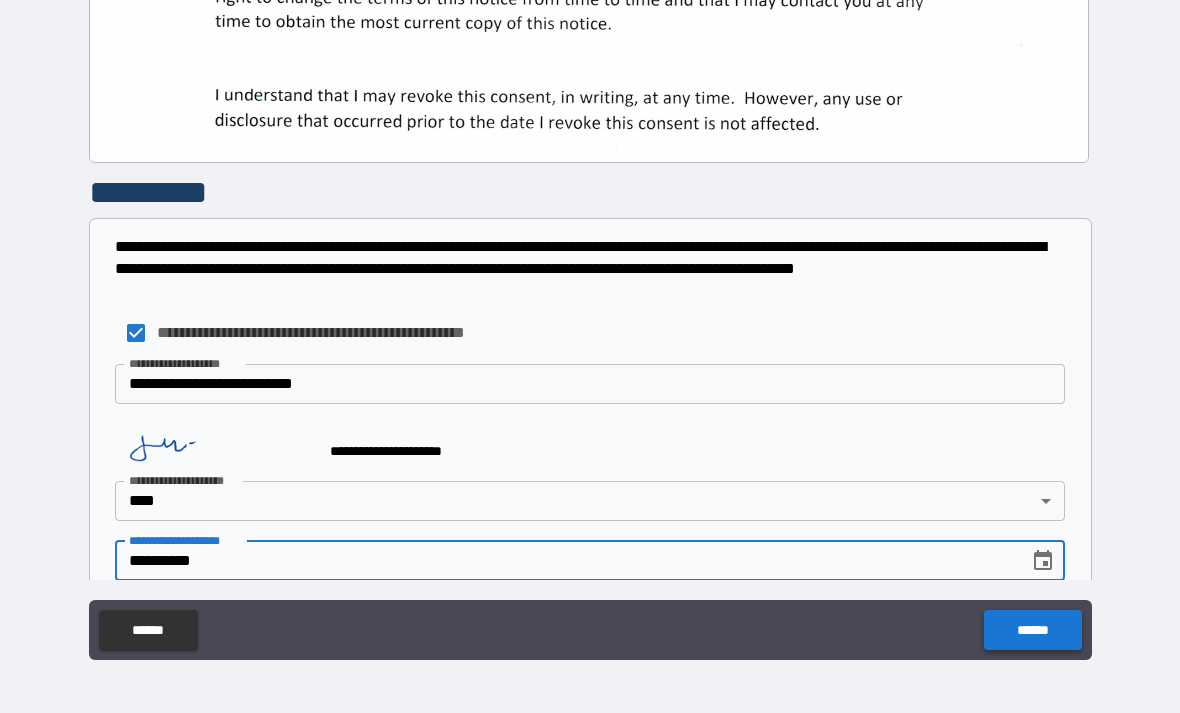 click on "******" at bounding box center [1032, 630] 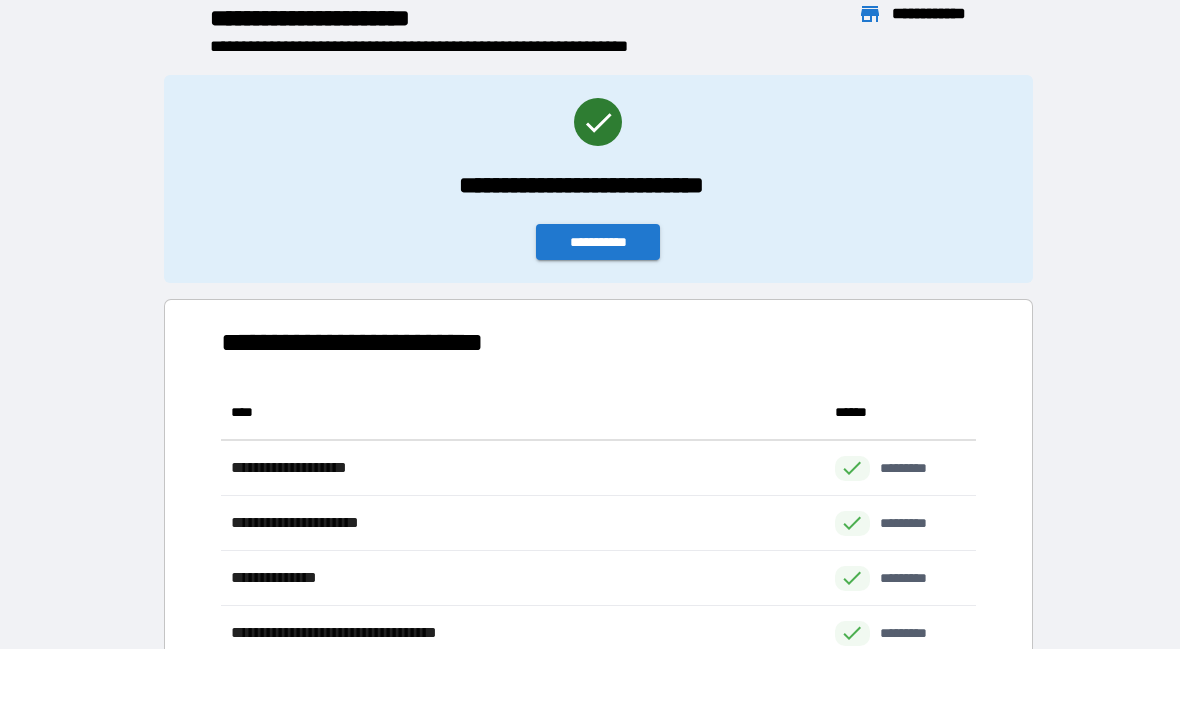 scroll, scrollTop: 276, scrollLeft: 755, axis: both 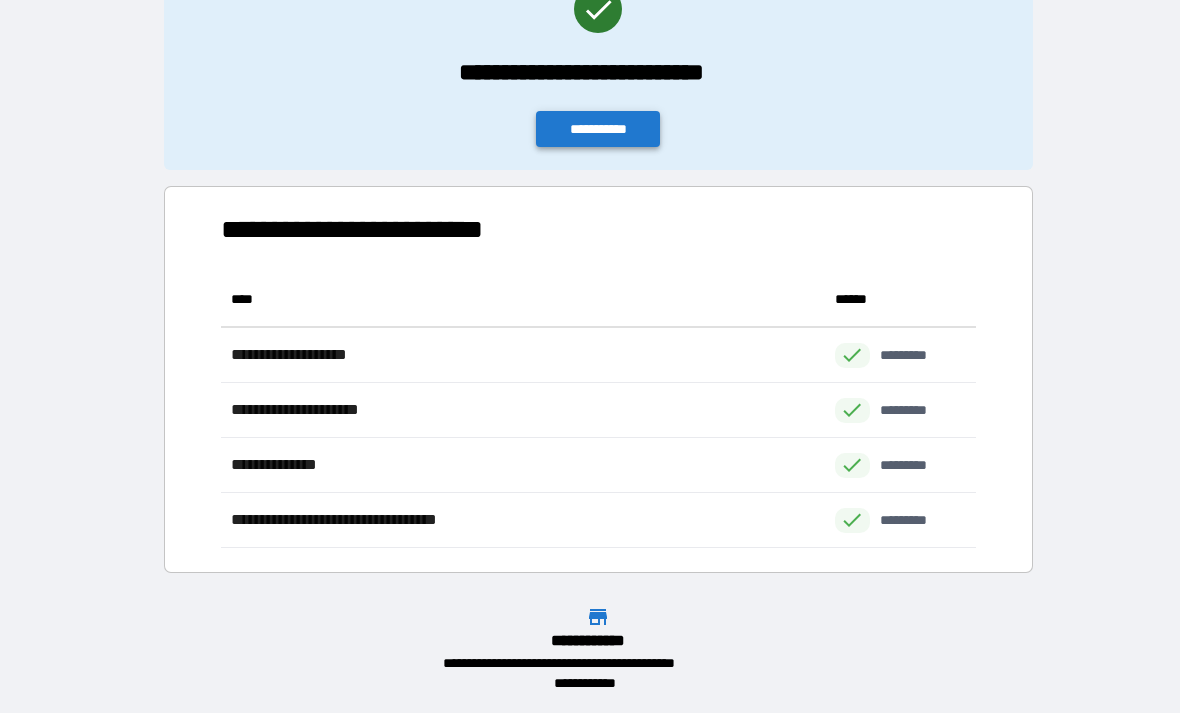 click on "**********" at bounding box center (598, 129) 